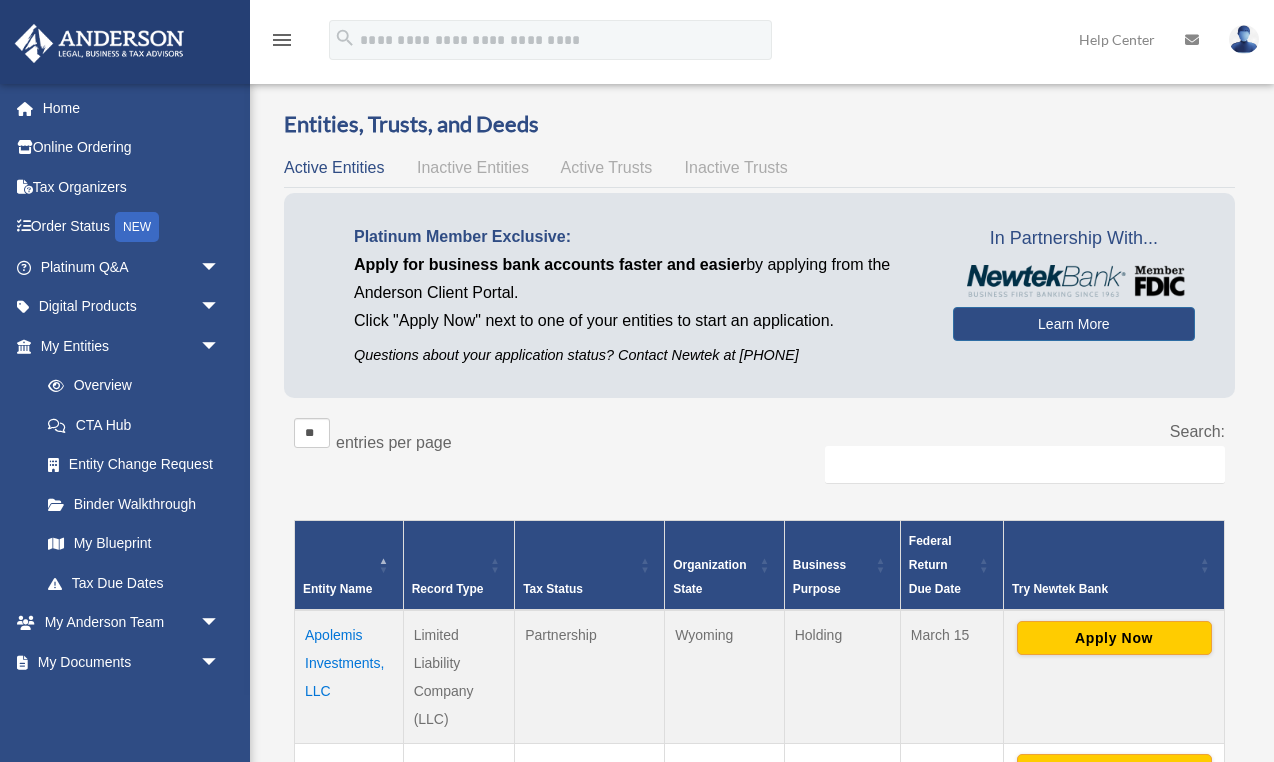 scroll, scrollTop: 0, scrollLeft: 0, axis: both 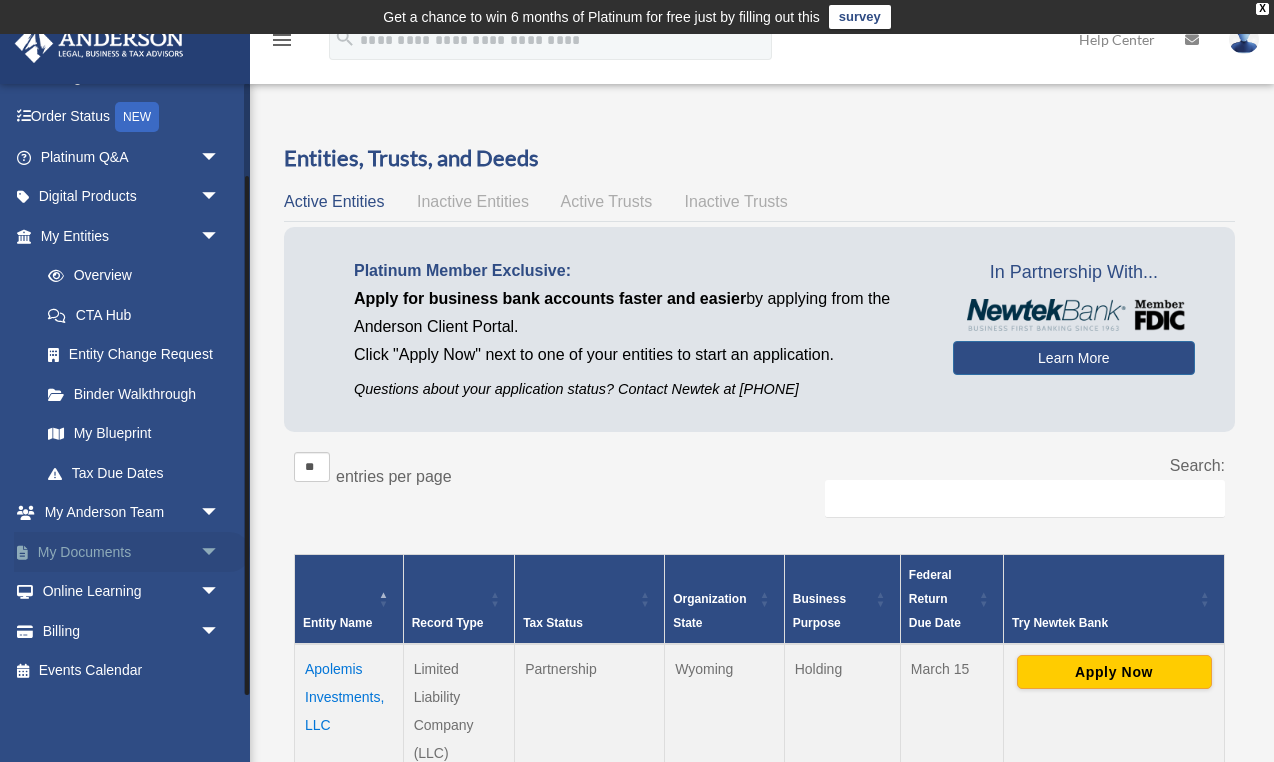click on "arrow_drop_down" at bounding box center (220, 552) 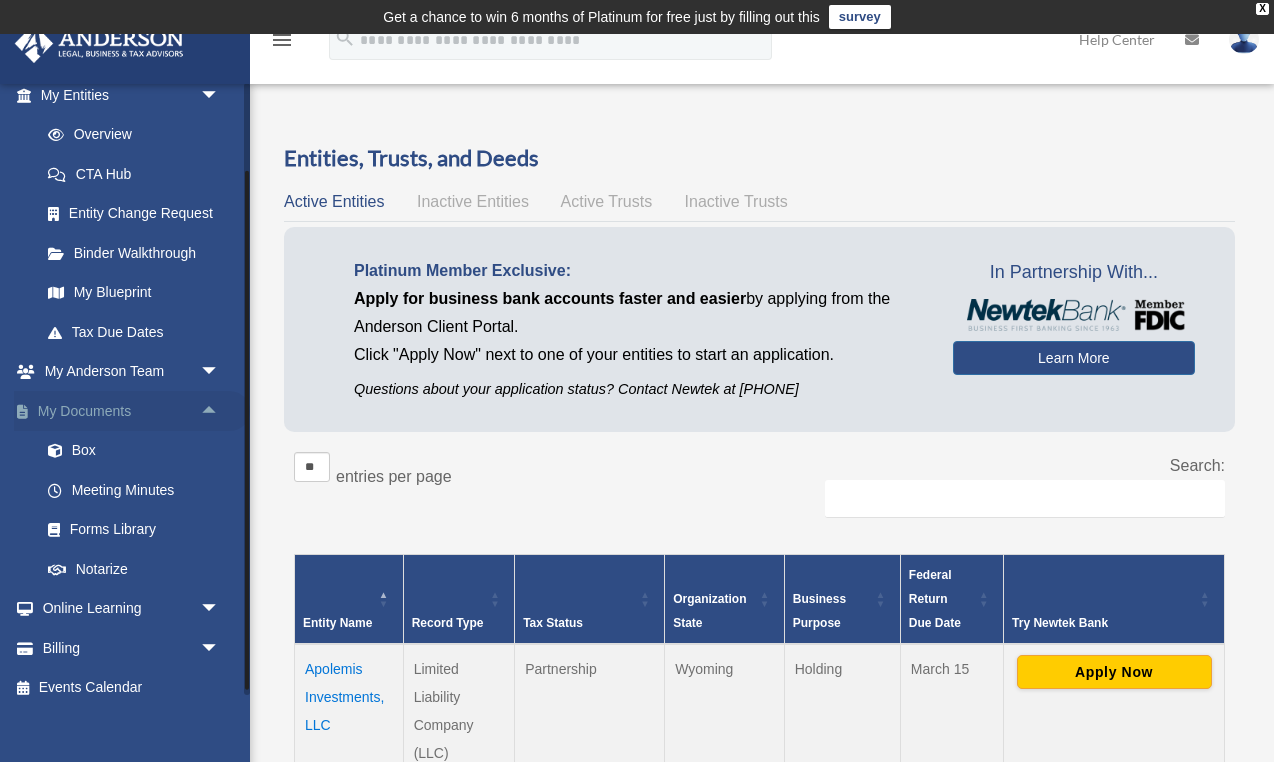 scroll, scrollTop: 258, scrollLeft: 0, axis: vertical 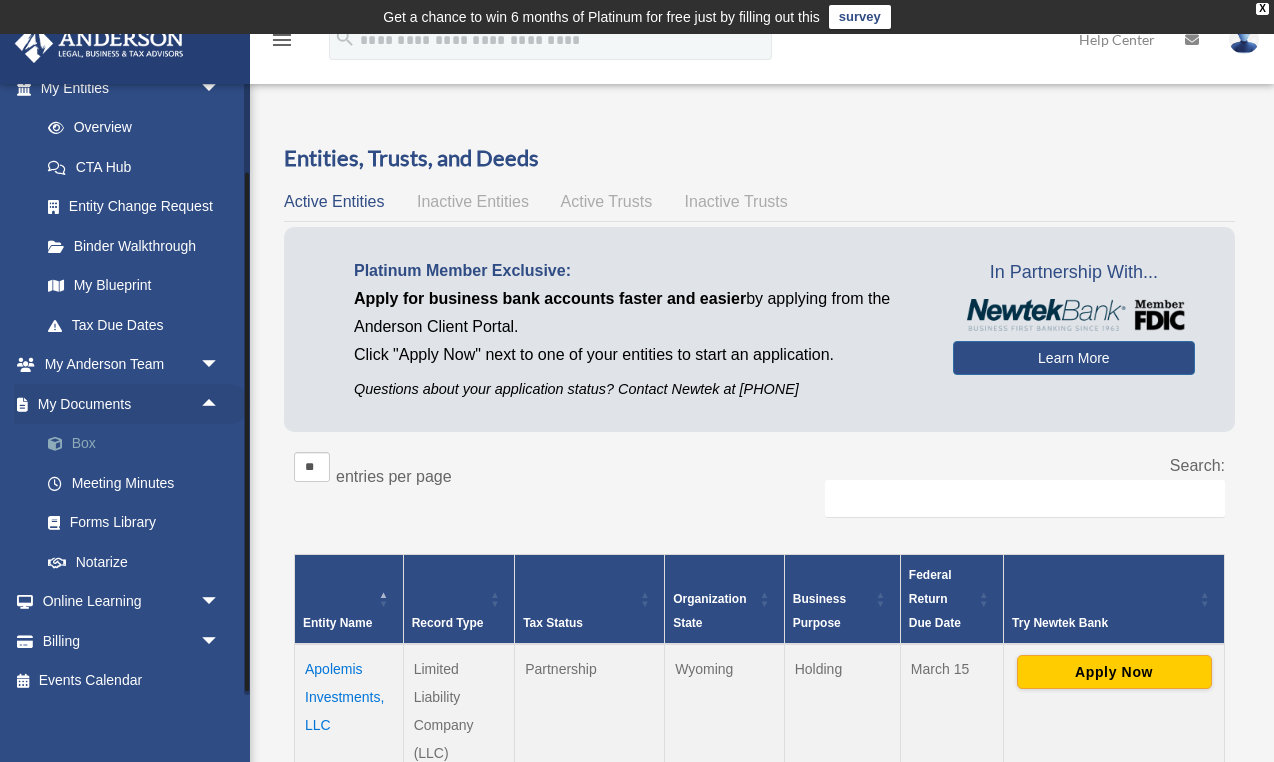 click on "Box" at bounding box center [139, 444] 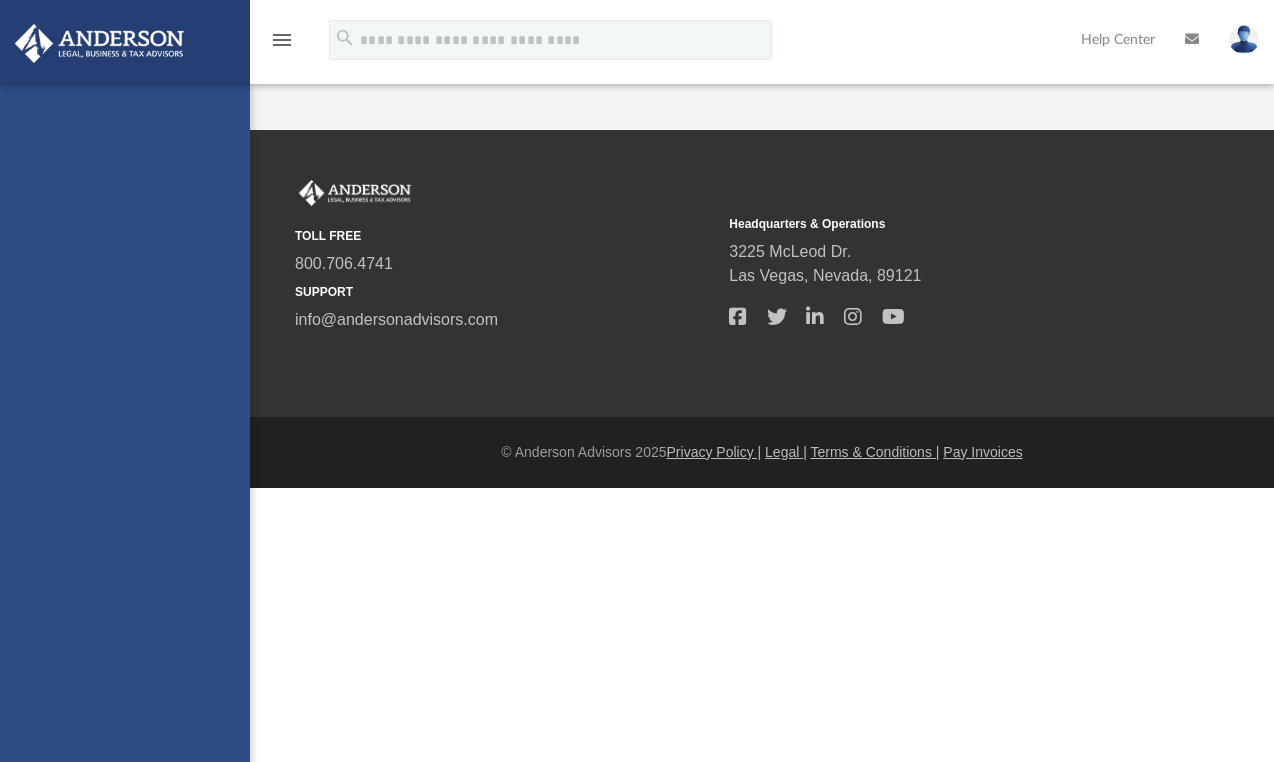 scroll, scrollTop: 0, scrollLeft: 0, axis: both 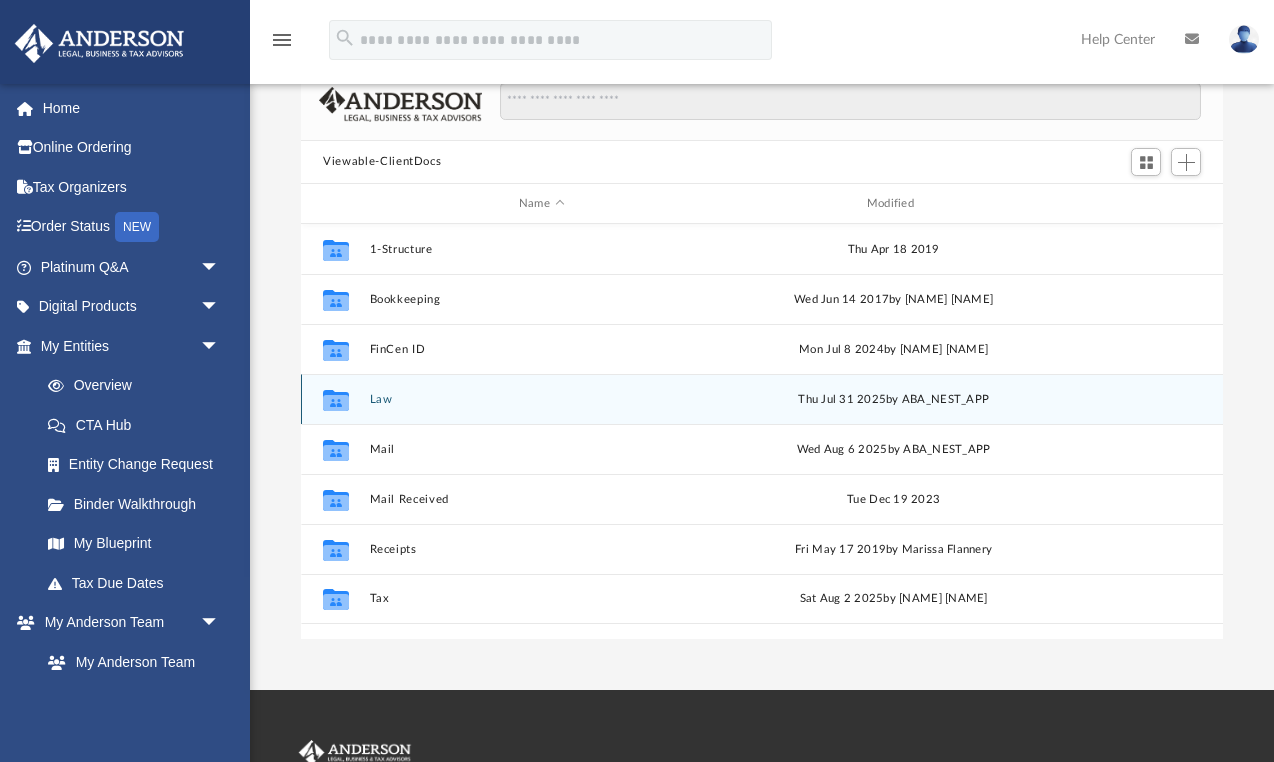 click on "Collaborated Folder Law Thu Jul 31 2025  by ABA_NEST_APP" at bounding box center (762, 399) 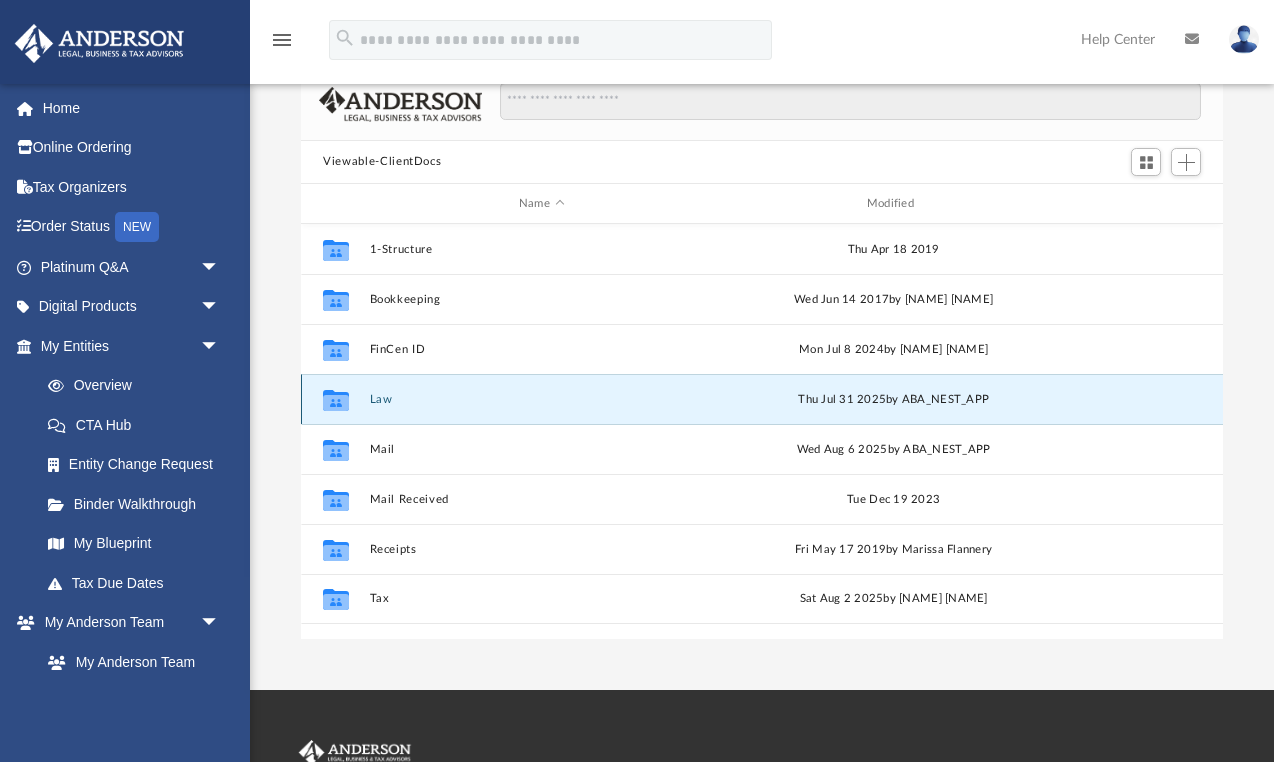 click on "Law" at bounding box center [542, 399] 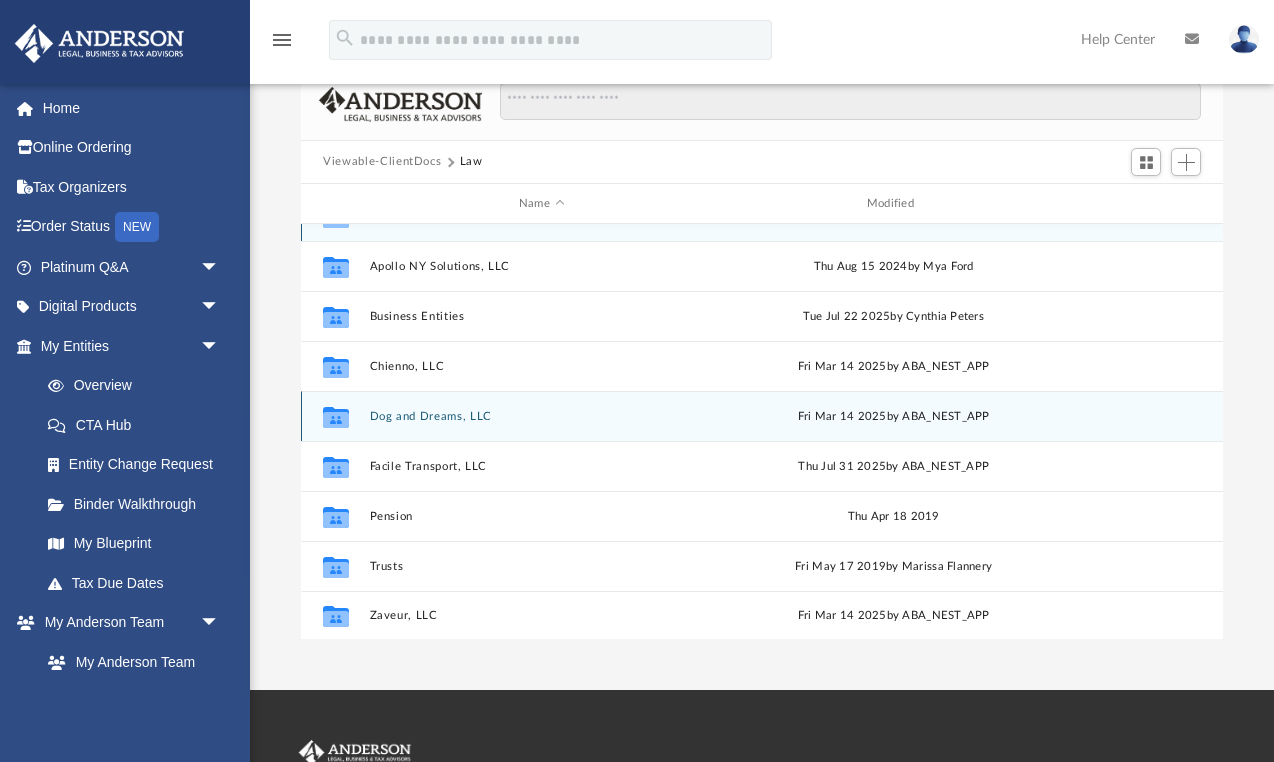 scroll, scrollTop: 35, scrollLeft: 0, axis: vertical 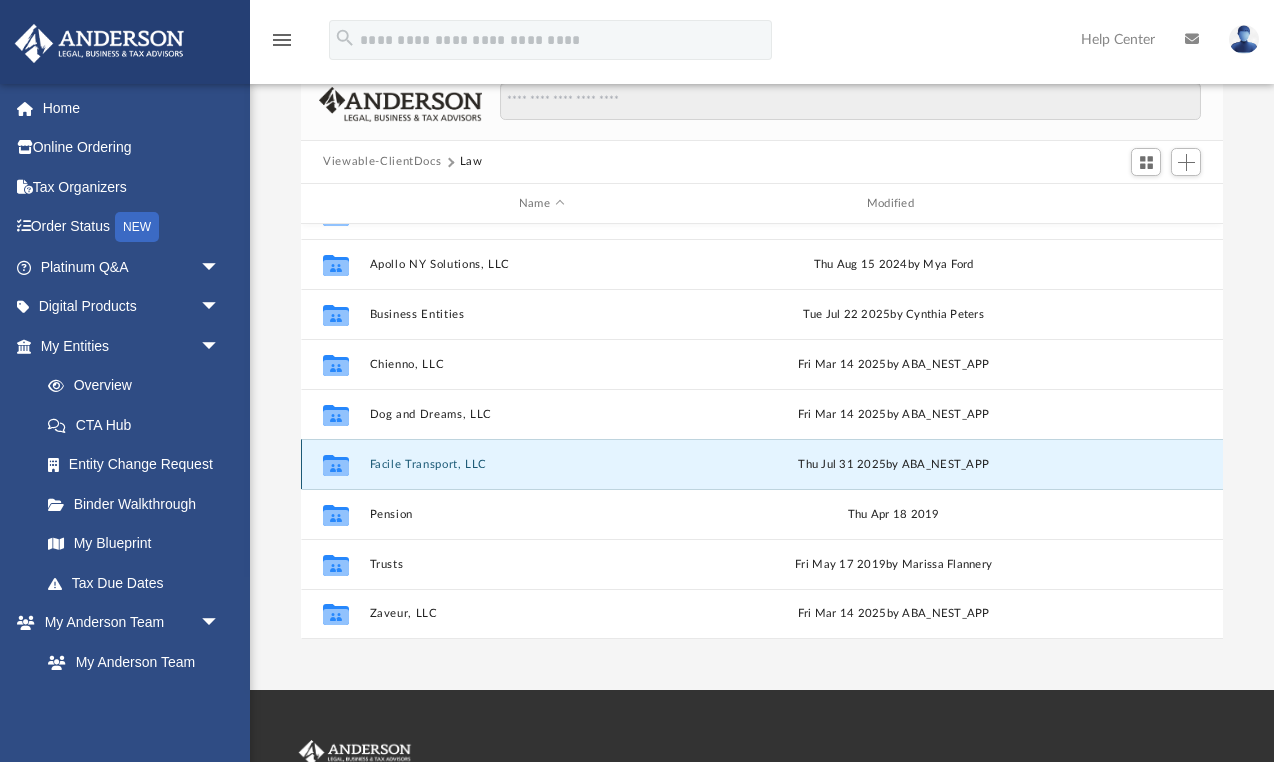 click on "Facile Transport, LLC" at bounding box center (542, 464) 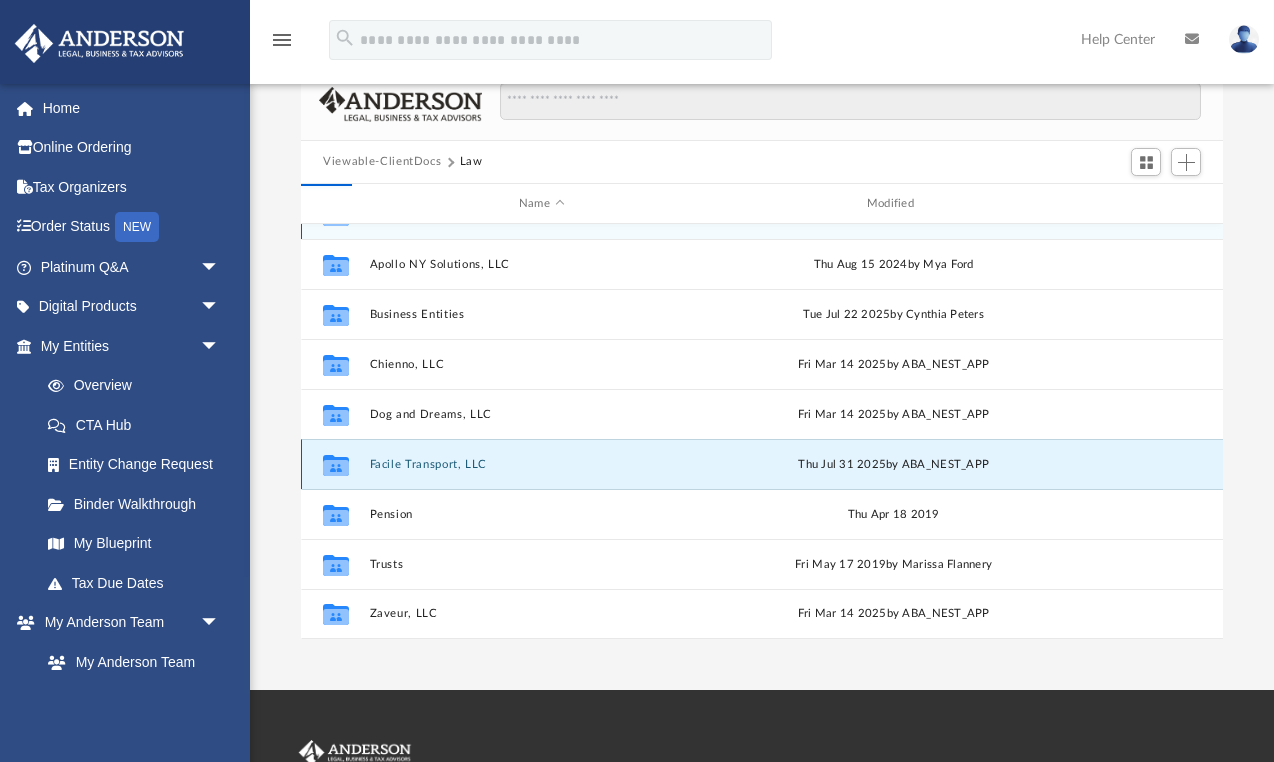scroll, scrollTop: 0, scrollLeft: 0, axis: both 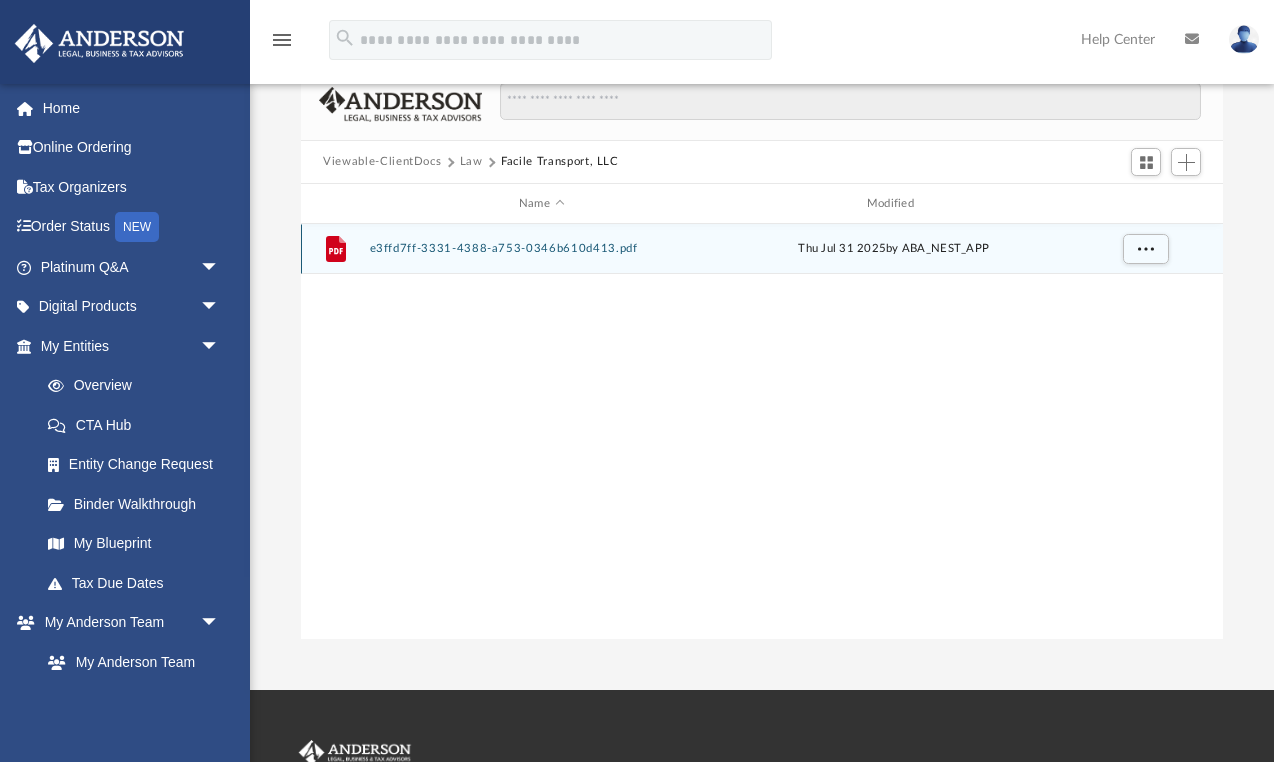 click on "e3ffd7ff-3331-4388-a753-0346b610d413.pdf" at bounding box center [542, 249] 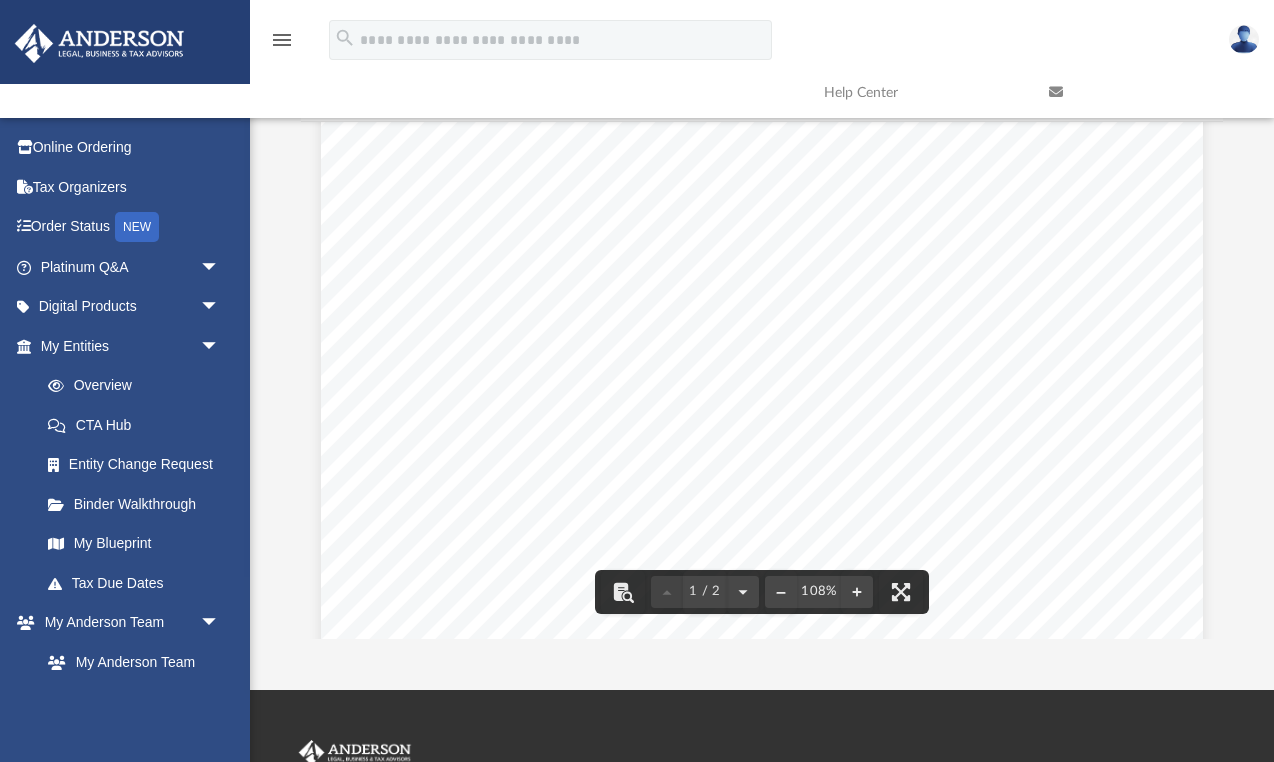 scroll, scrollTop: 0, scrollLeft: 0, axis: both 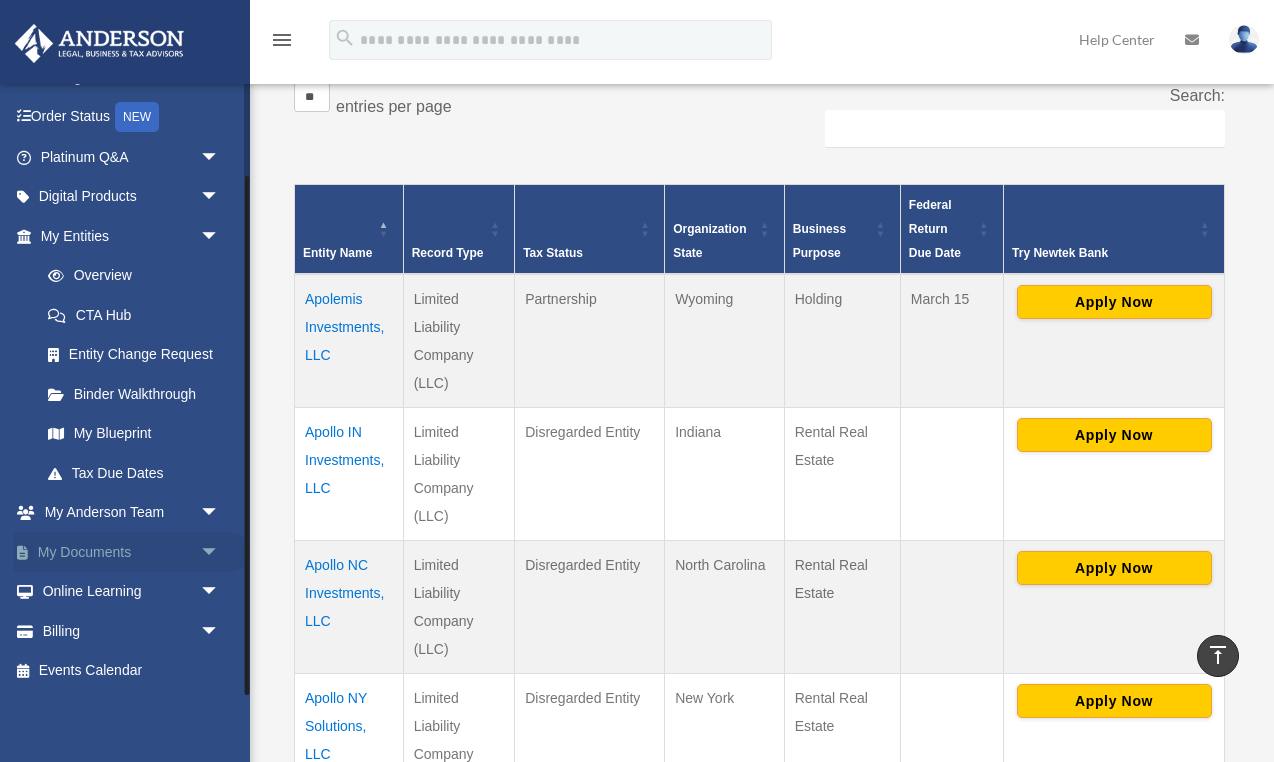 click on "arrow_drop_down" at bounding box center (220, 552) 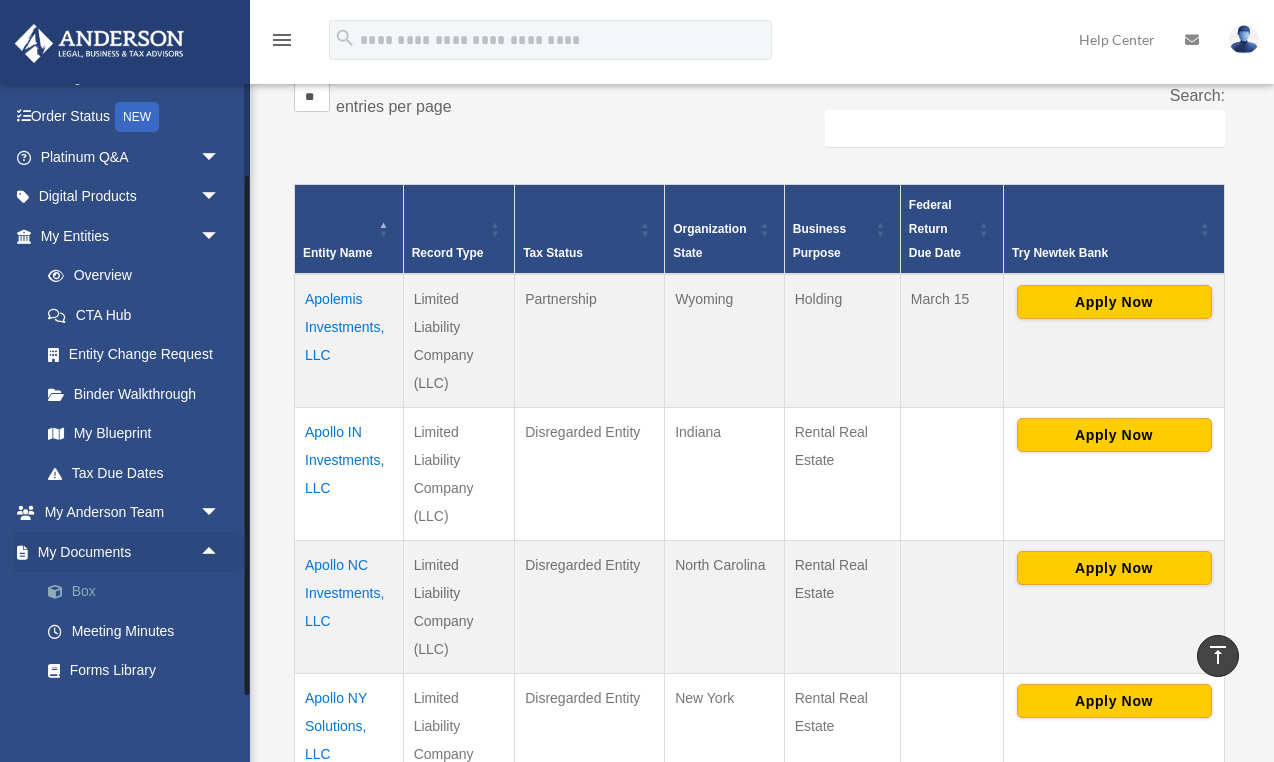 click on "Box" at bounding box center (139, 592) 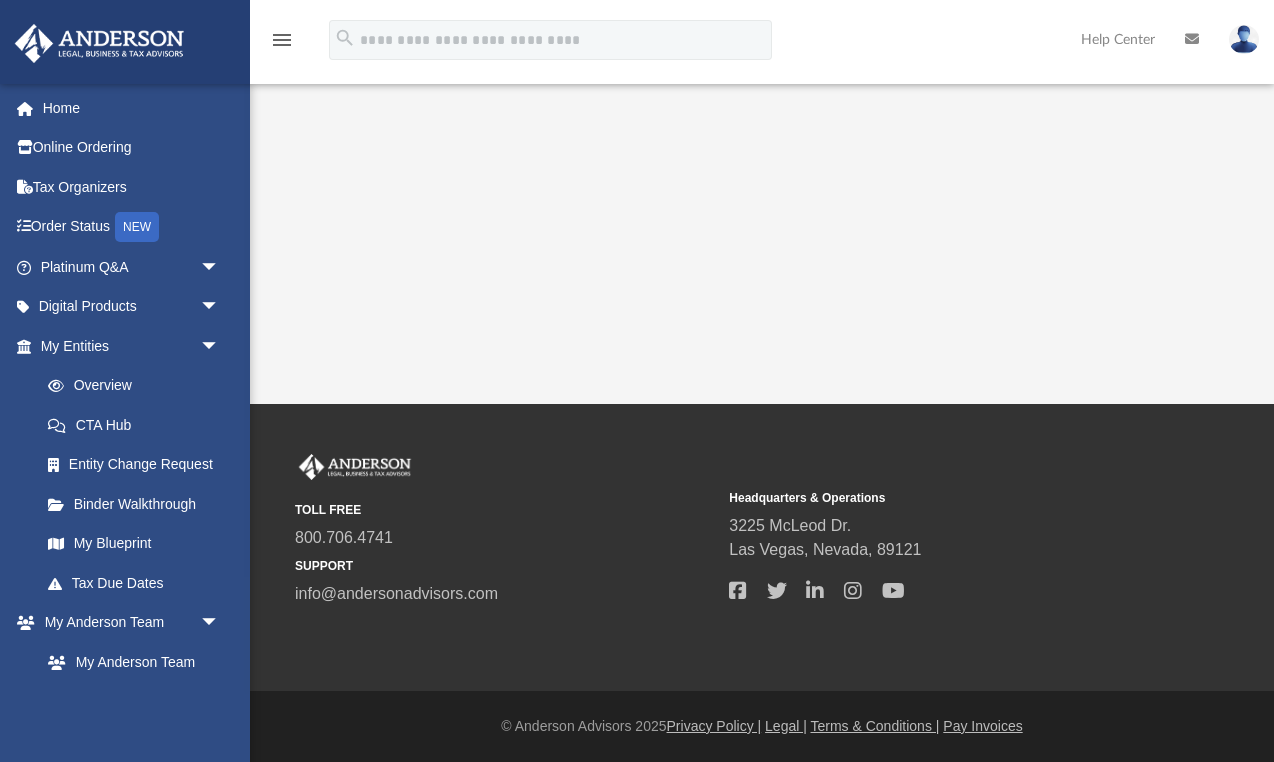 scroll, scrollTop: 0, scrollLeft: 0, axis: both 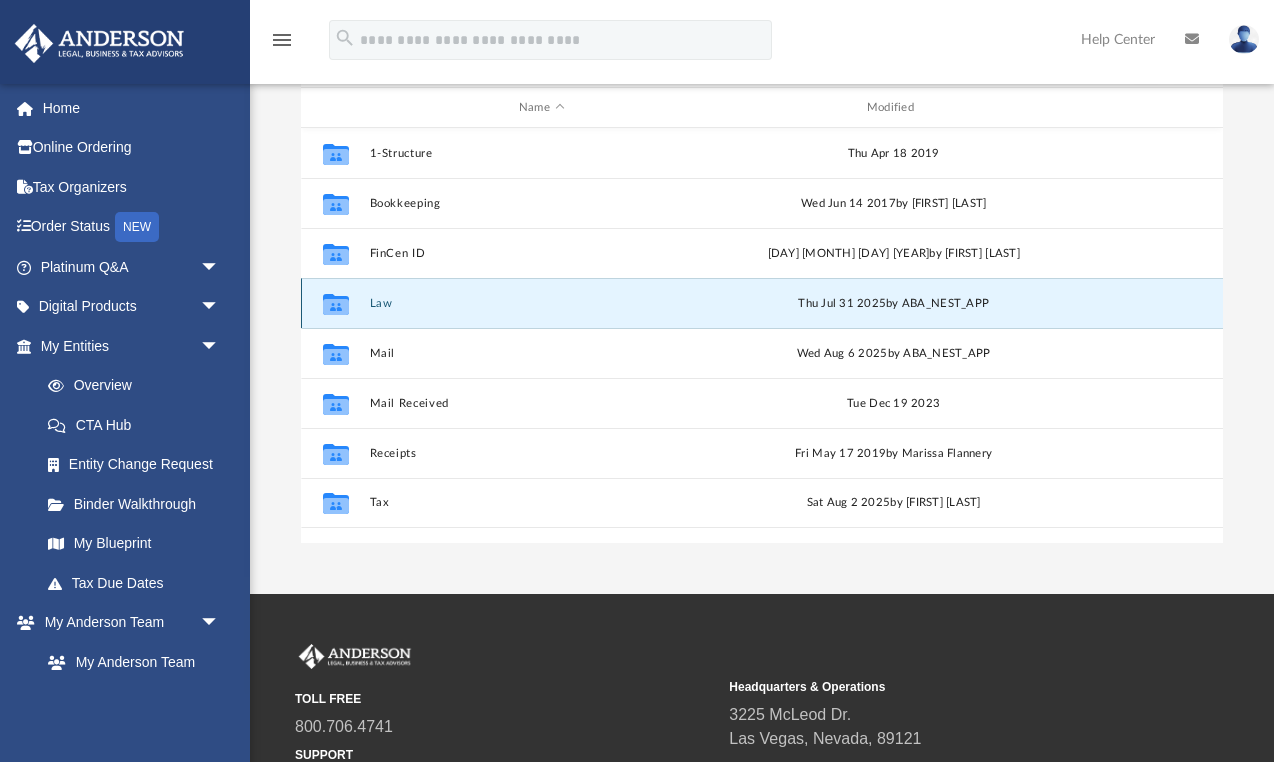 click on "Law" at bounding box center (542, 303) 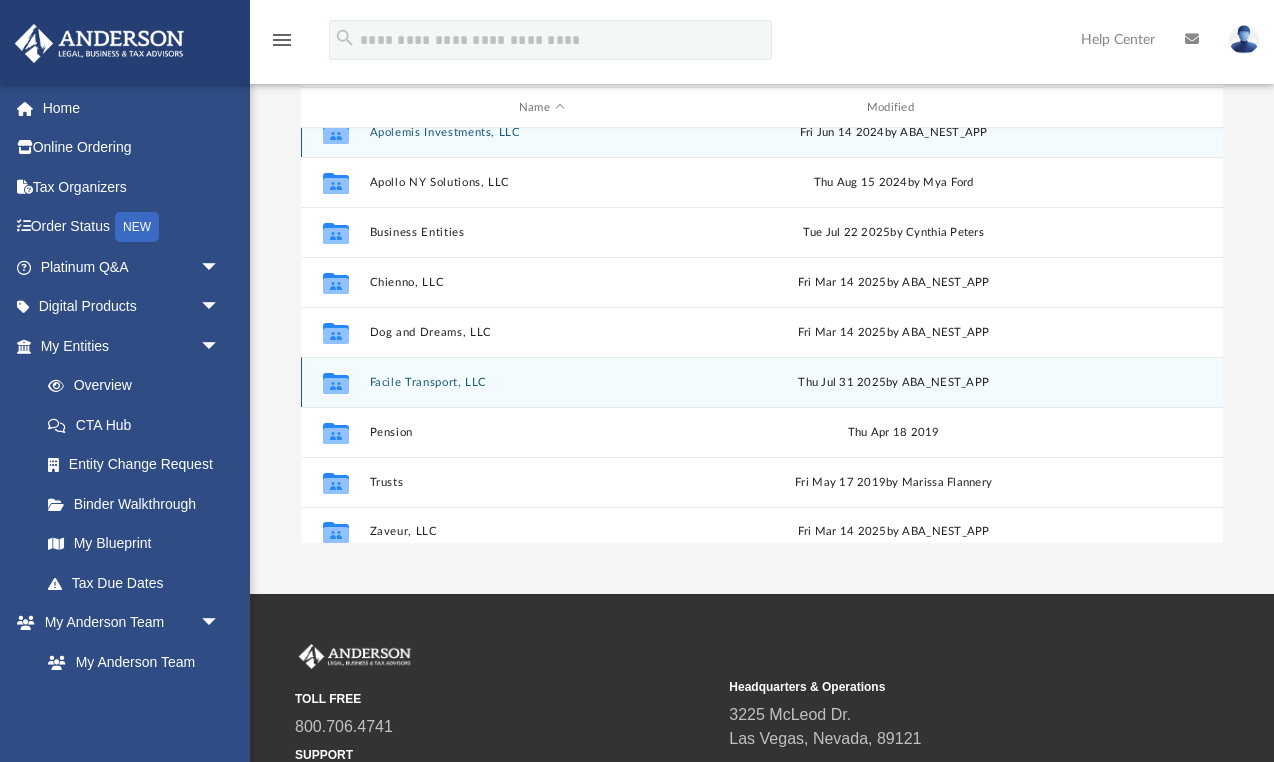 scroll, scrollTop: 35, scrollLeft: 0, axis: vertical 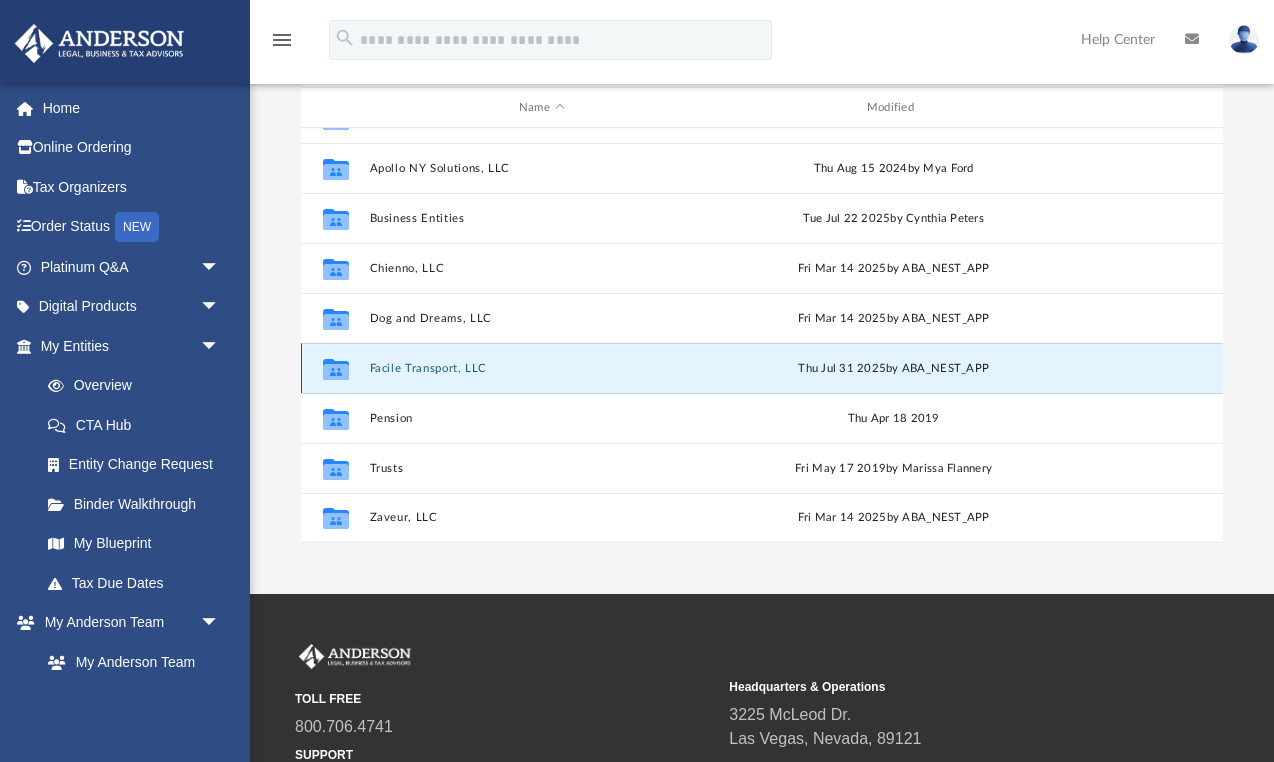 click on "Facile Transport, LLC" at bounding box center [542, 368] 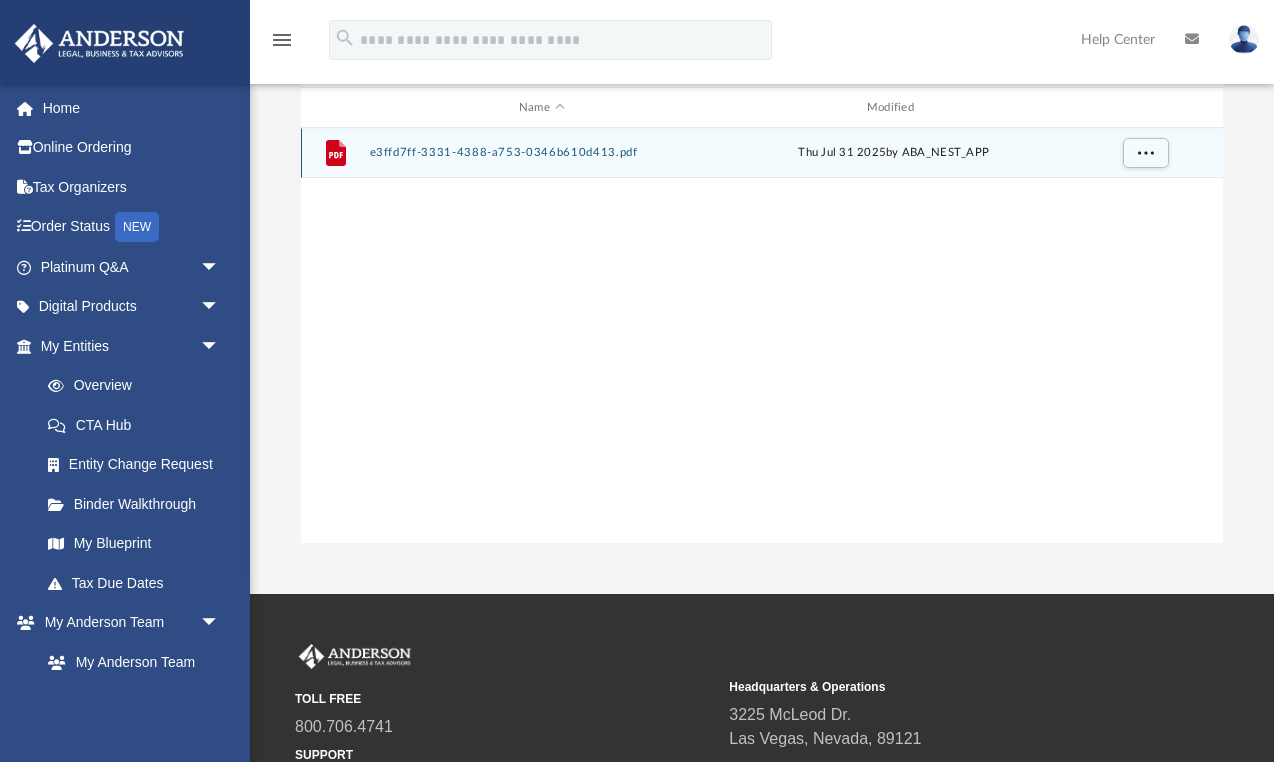 scroll, scrollTop: 0, scrollLeft: 0, axis: both 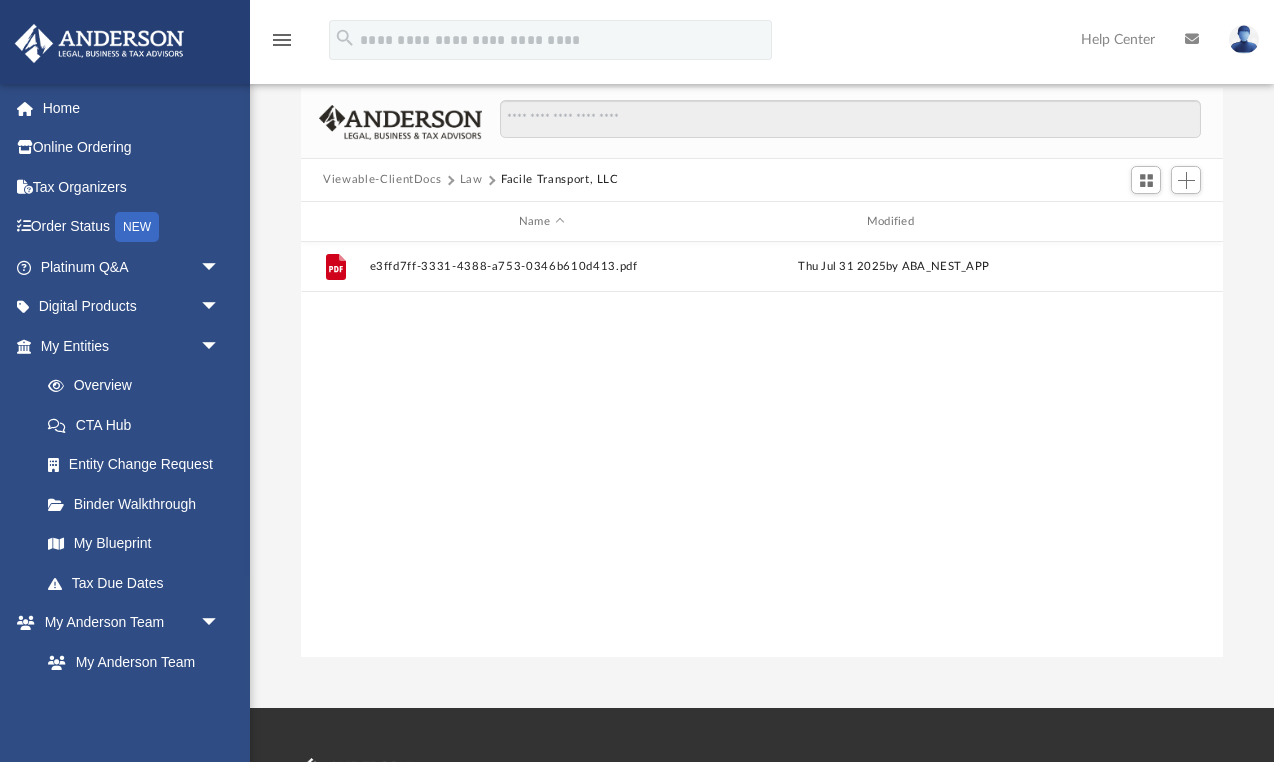 click on "Law" at bounding box center (471, 180) 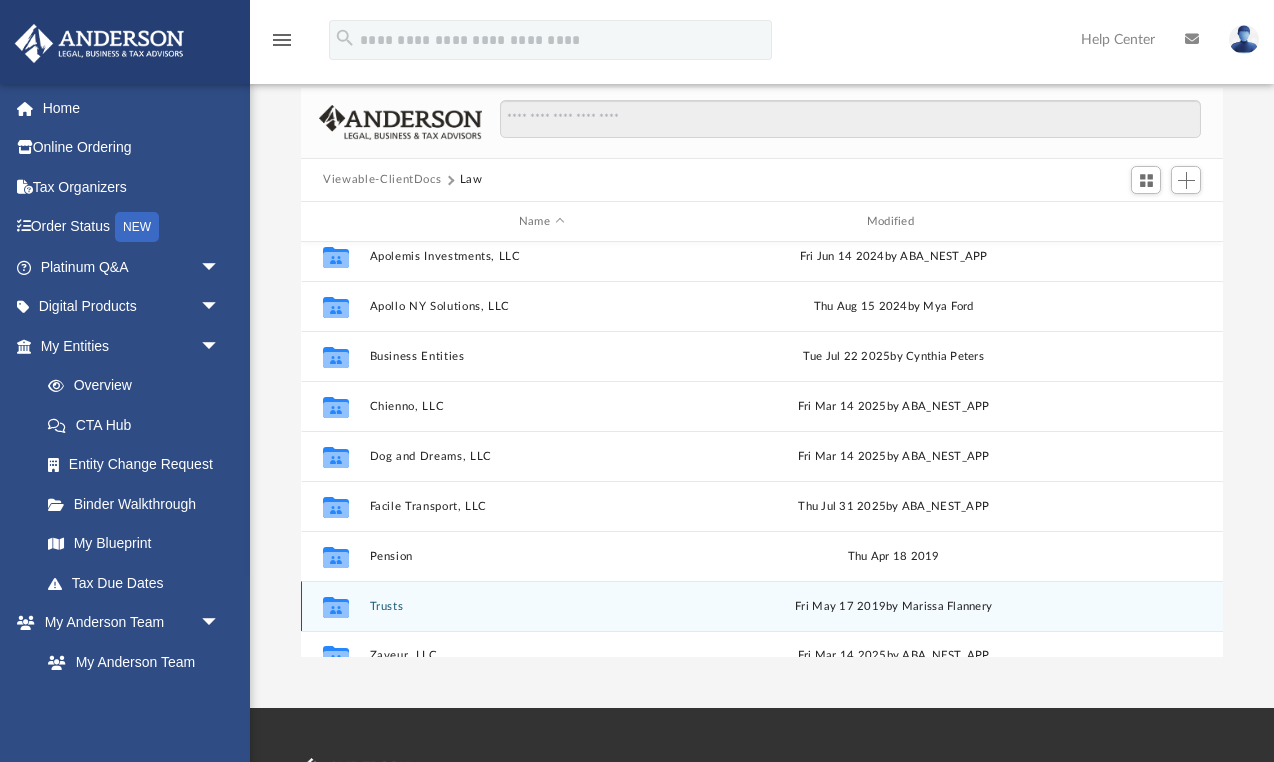 scroll, scrollTop: 0, scrollLeft: 0, axis: both 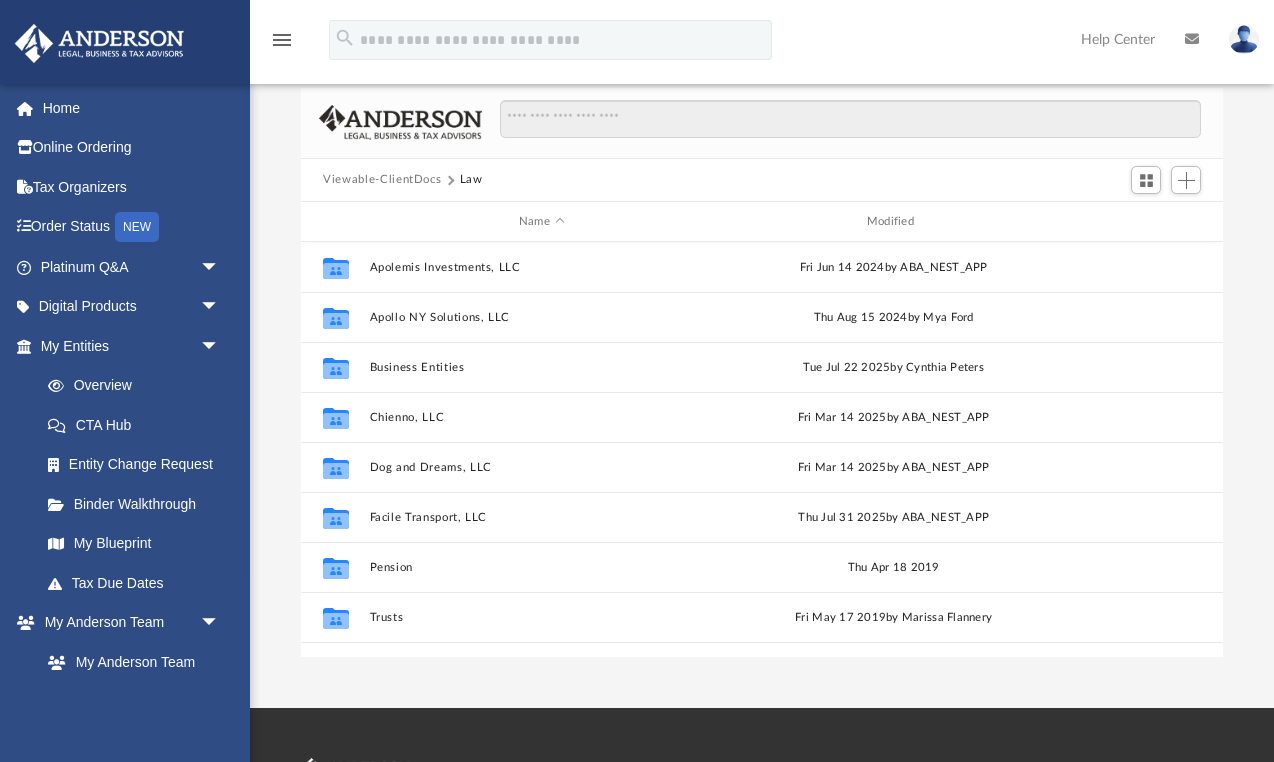 click on "Viewable-ClientDocs" at bounding box center (382, 180) 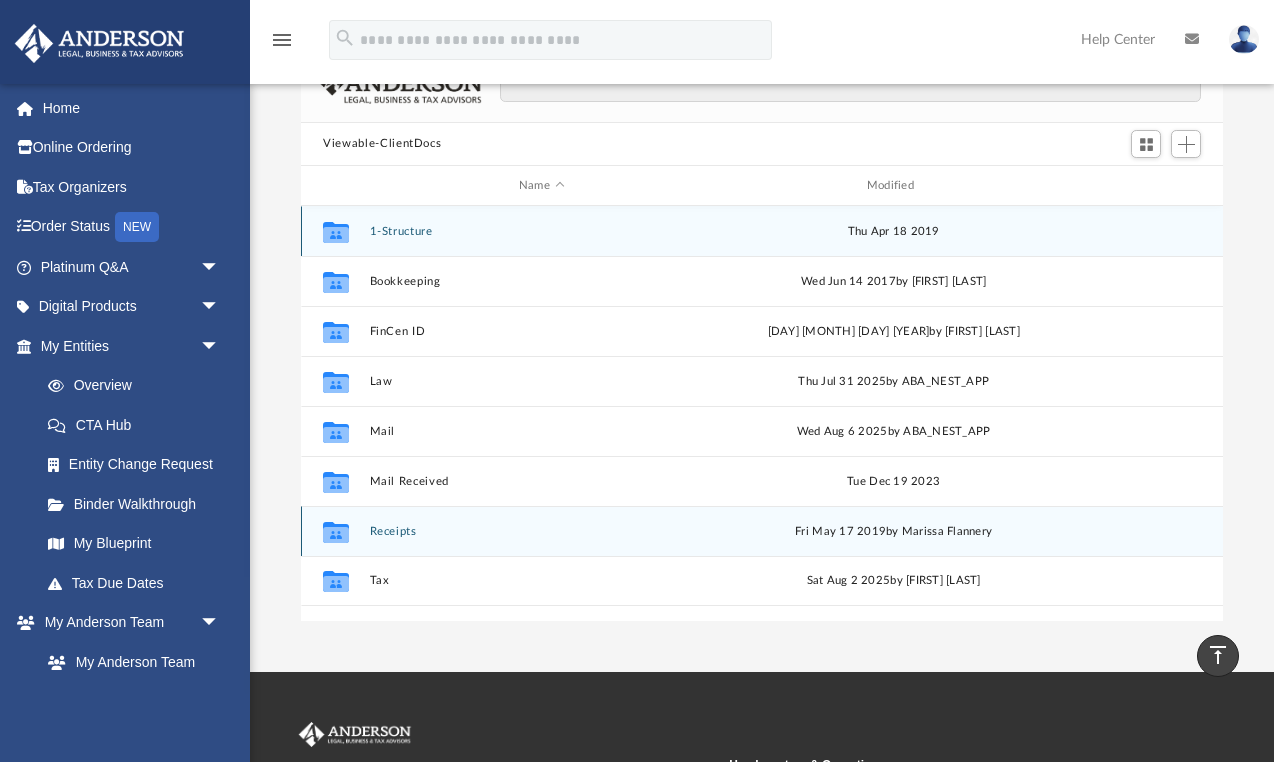 scroll, scrollTop: 160, scrollLeft: 0, axis: vertical 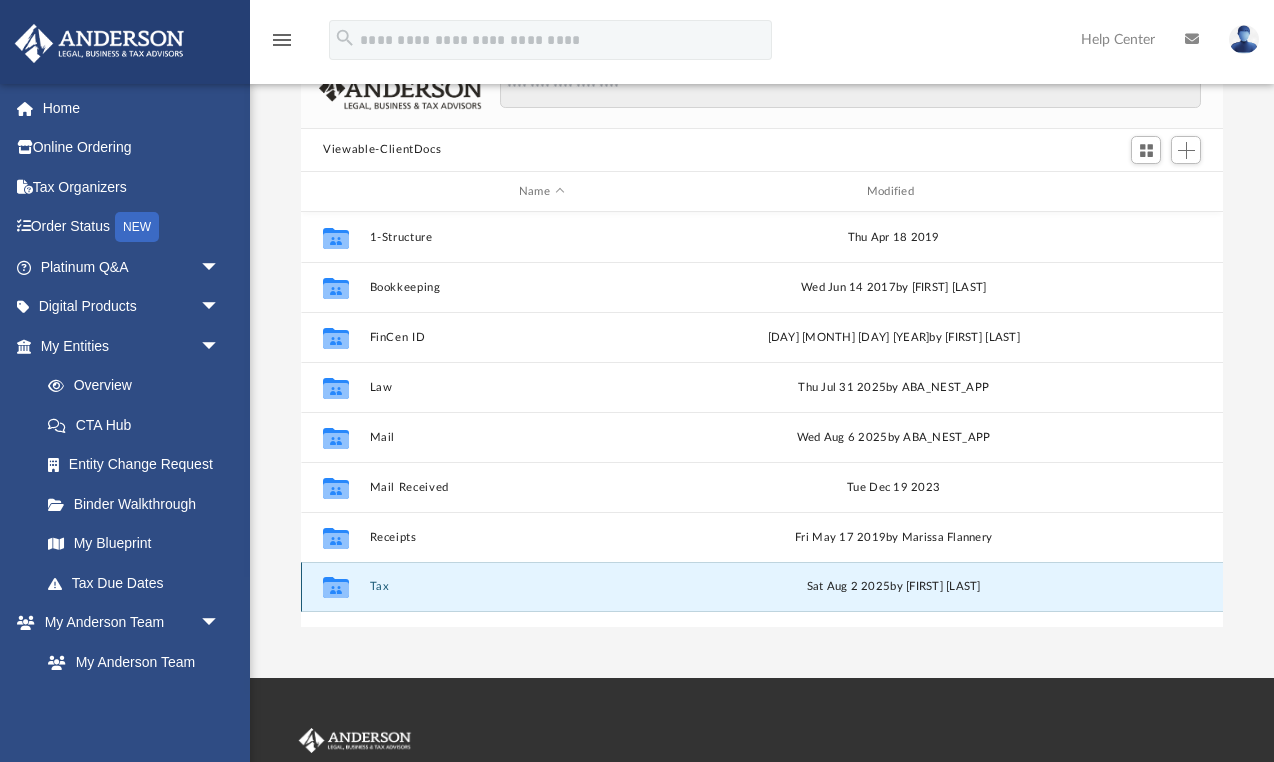 click on "Tax" at bounding box center (542, 587) 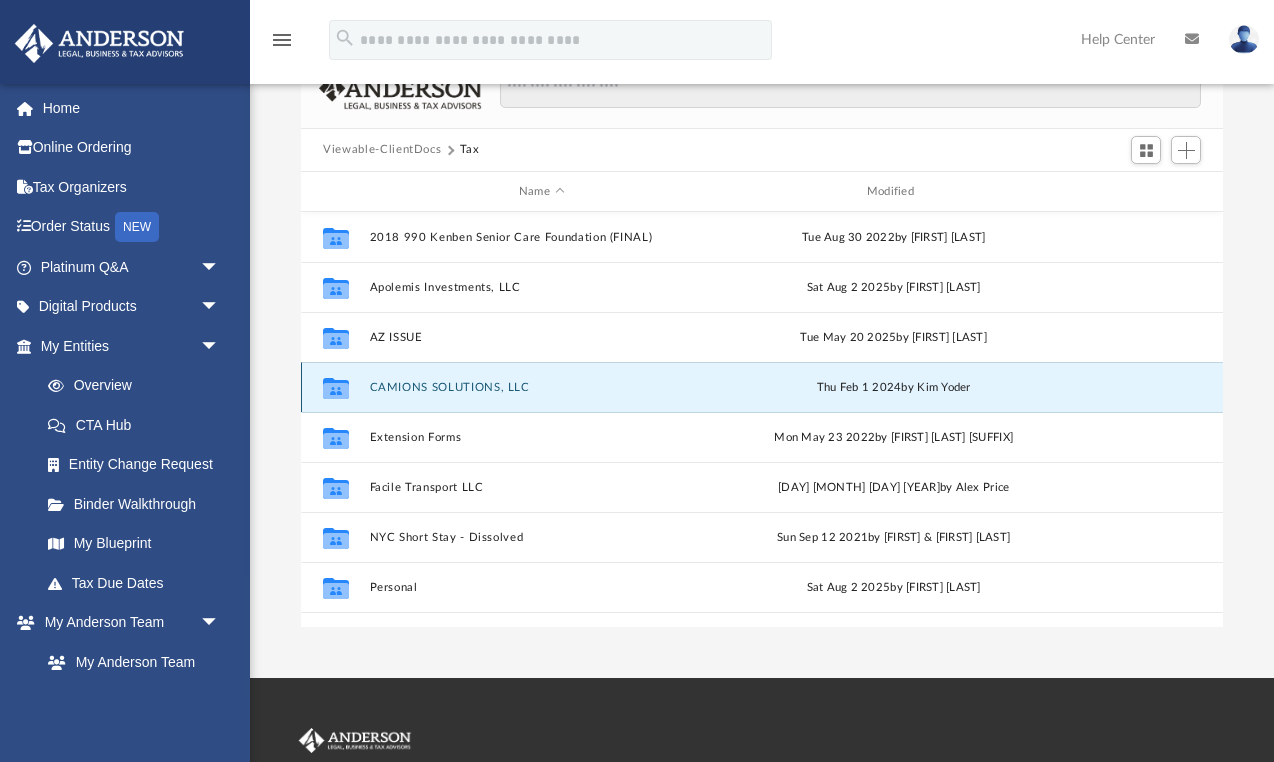click on "CAMIONS SOLUTIONS, LLC" at bounding box center (542, 387) 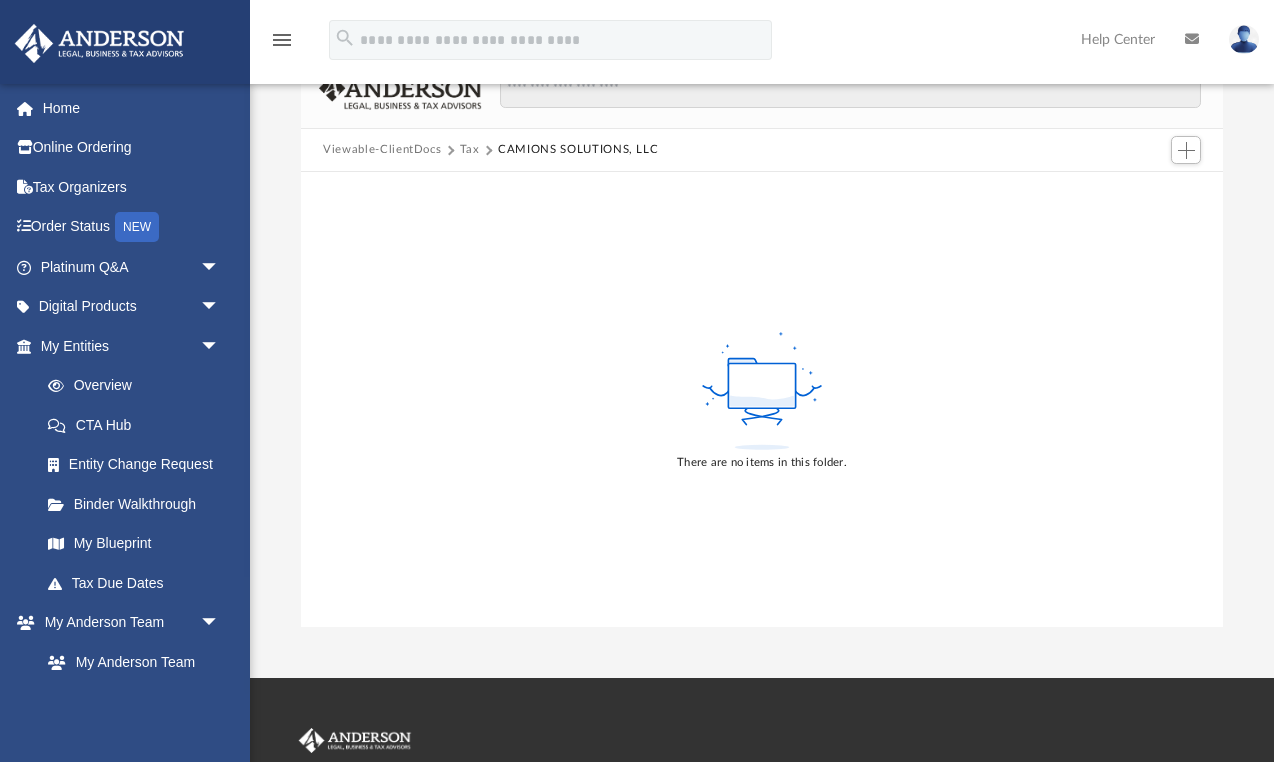 click on "Tax" at bounding box center [470, 150] 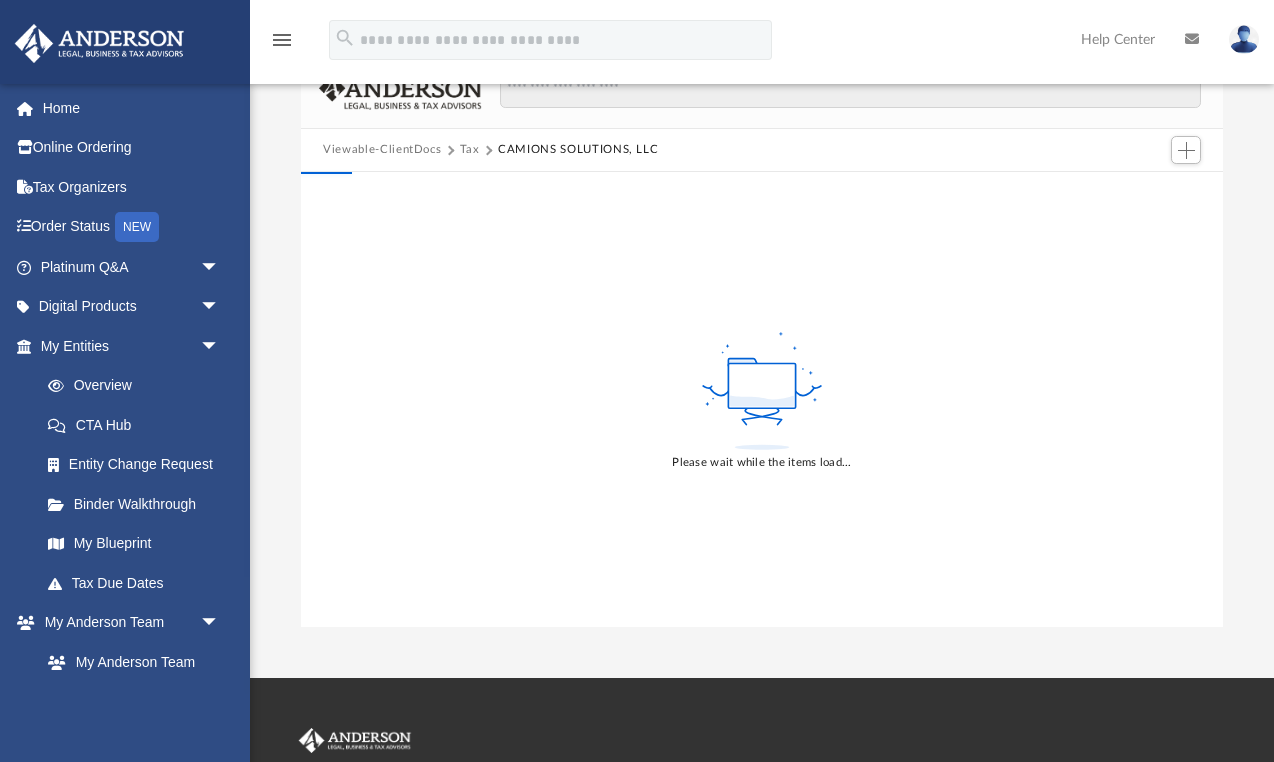 click on "Viewable-ClientDocs Tax CAMIONS SOLUTIONS, LLC" at bounding box center (499, 150) 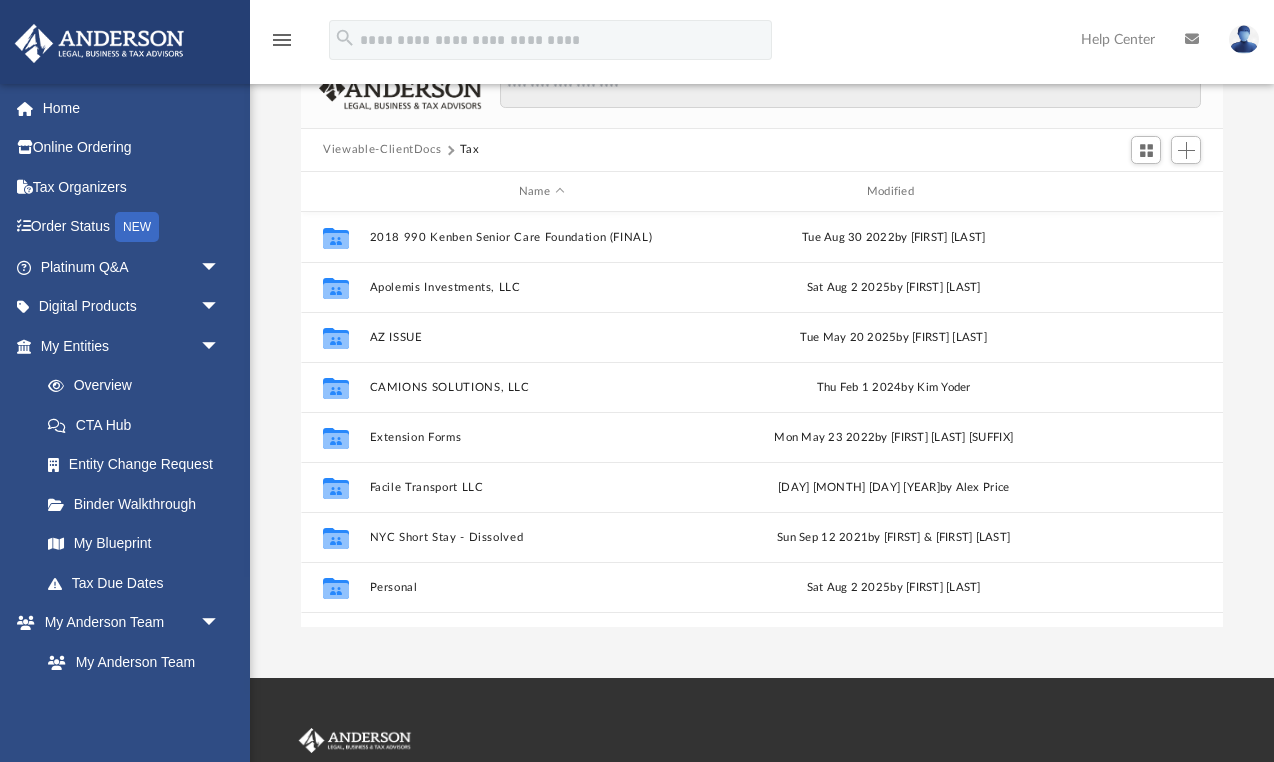 scroll, scrollTop: 1, scrollLeft: 1, axis: both 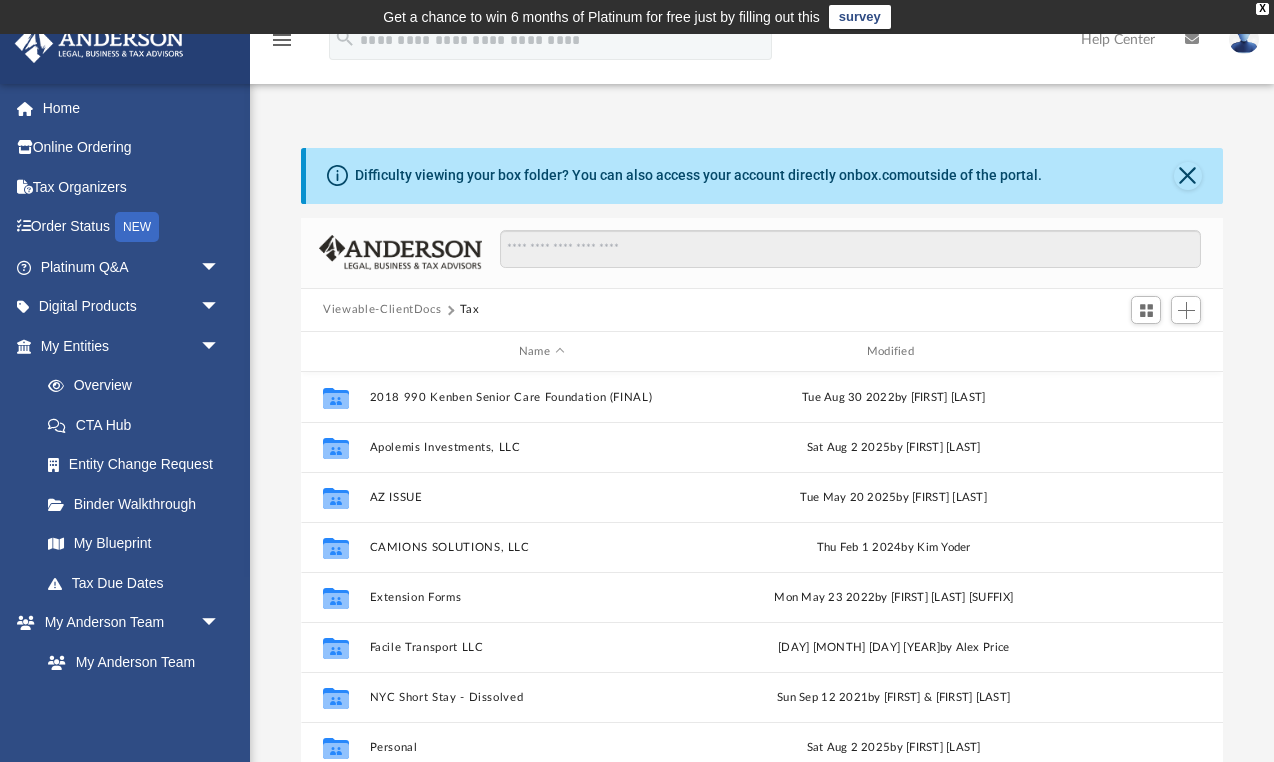 click on "Viewable-ClientDocs" at bounding box center (382, 310) 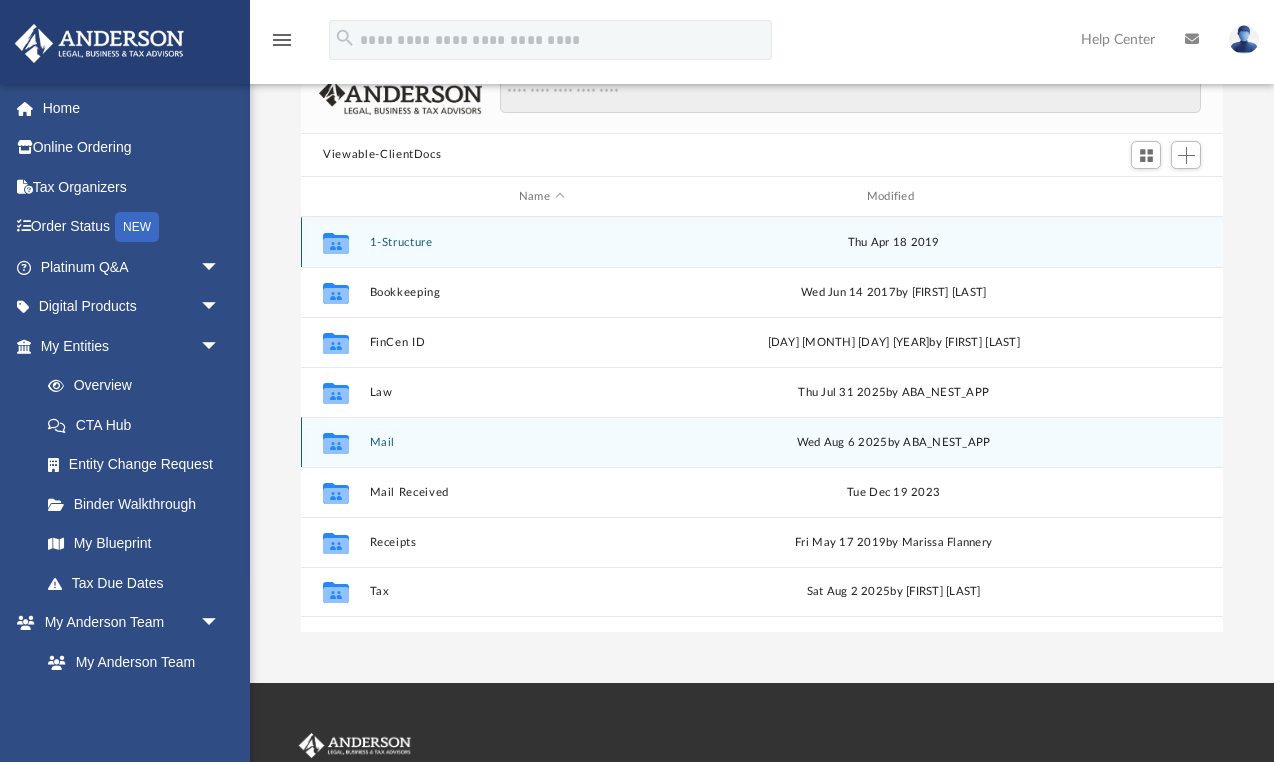 scroll, scrollTop: 163, scrollLeft: 0, axis: vertical 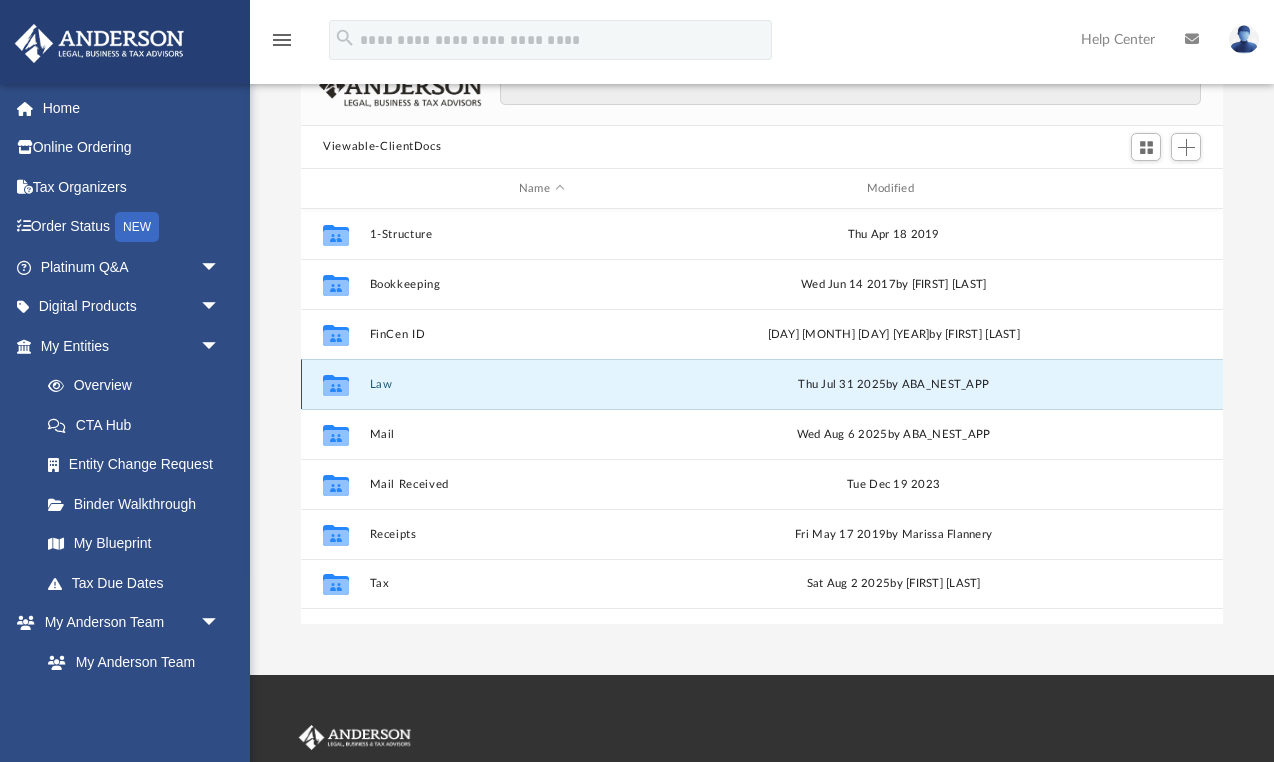 click on "Law" at bounding box center (542, 384) 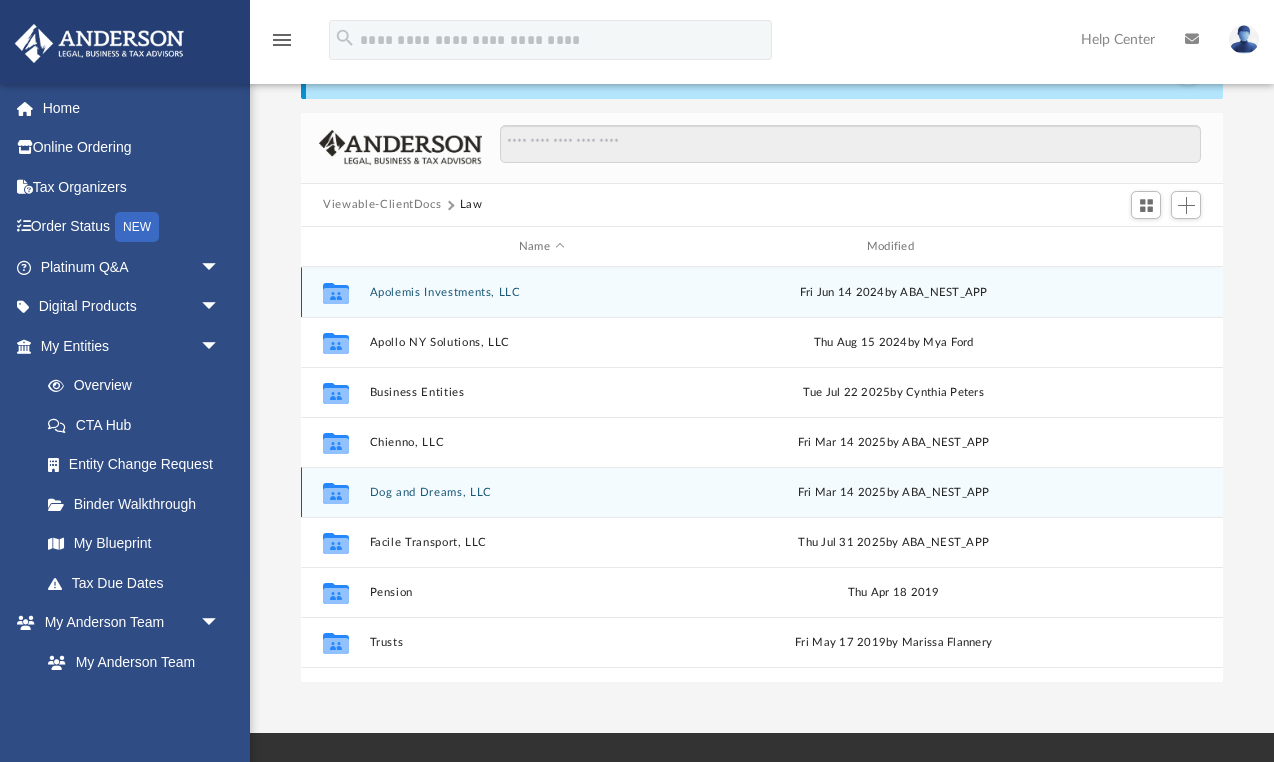 scroll, scrollTop: 110, scrollLeft: 0, axis: vertical 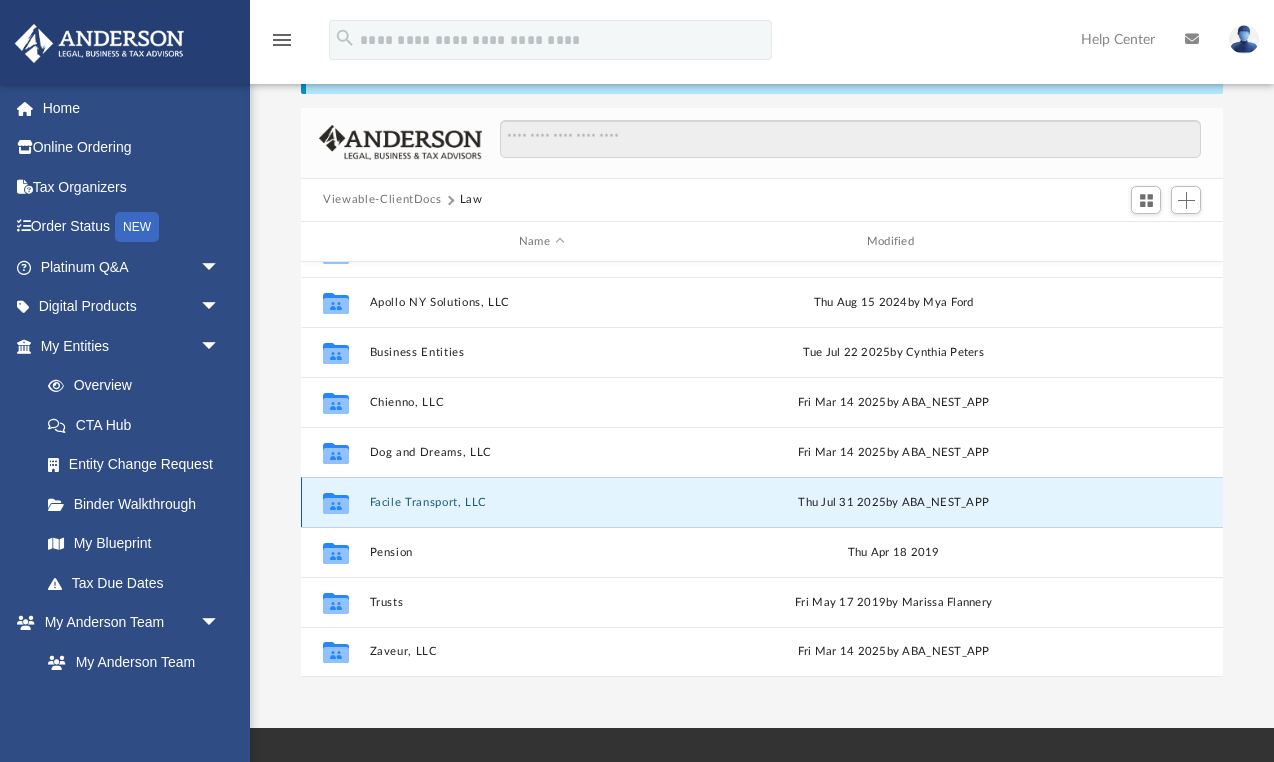 click on "Facile Transport, LLC" at bounding box center (542, 502) 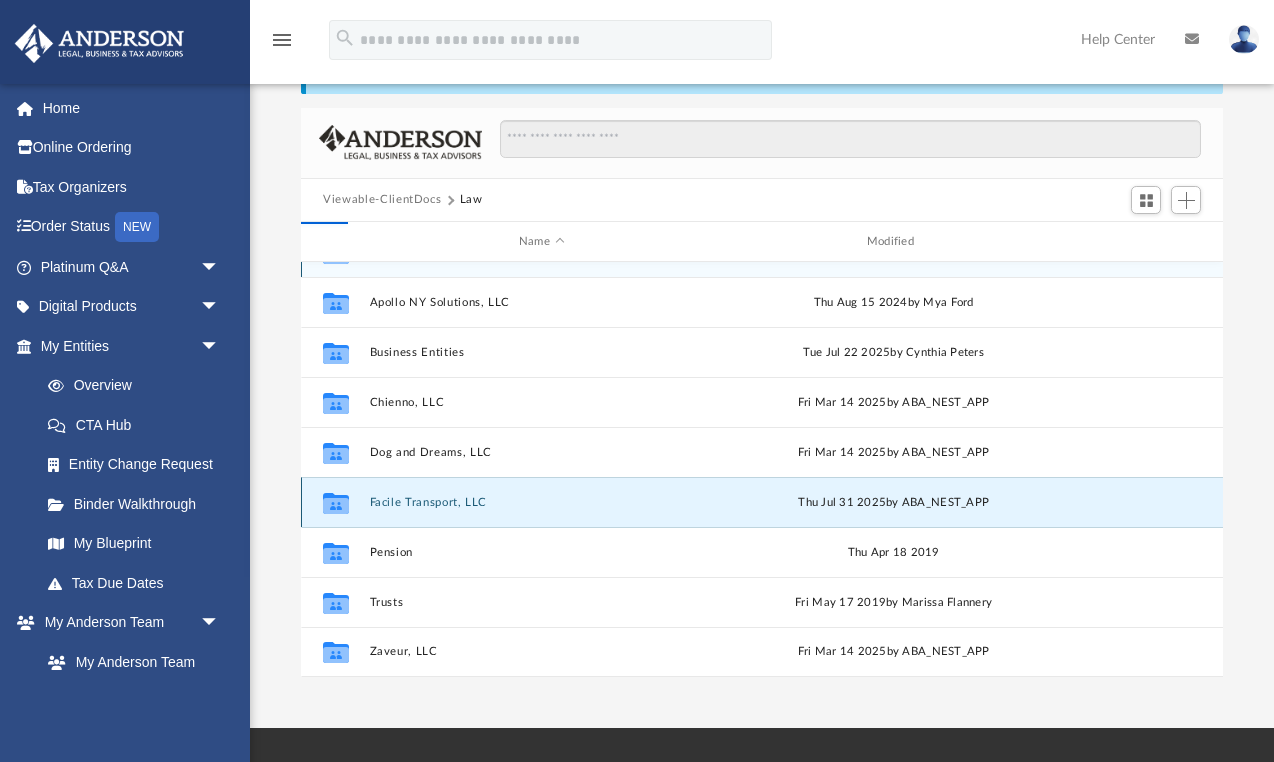 scroll, scrollTop: 0, scrollLeft: 0, axis: both 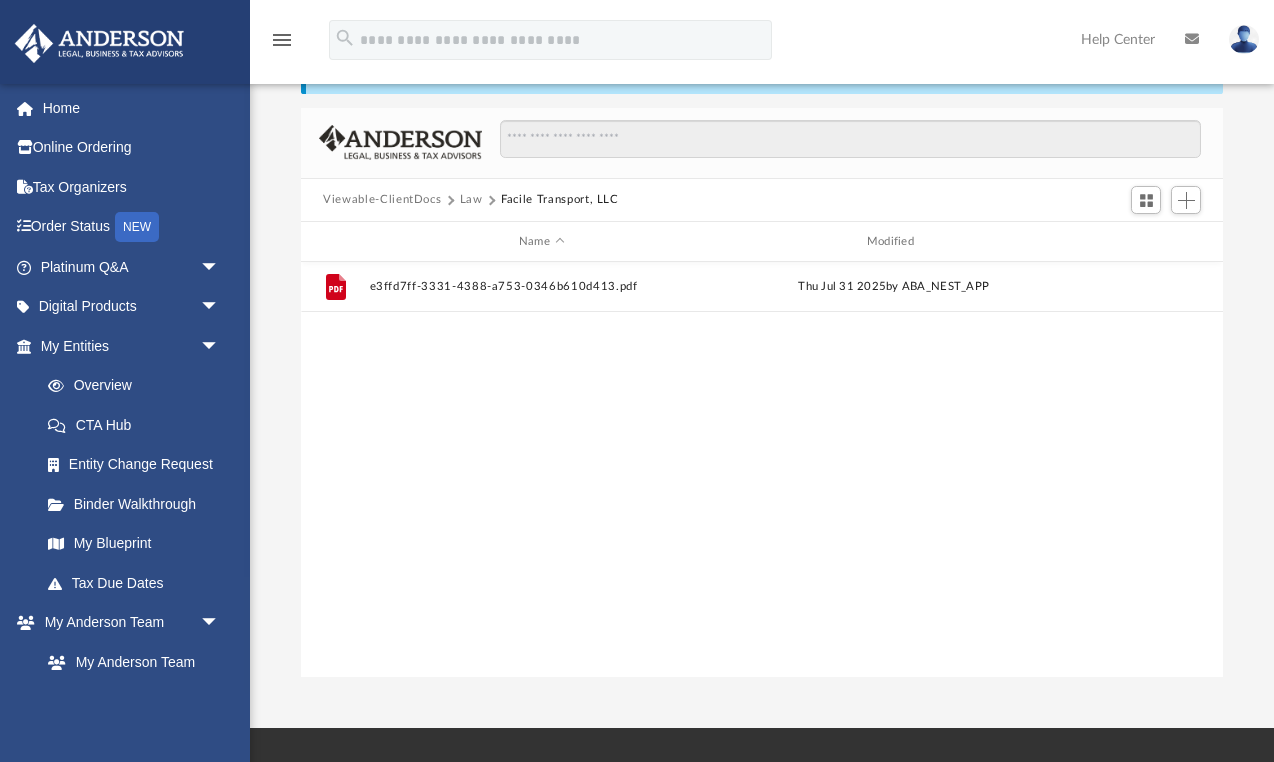 click on "Law" at bounding box center (471, 200) 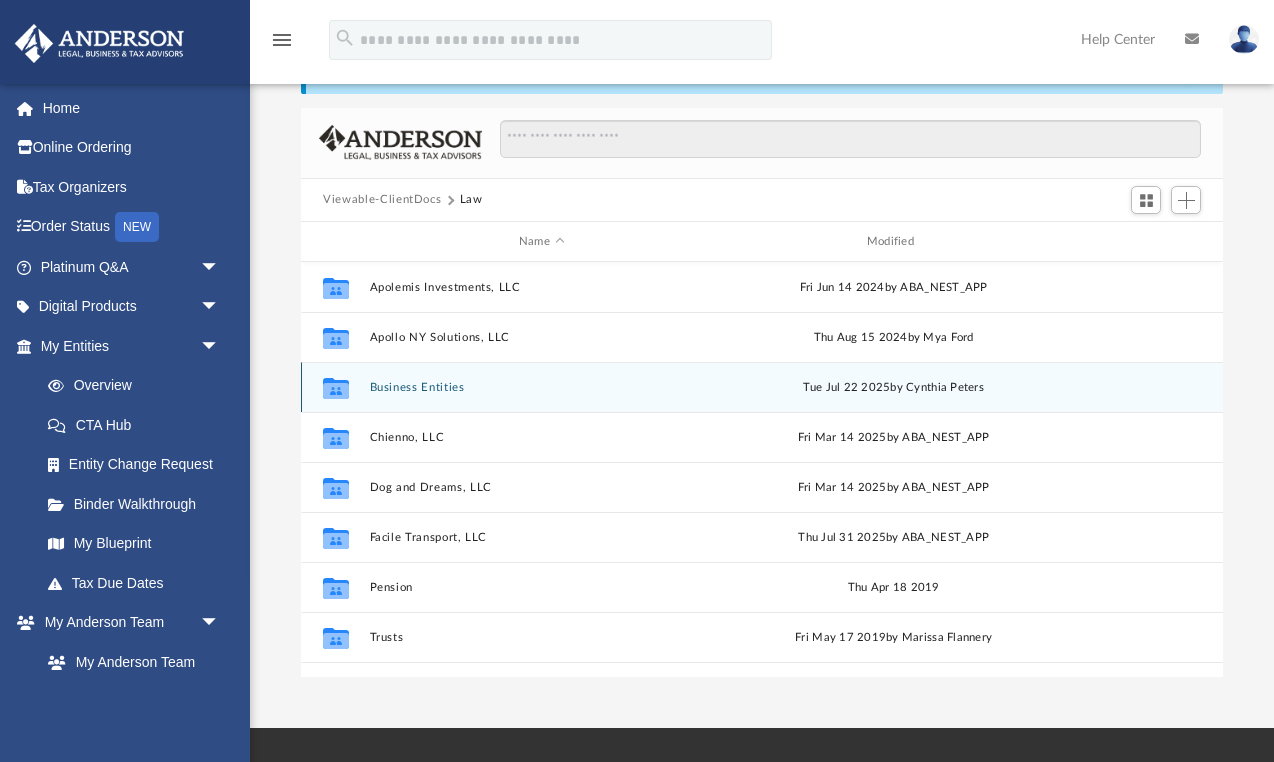 click on "Business Entities" at bounding box center [542, 387] 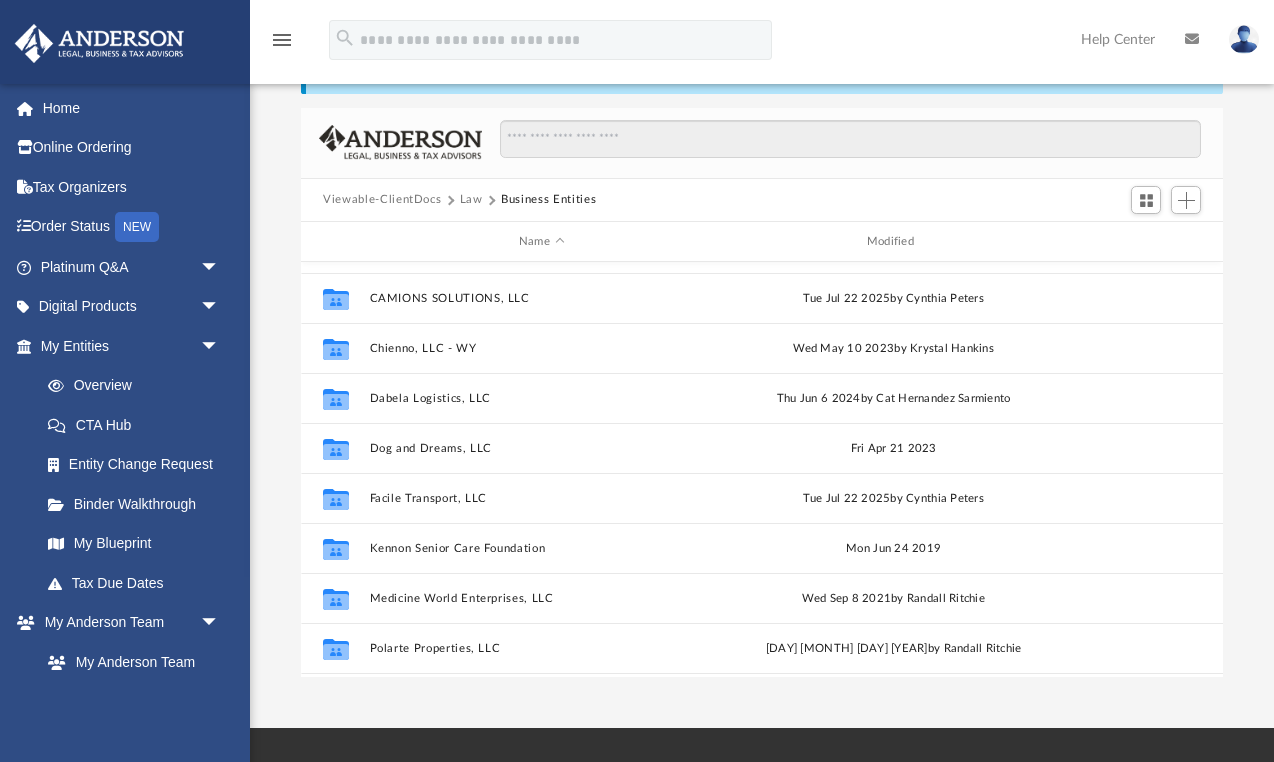 scroll, scrollTop: 406, scrollLeft: 0, axis: vertical 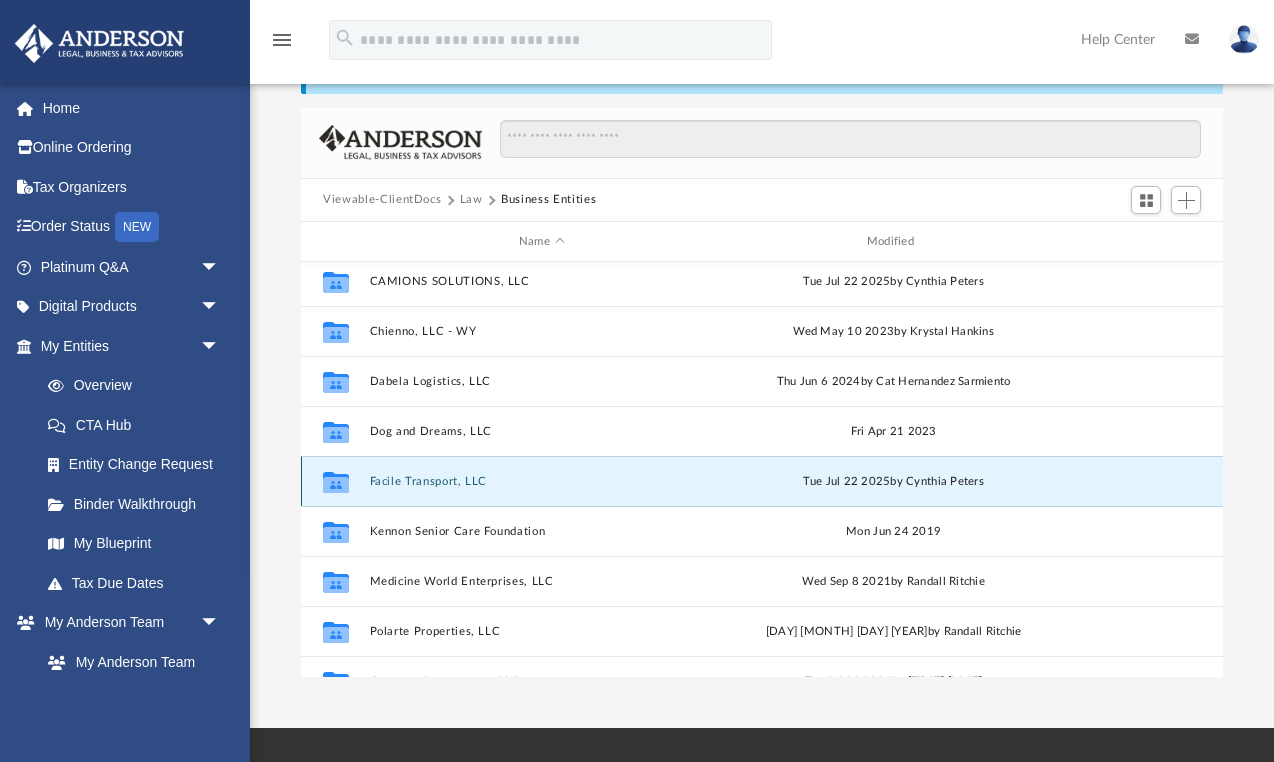 click on "Facile Transport, LLC" at bounding box center (542, 481) 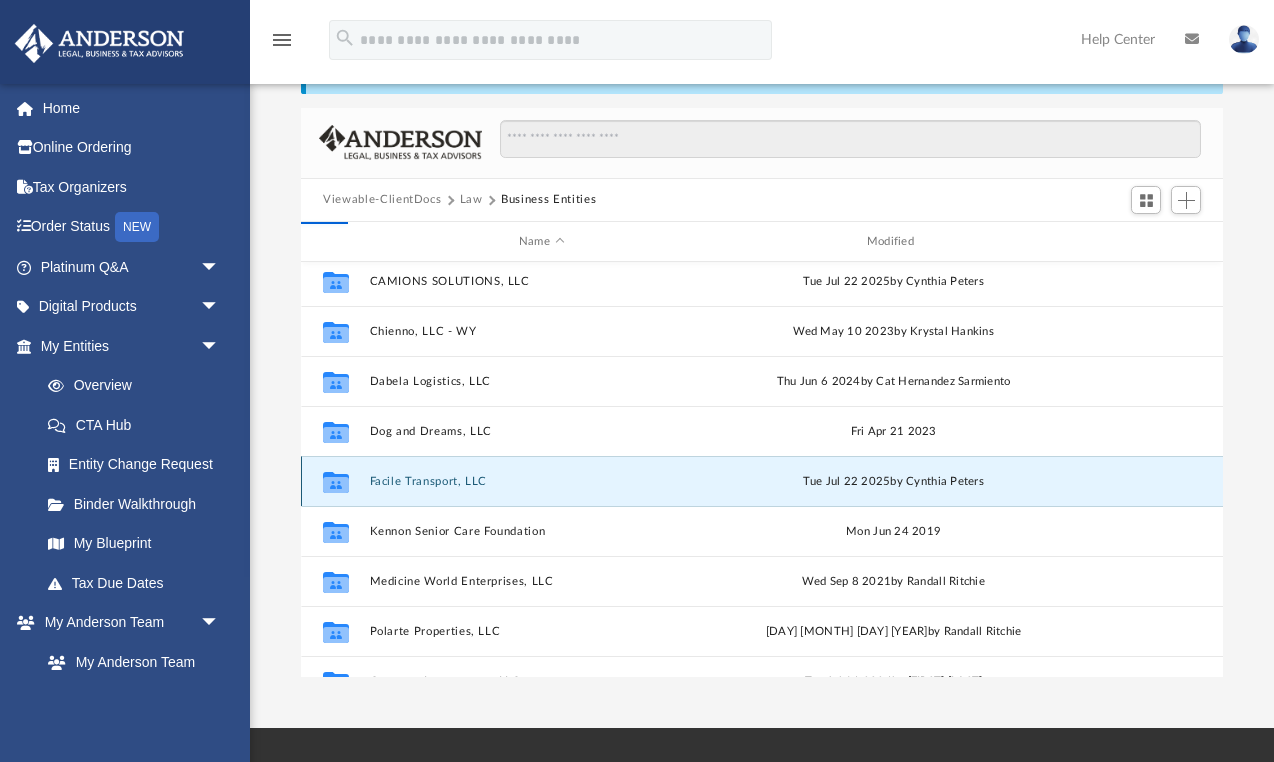 scroll, scrollTop: 0, scrollLeft: 0, axis: both 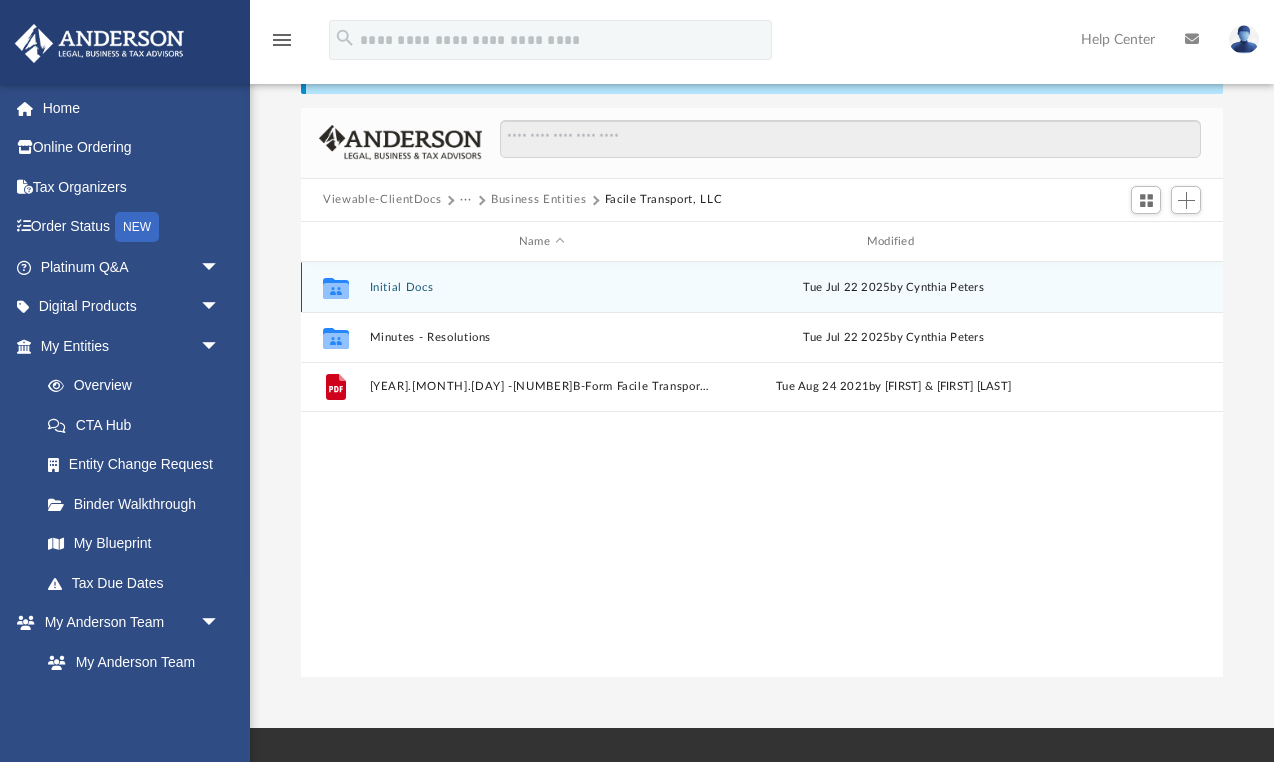 click on "Initial Docs" at bounding box center (542, 287) 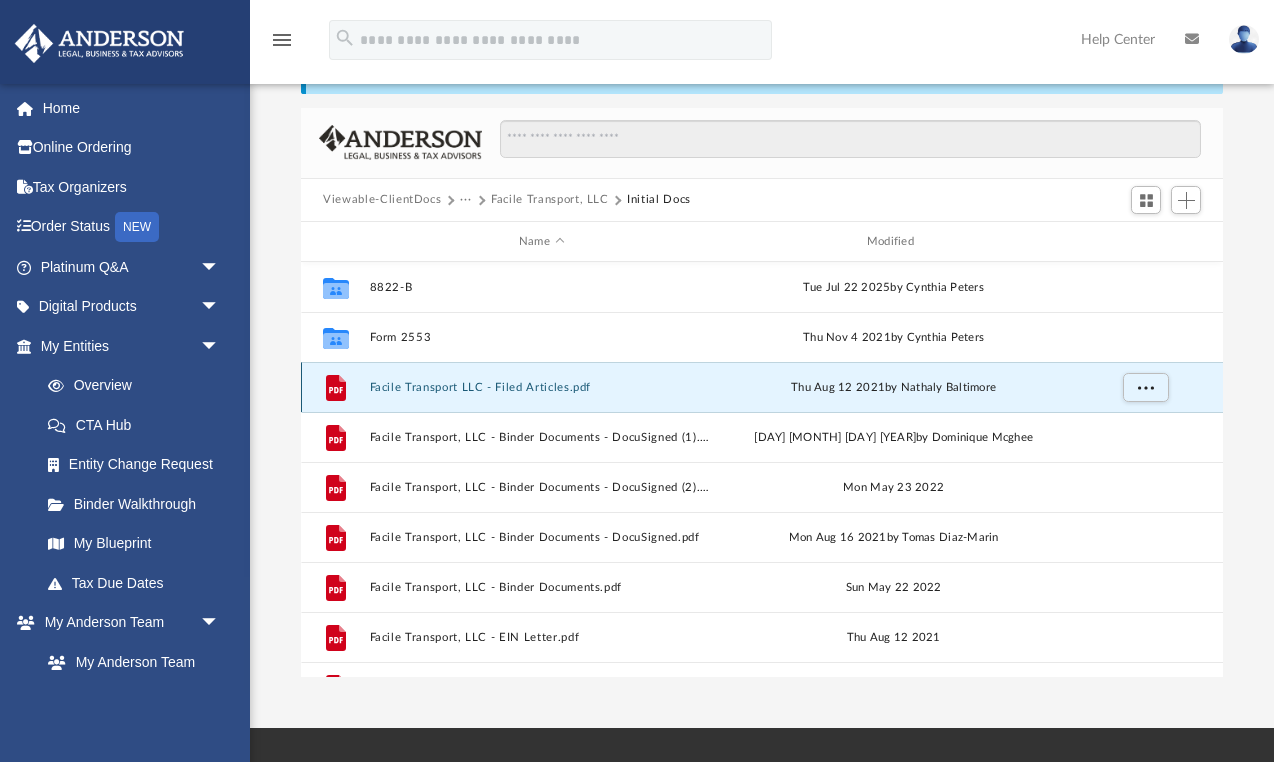 click on "Facile Transport LLC - Filed Articles.pdf" at bounding box center (542, 387) 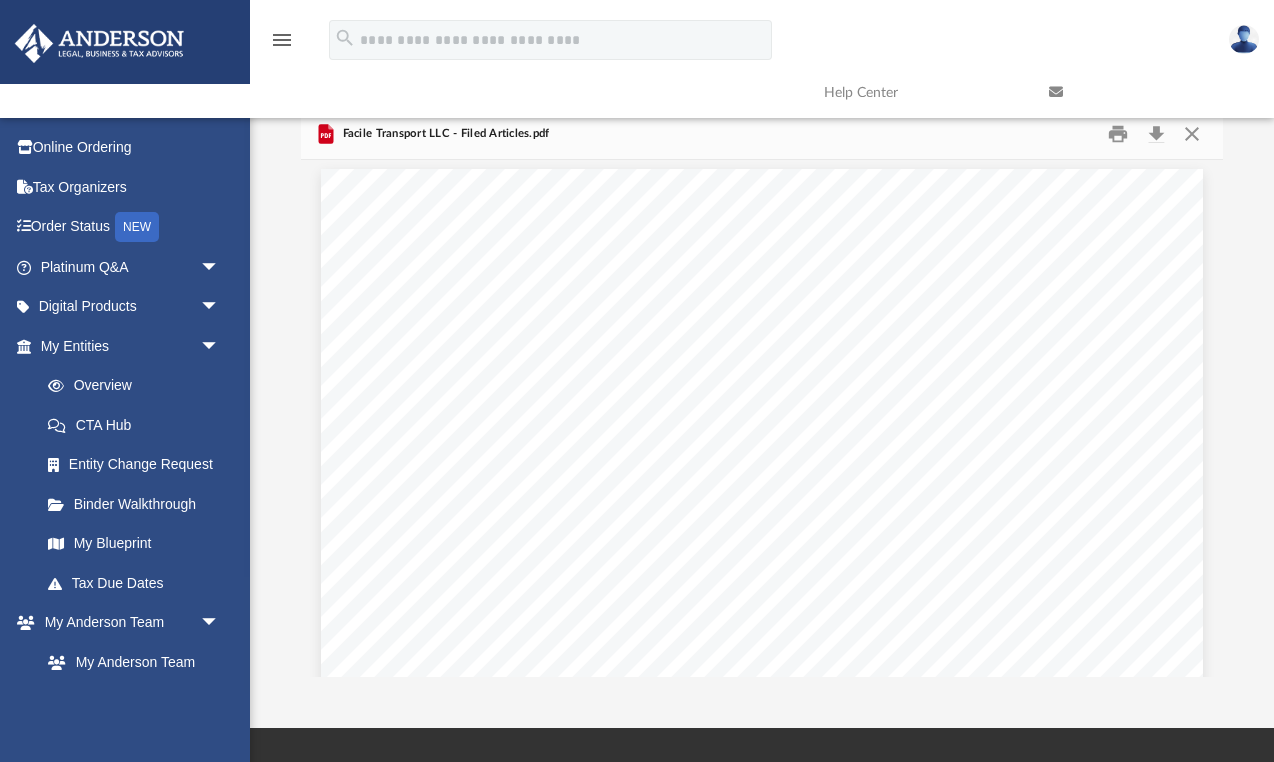 scroll, scrollTop: 0, scrollLeft: 0, axis: both 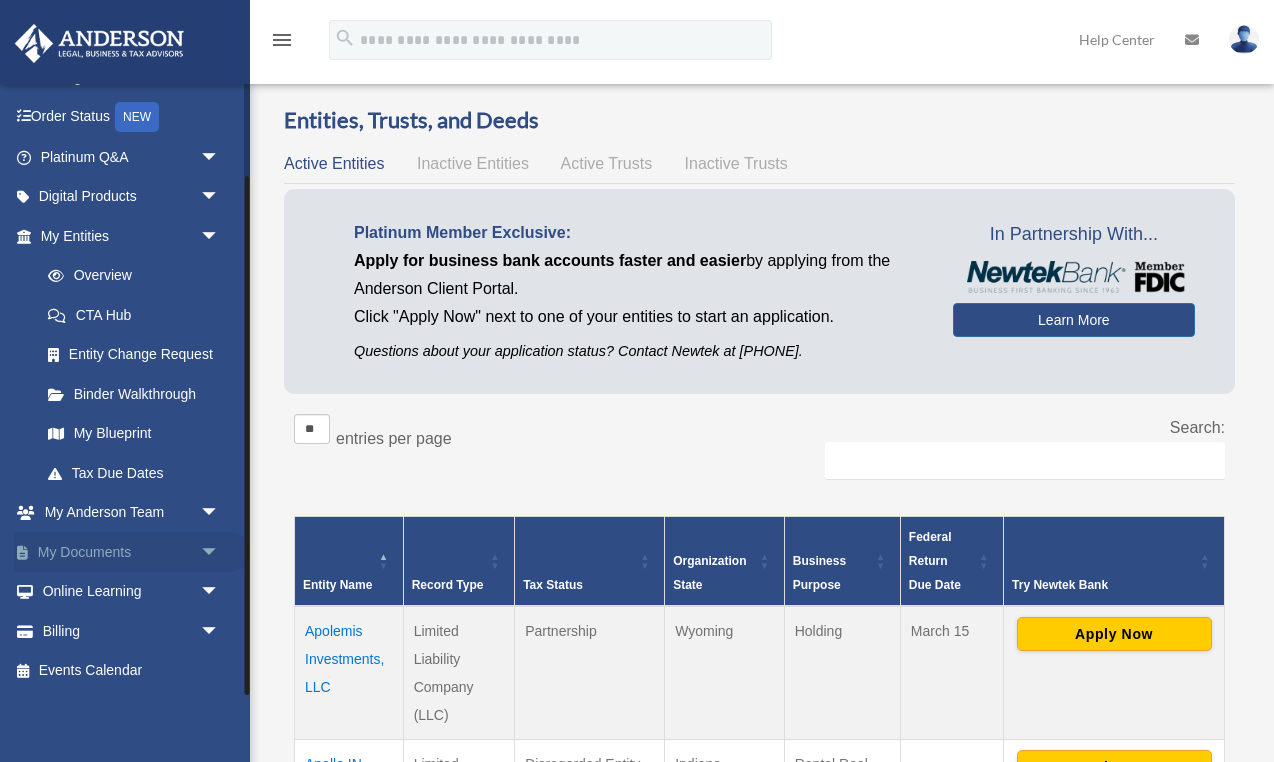 click on "arrow_drop_down" at bounding box center [220, 552] 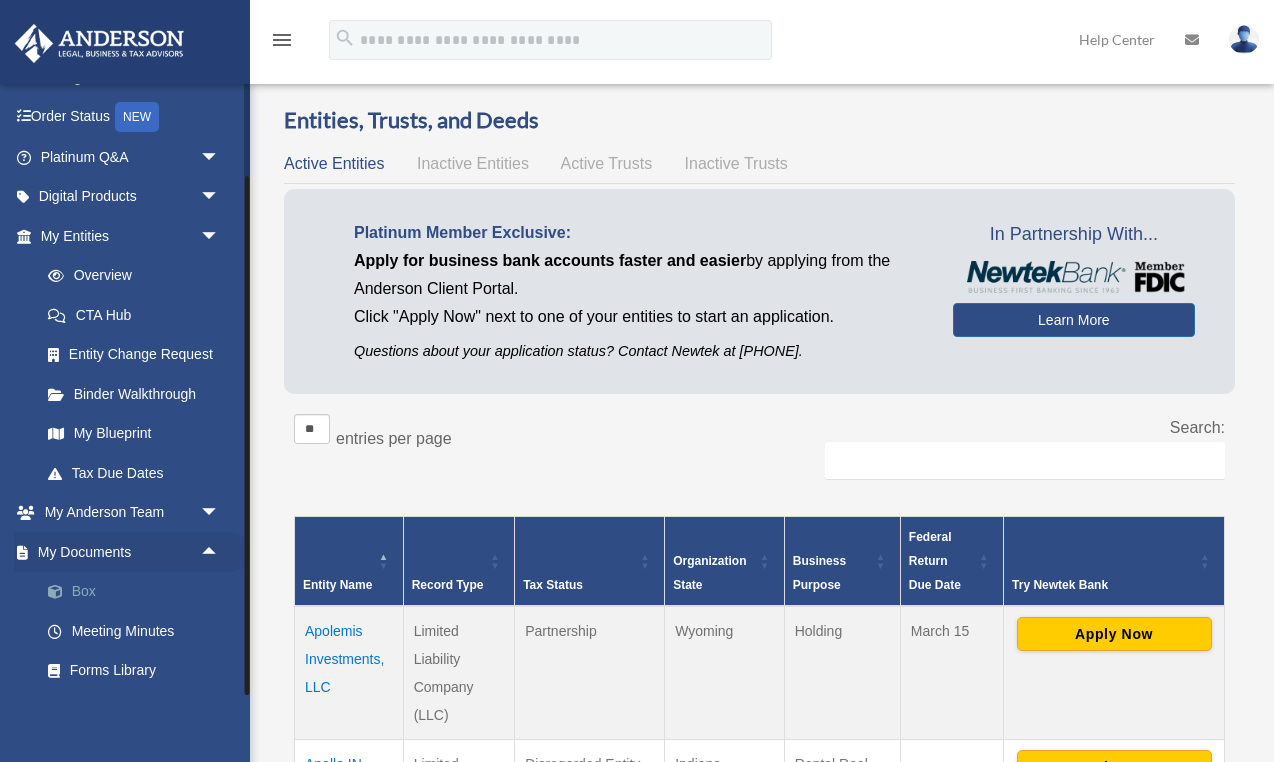 click on "Box" at bounding box center (139, 592) 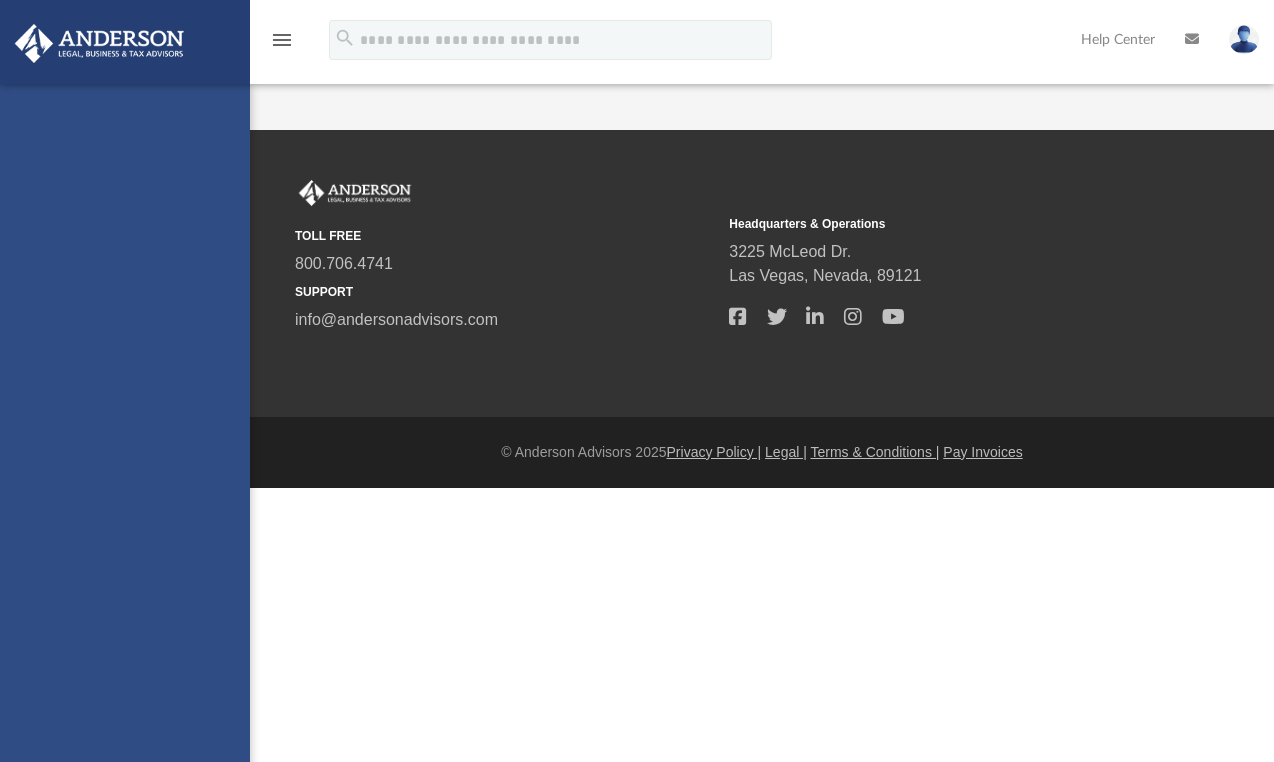 scroll, scrollTop: 0, scrollLeft: 0, axis: both 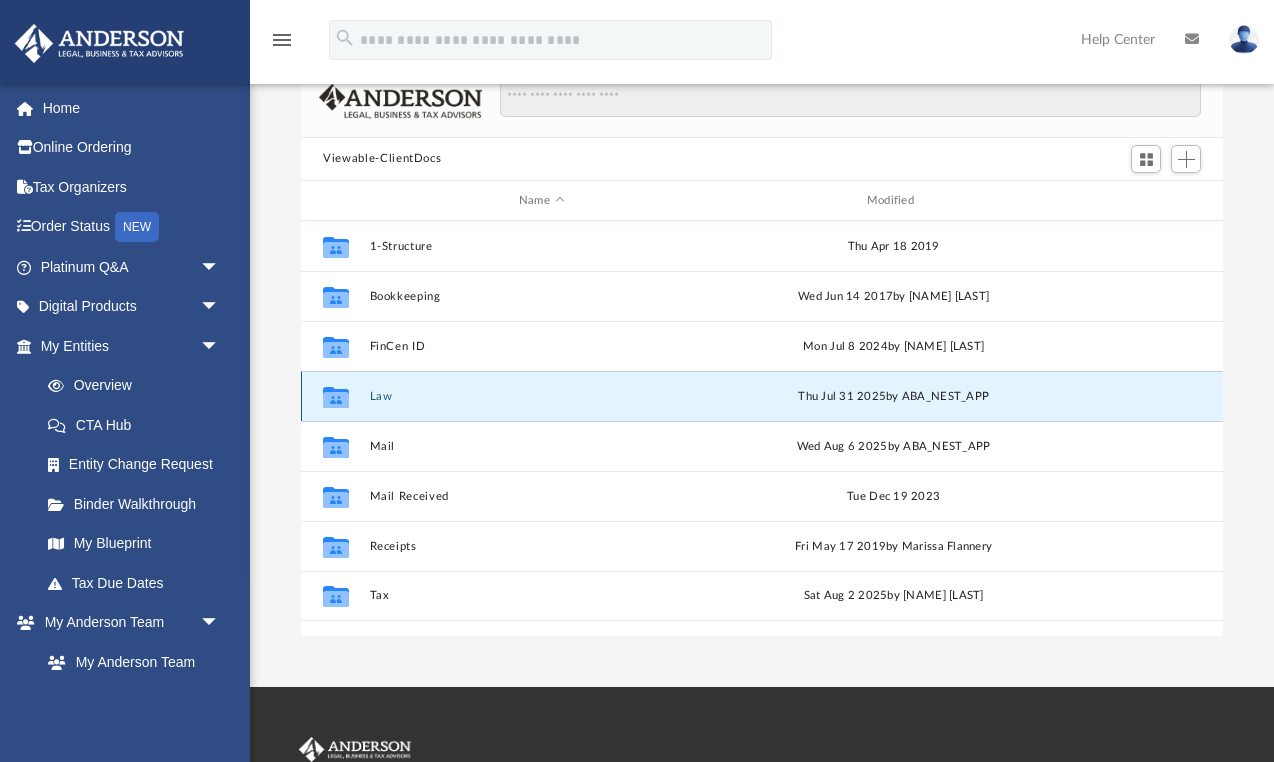 click on "Law" at bounding box center [542, 396] 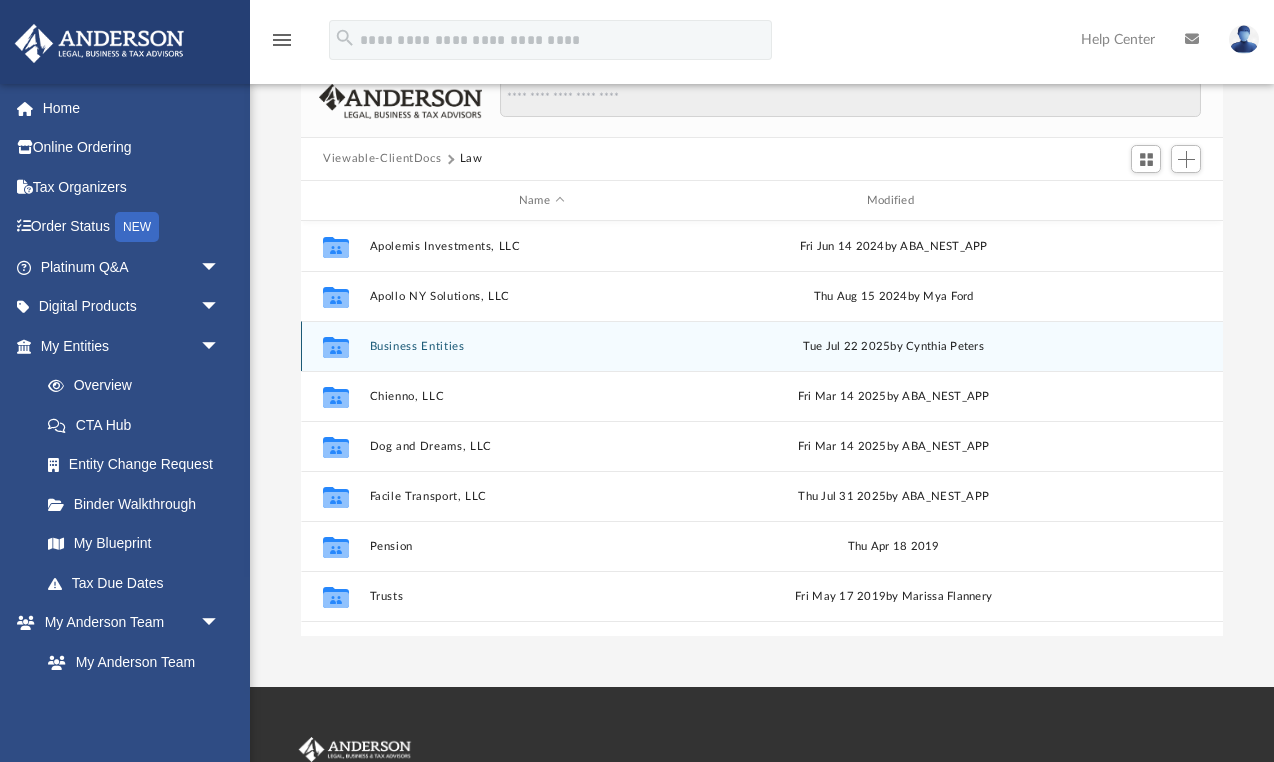 click on "Business Entities" at bounding box center (542, 346) 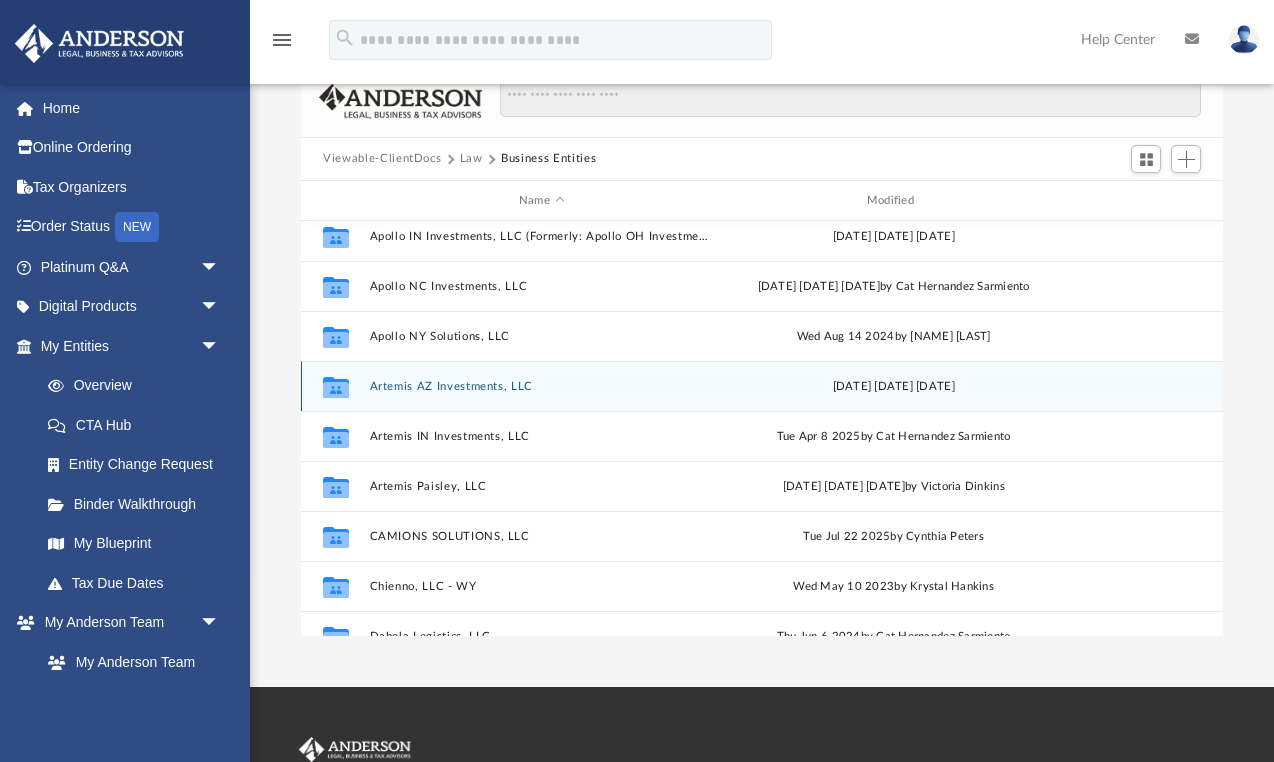 scroll, scrollTop: 128, scrollLeft: 0, axis: vertical 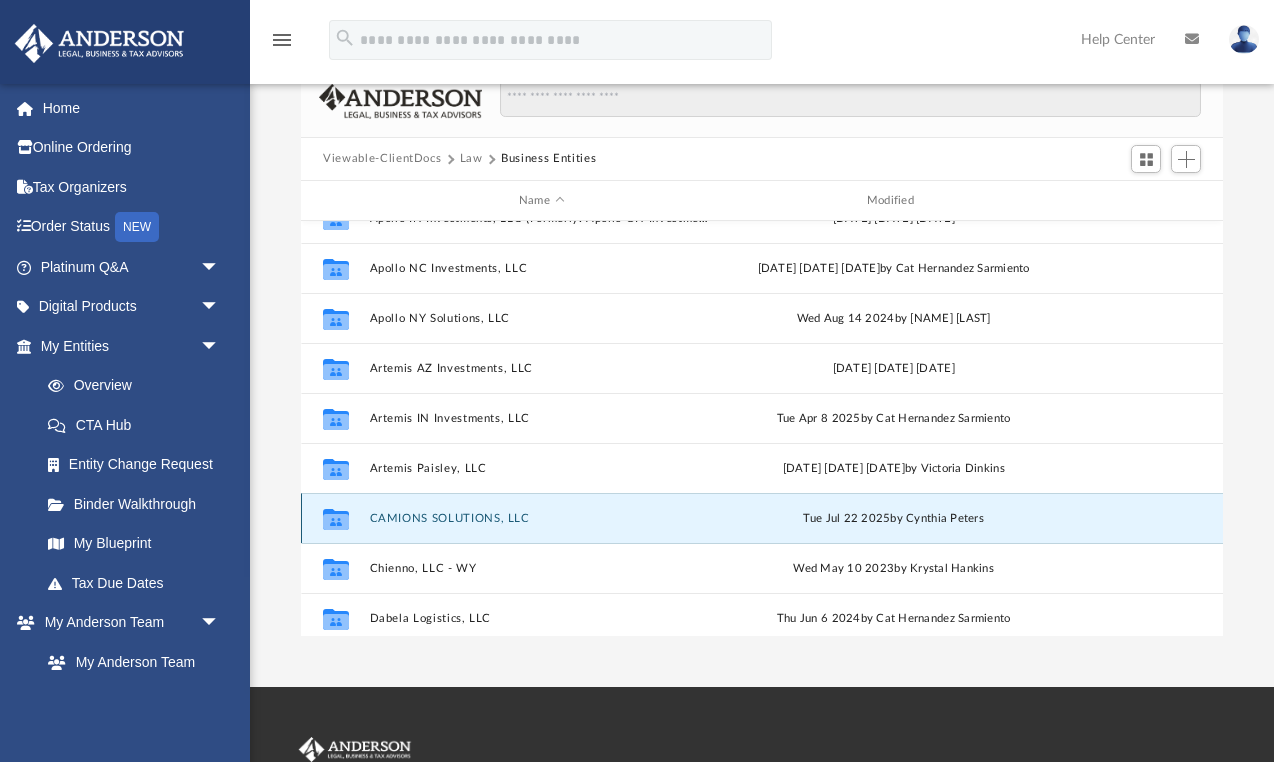 click on "CAMIONS SOLUTIONS, LLC" at bounding box center [542, 518] 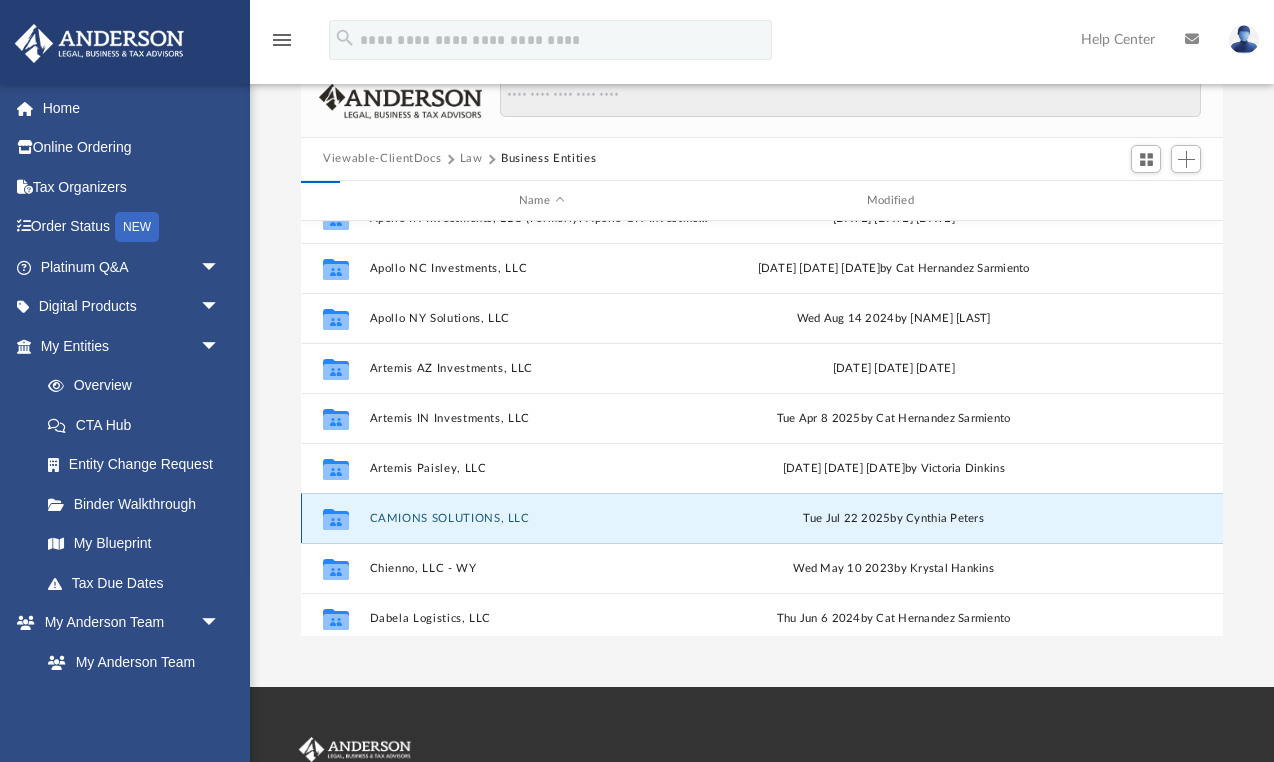 scroll, scrollTop: 0, scrollLeft: 0, axis: both 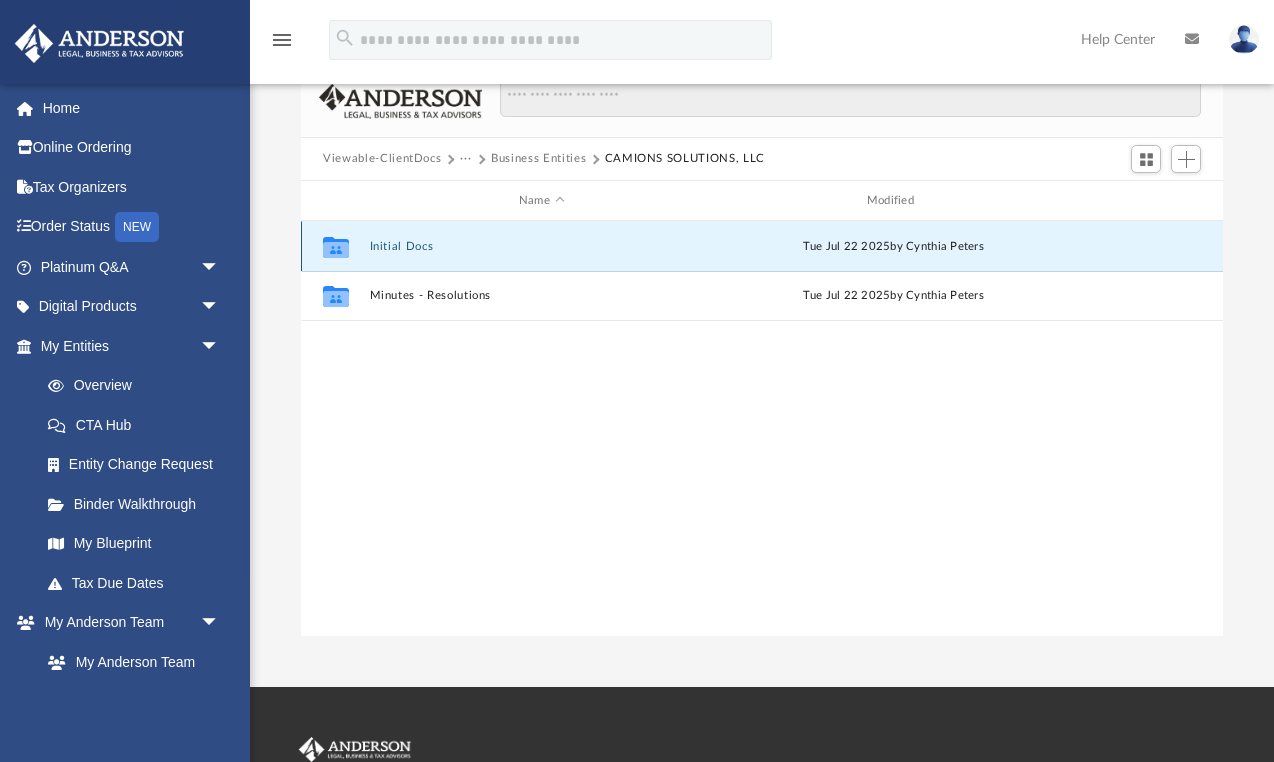click on "Initial Docs" at bounding box center [542, 246] 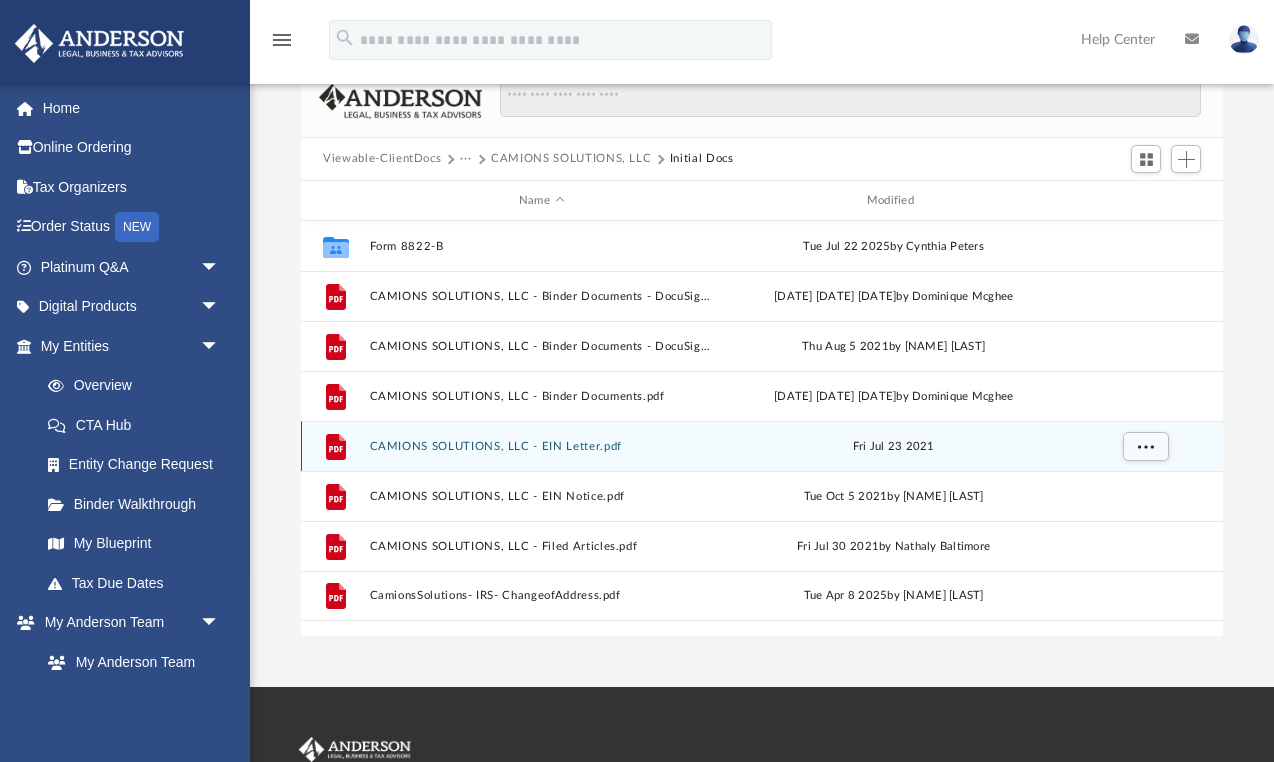 click on "CAMIONS SOLUTIONS, LLC - EIN Letter.pdf" at bounding box center [542, 446] 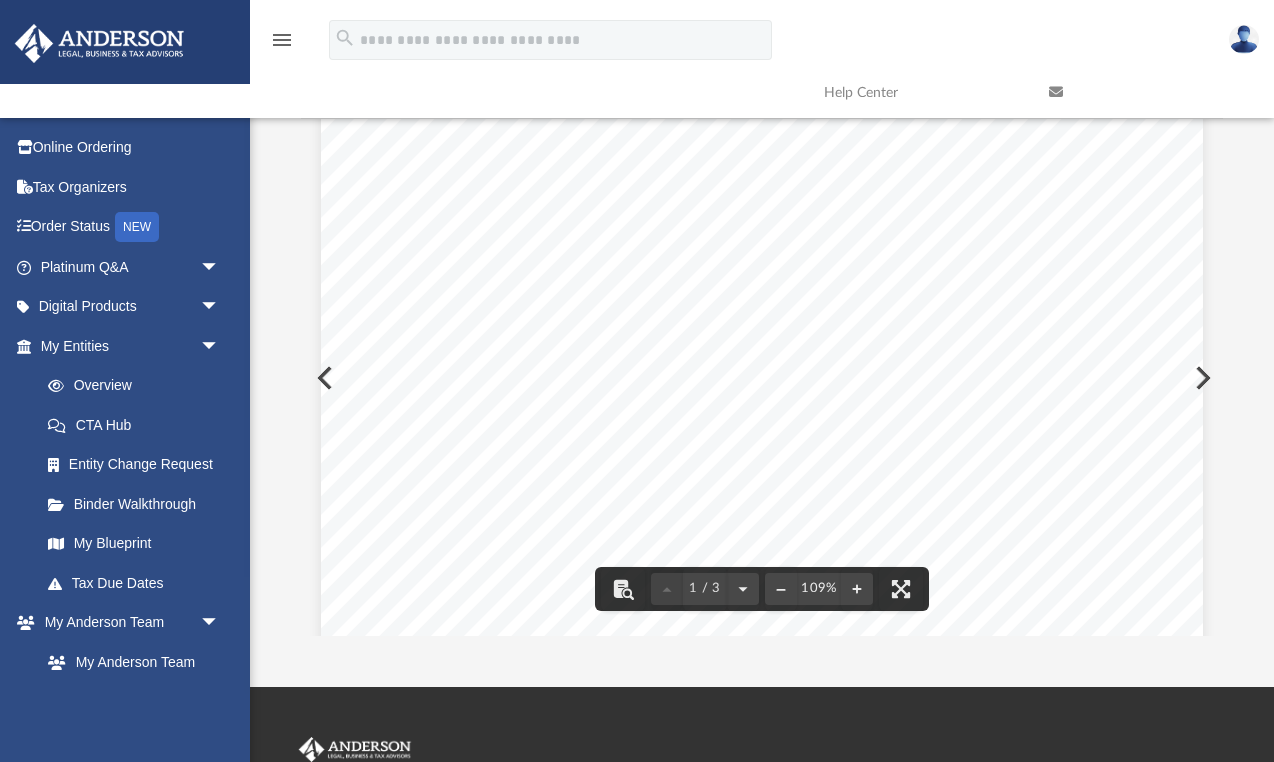 scroll, scrollTop: 0, scrollLeft: 0, axis: both 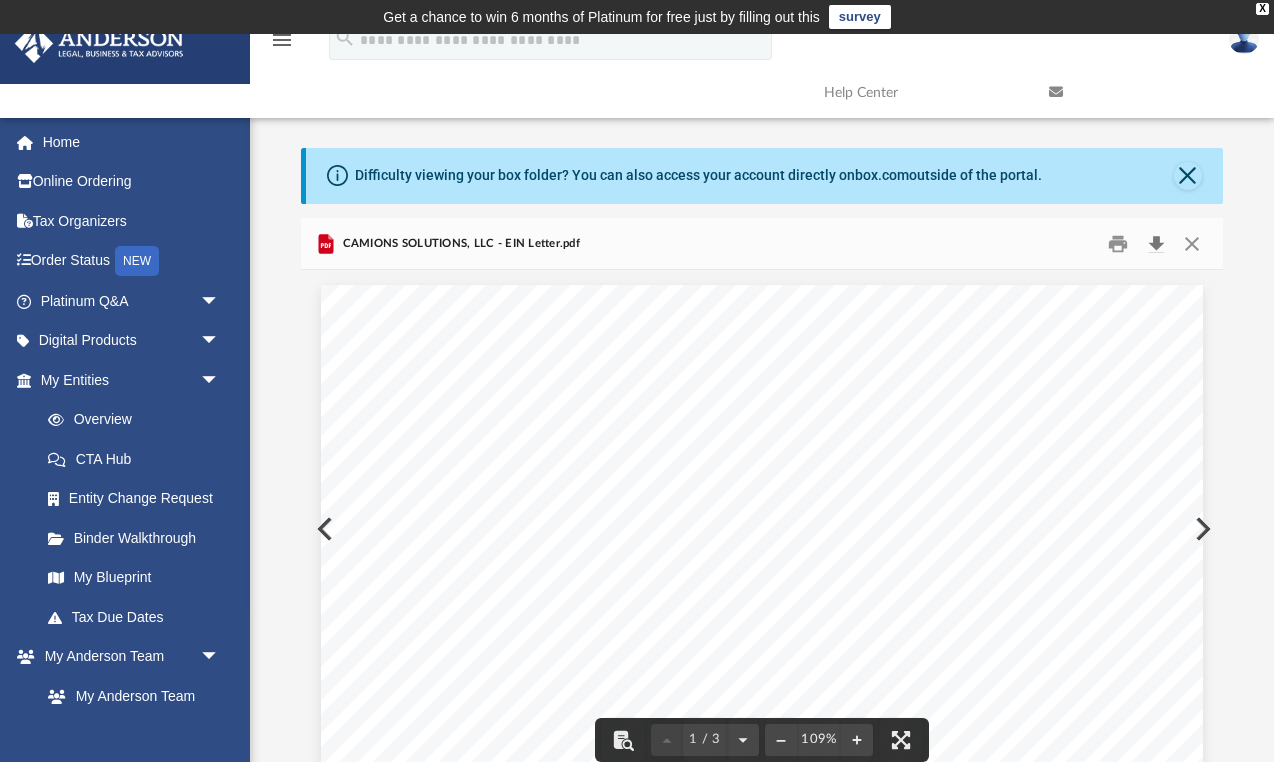 click at bounding box center [1156, 243] 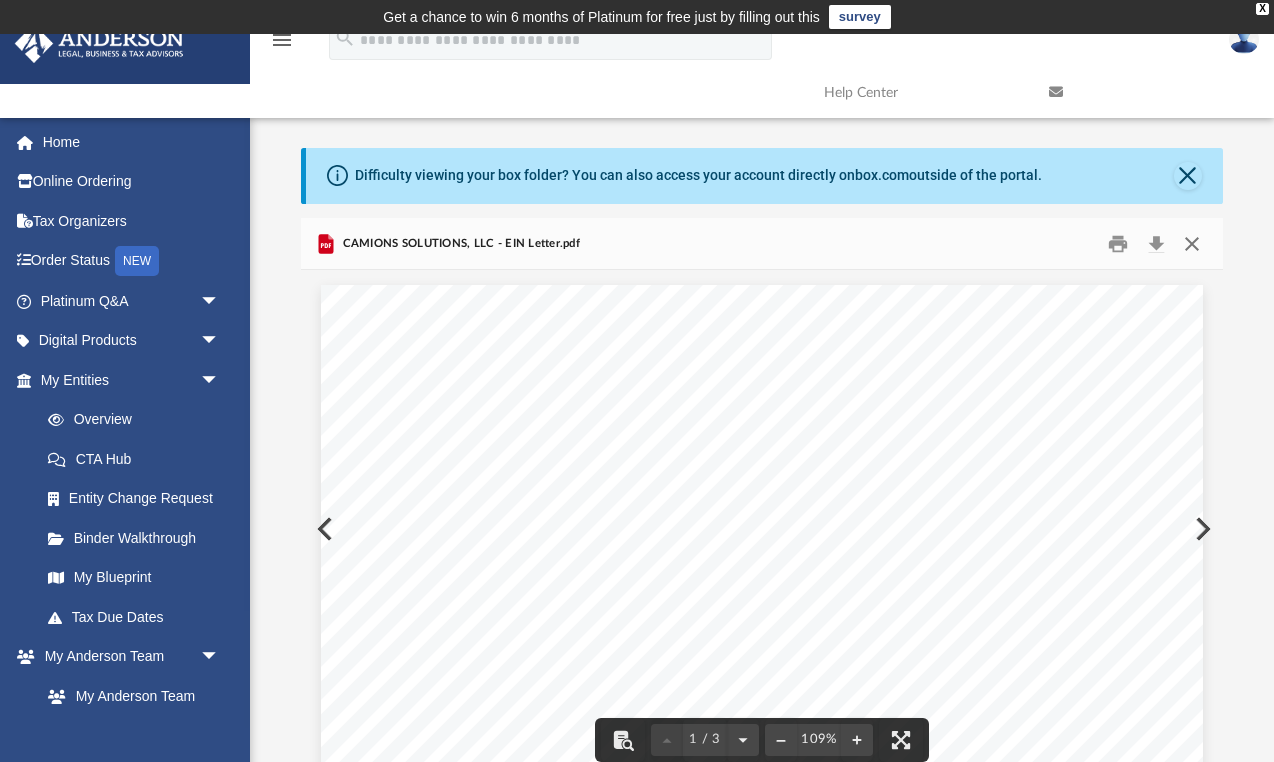 click at bounding box center [1191, 243] 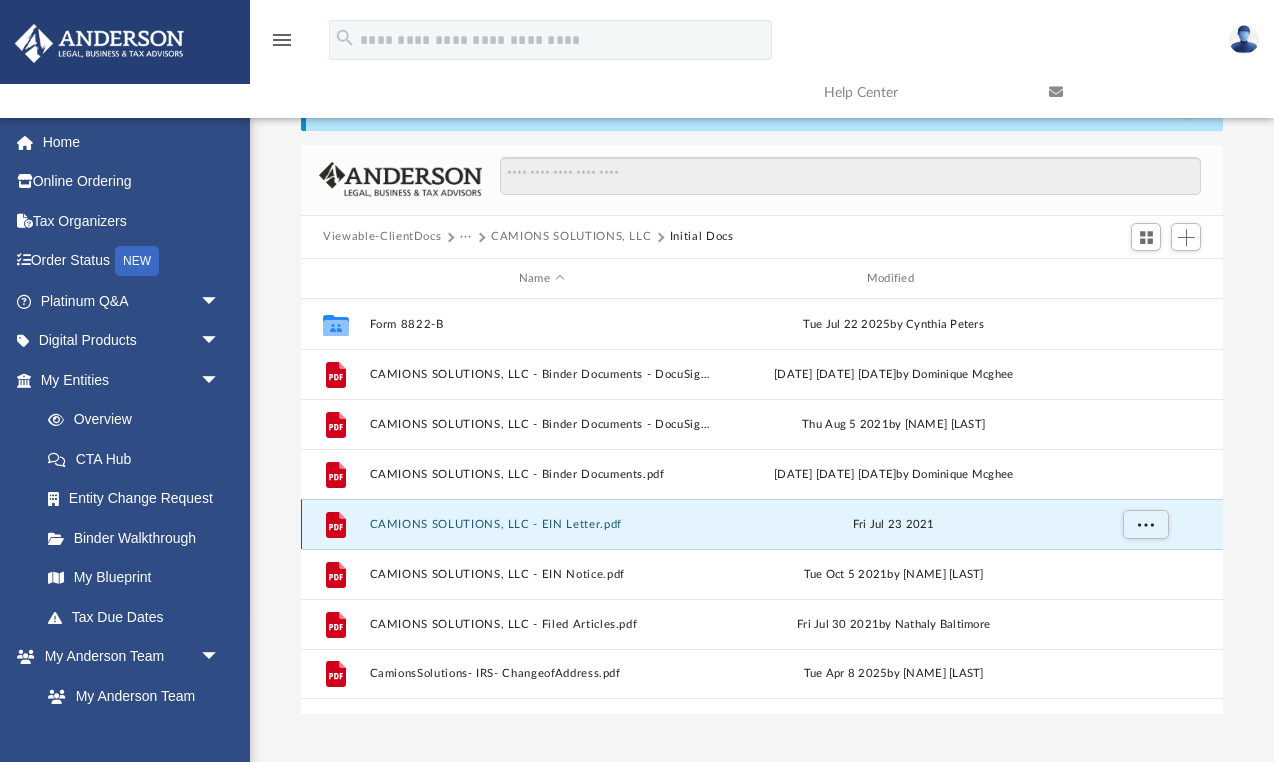 scroll, scrollTop: 84, scrollLeft: 0, axis: vertical 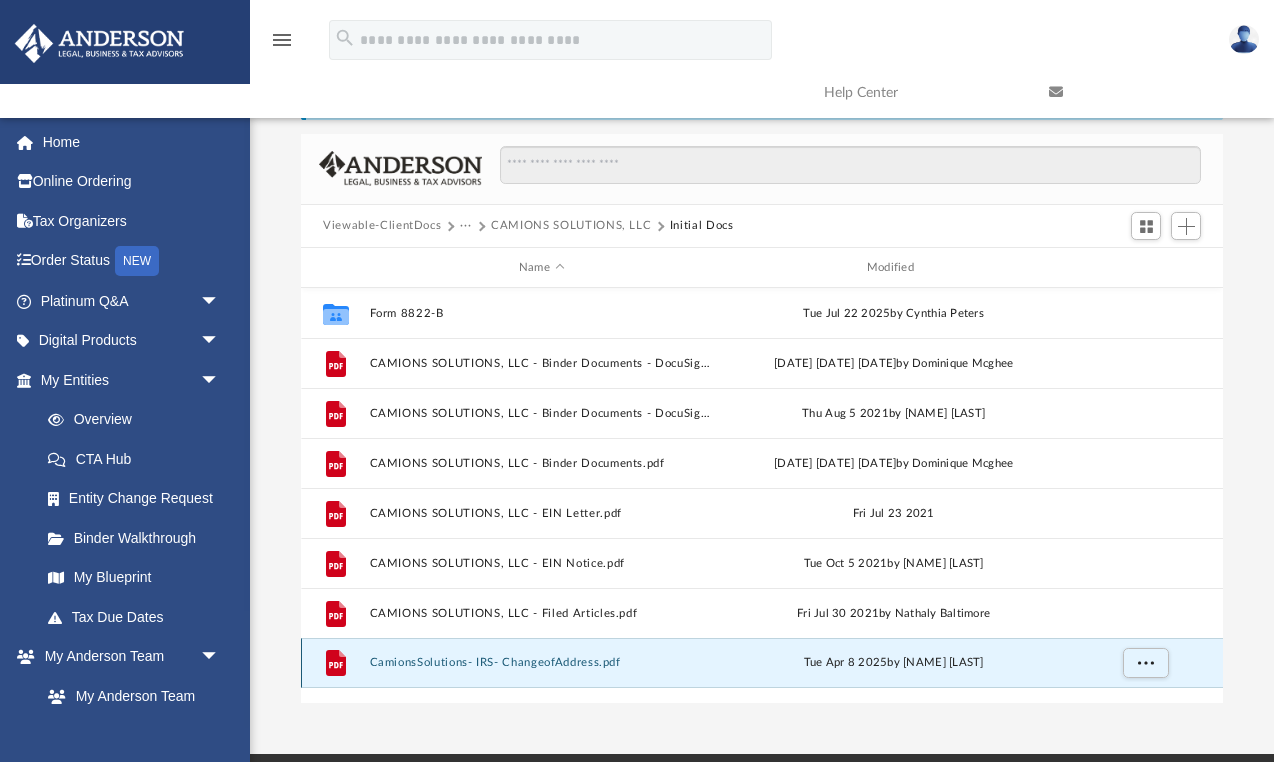 click on "CamionsSolutions- IRS- ChangeofAddress.pdf" at bounding box center [542, 663] 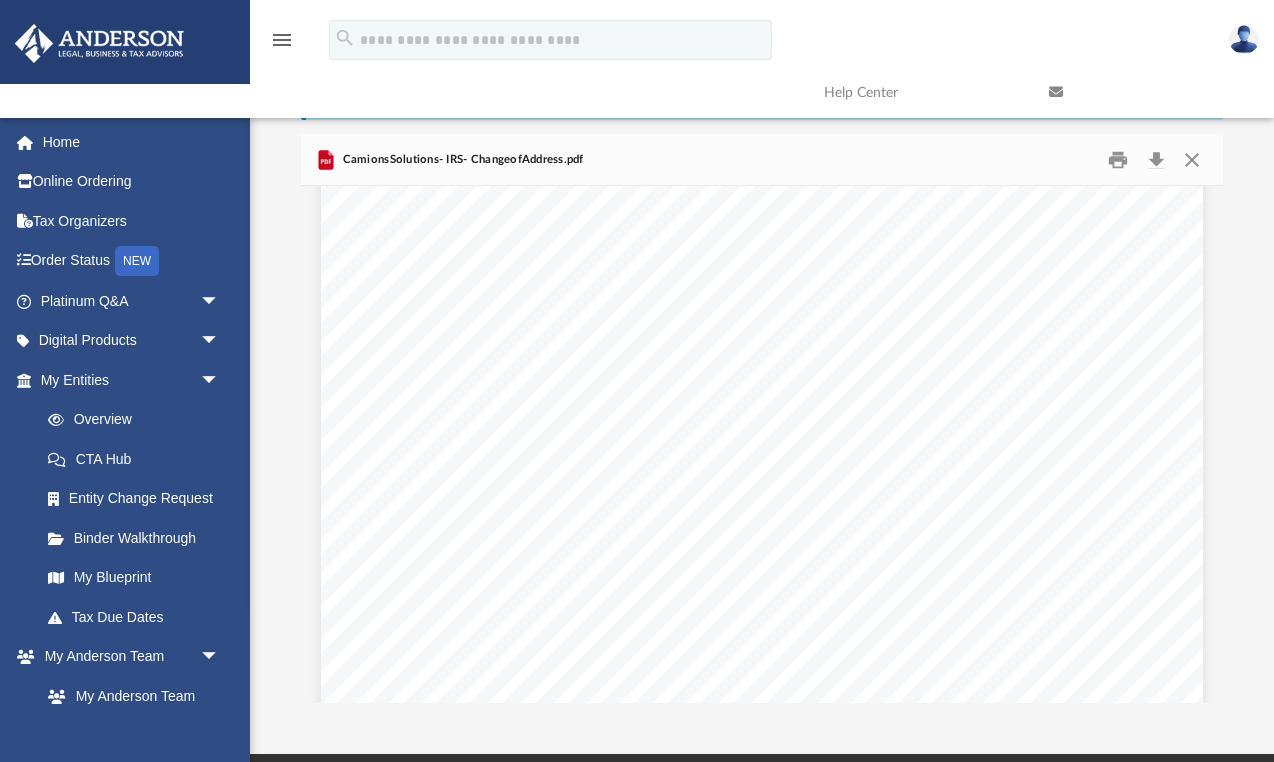 scroll, scrollTop: 0, scrollLeft: 0, axis: both 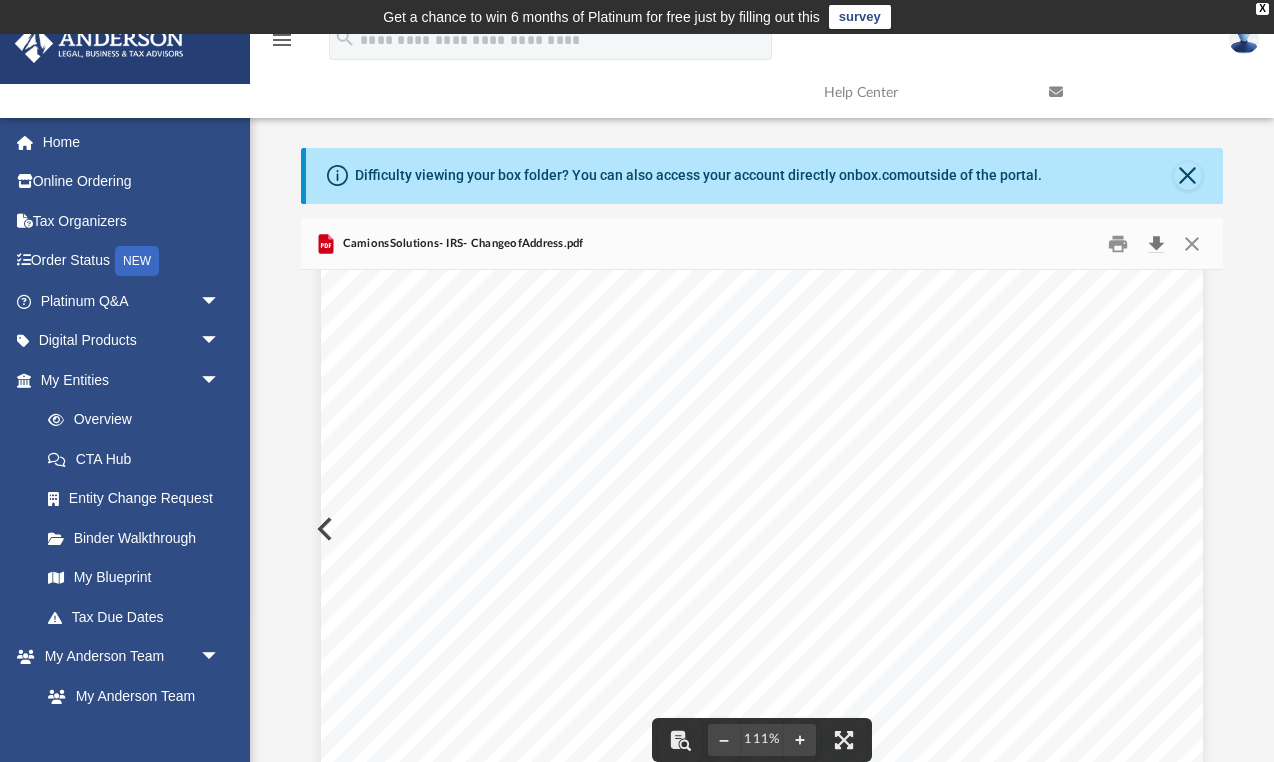click at bounding box center (1156, 243) 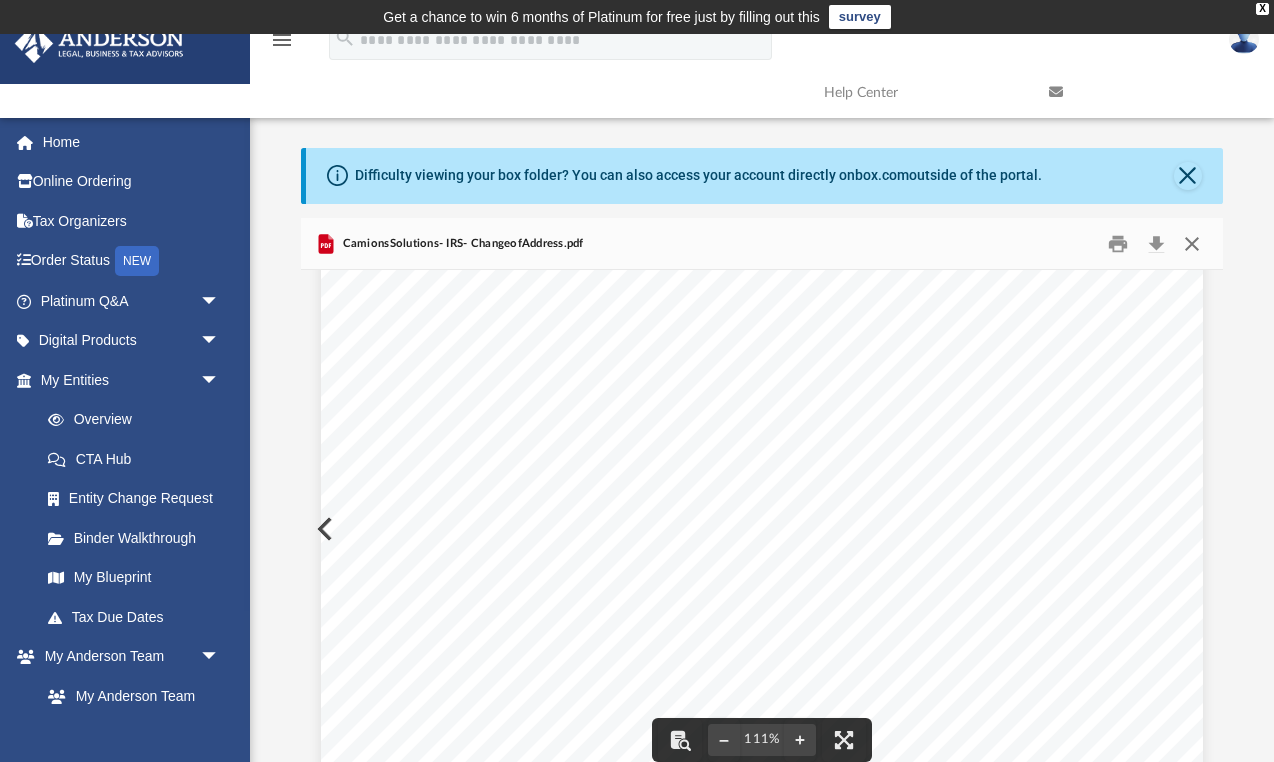 click at bounding box center [1191, 243] 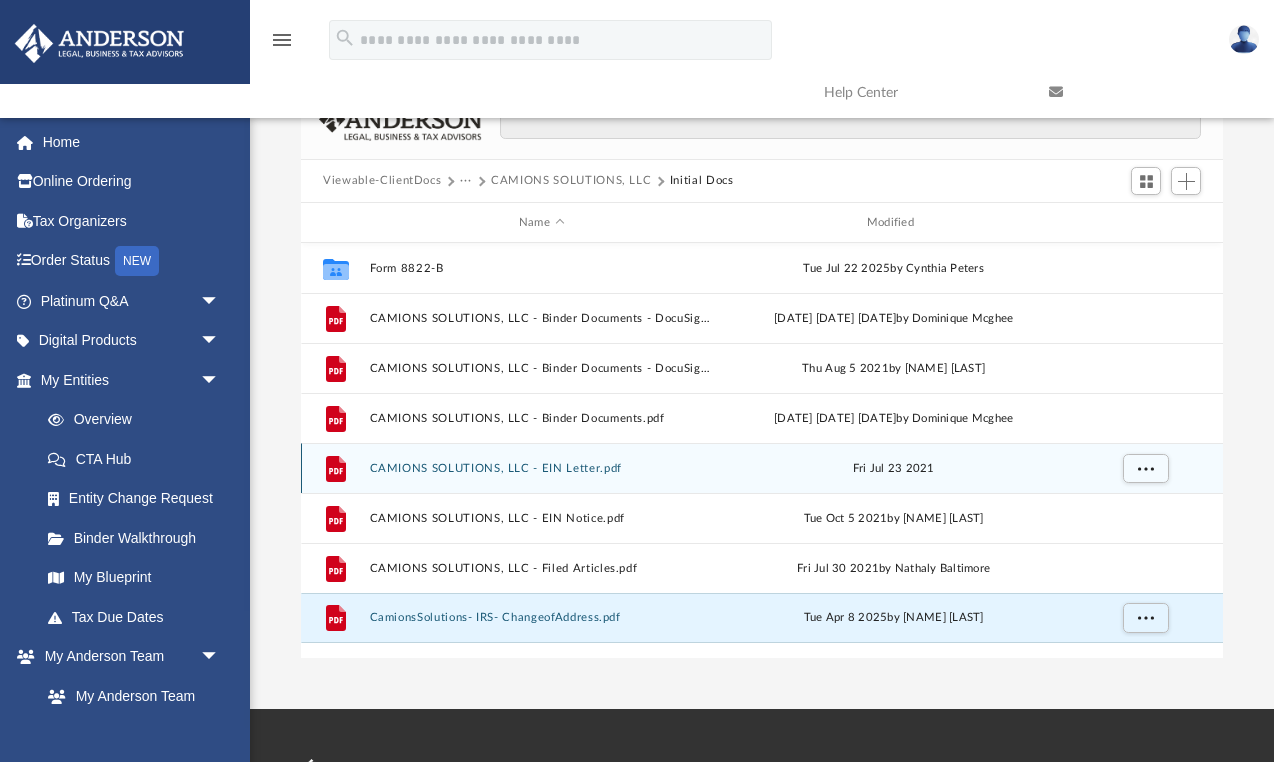 scroll, scrollTop: 133, scrollLeft: 0, axis: vertical 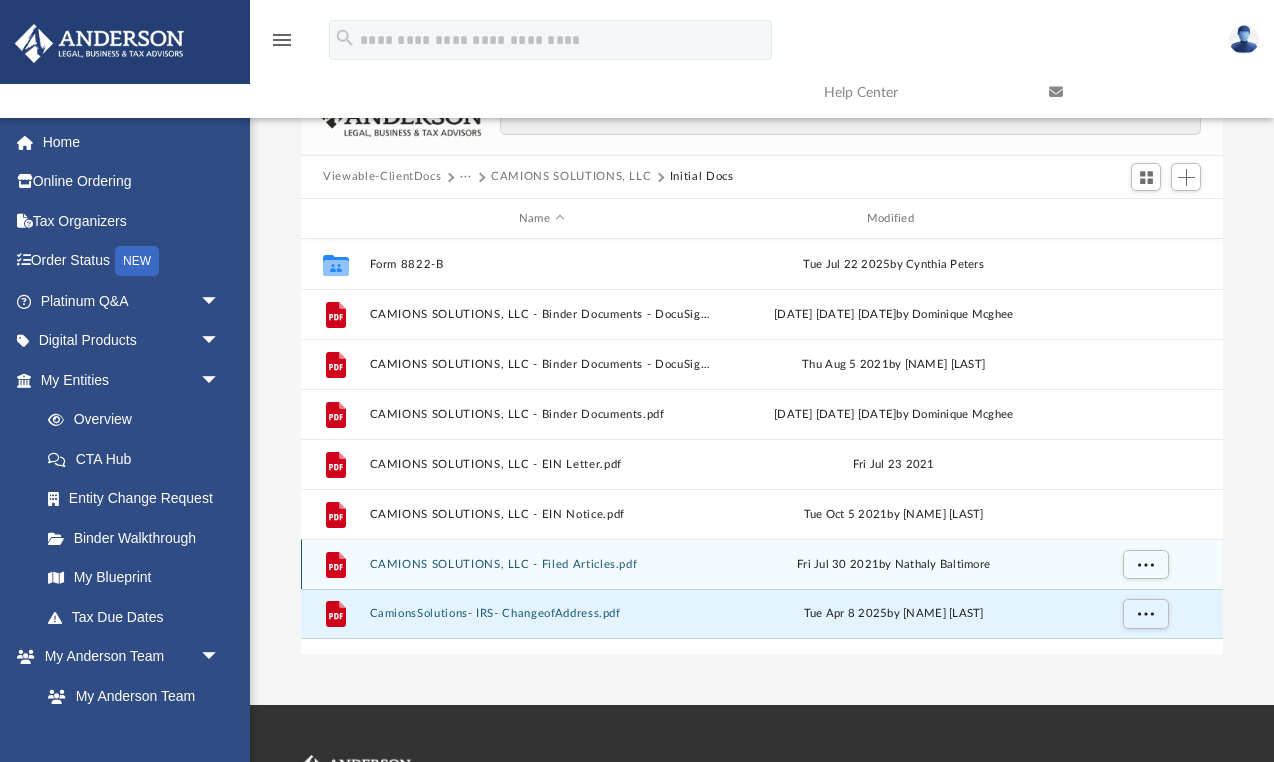 click on "CAMIONS SOLUTIONS, LLC - Filed Articles.pdf" at bounding box center (542, 564) 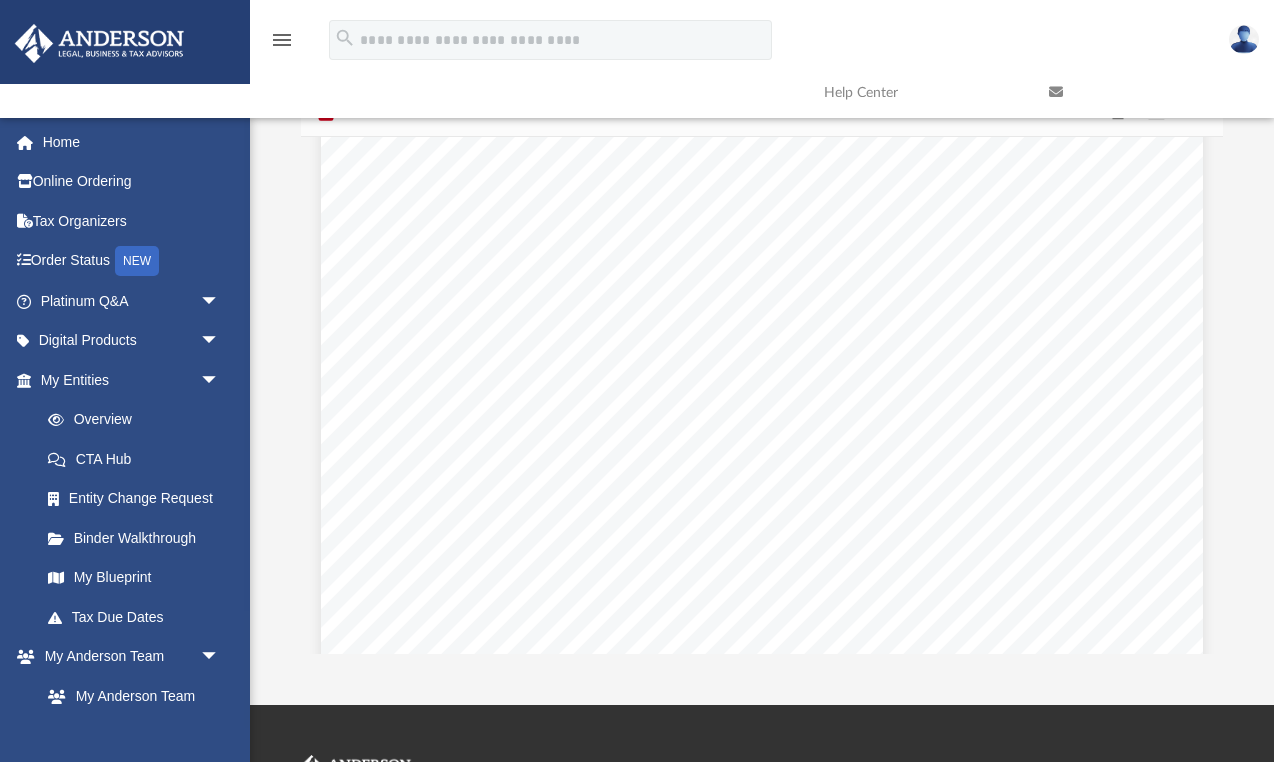 scroll, scrollTop: 0, scrollLeft: 0, axis: both 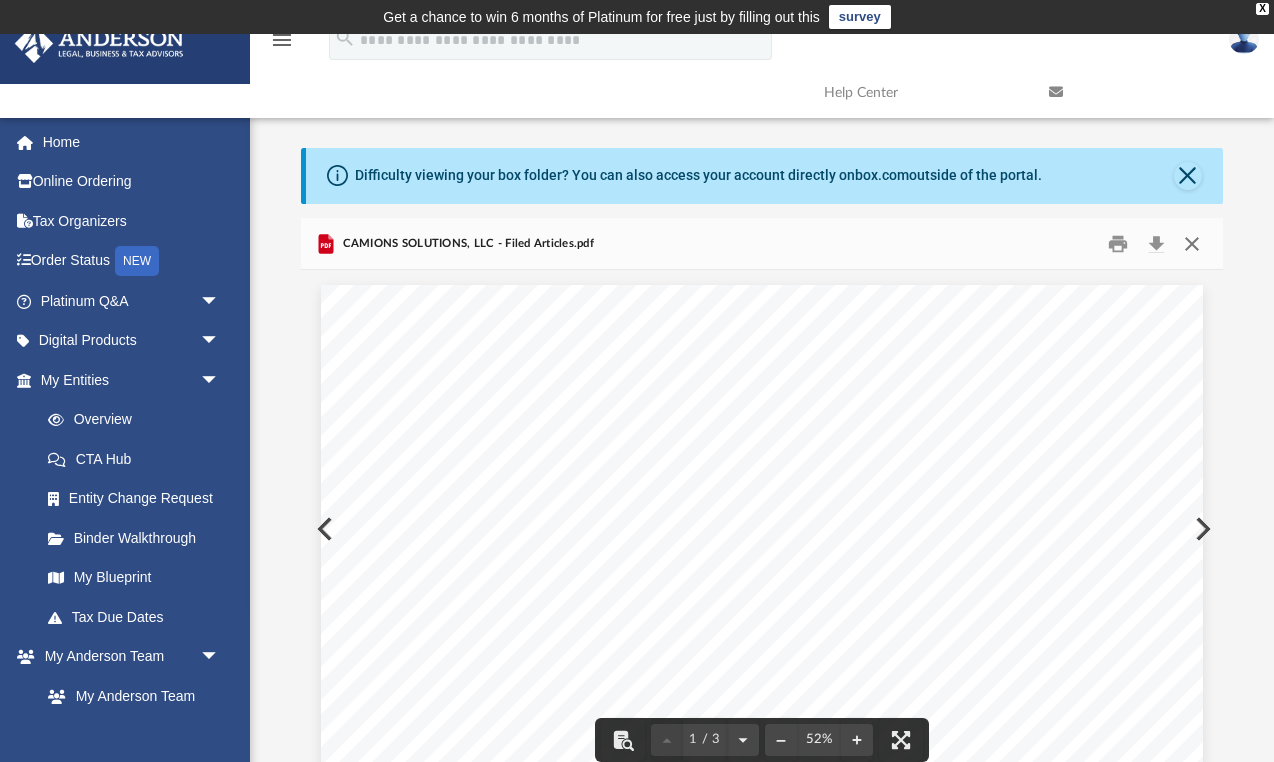 click at bounding box center [1191, 243] 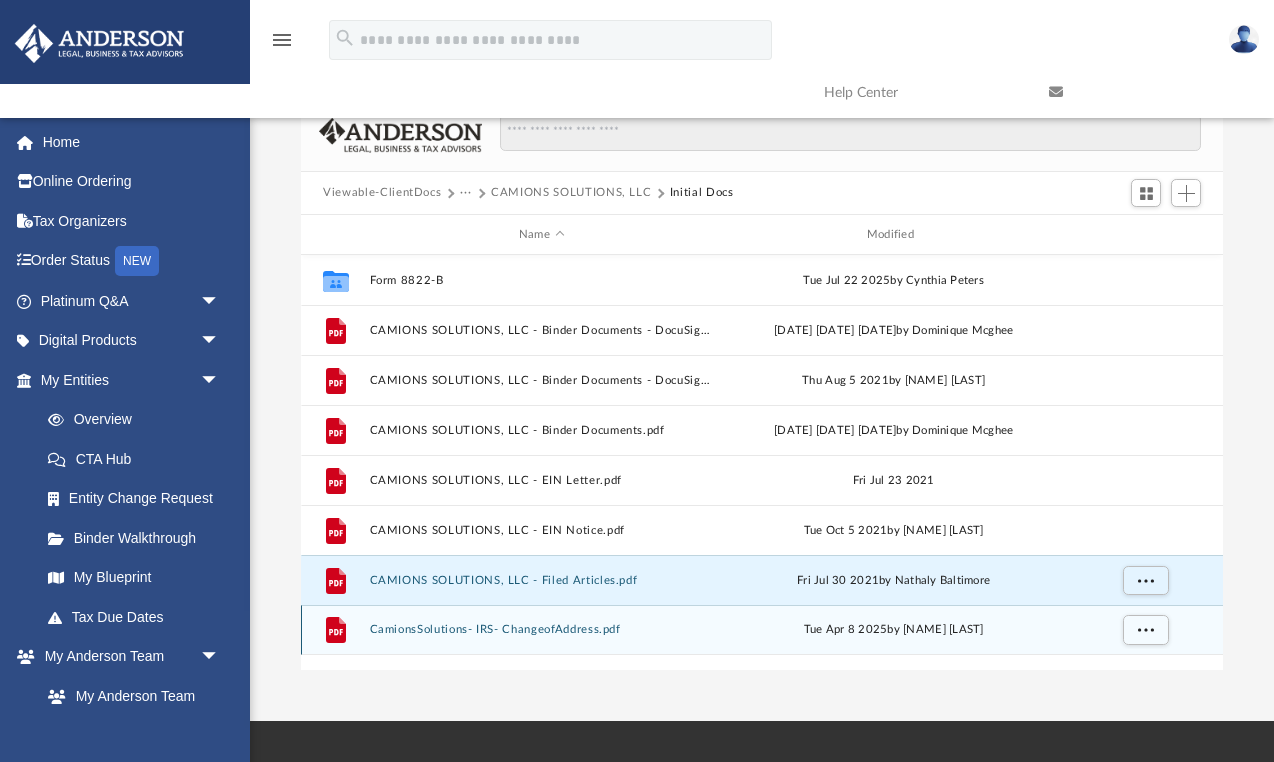 scroll, scrollTop: 134, scrollLeft: 0, axis: vertical 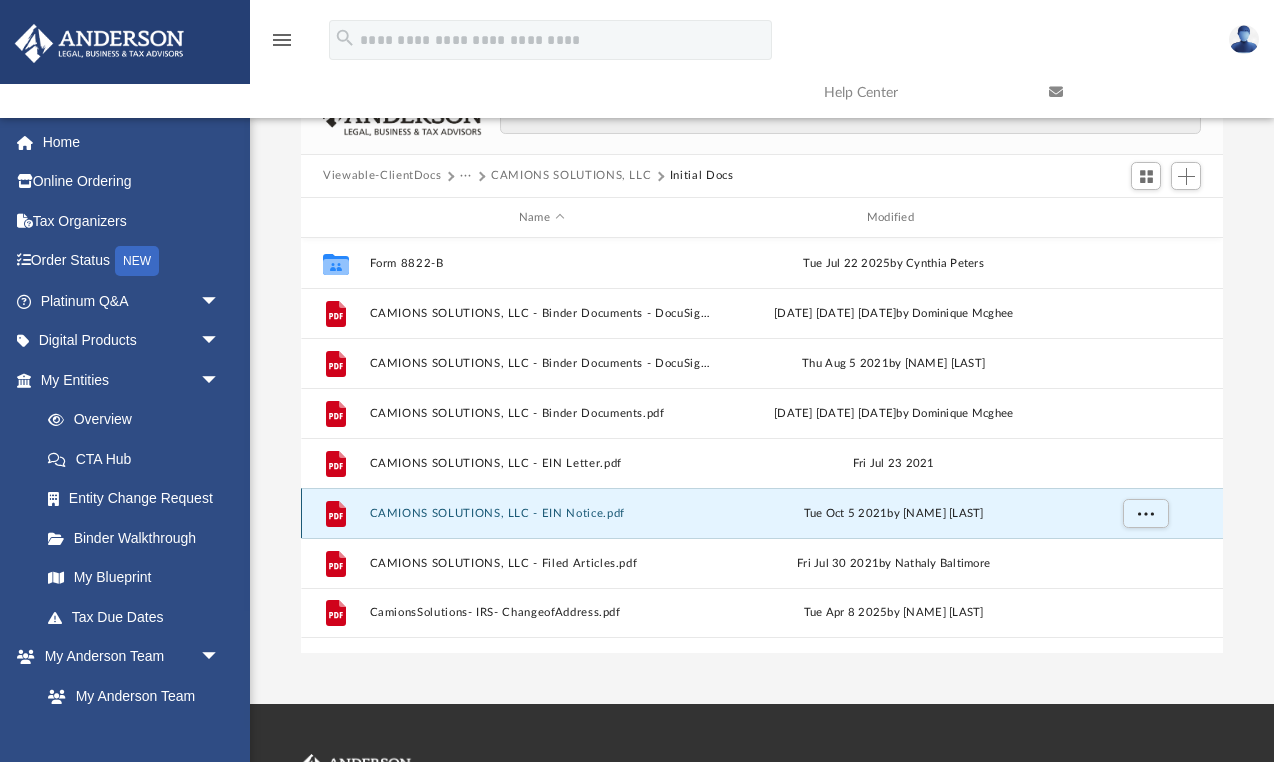 click on "CAMIONS SOLUTIONS, LLC - EIN Notice.pdf" at bounding box center (542, 513) 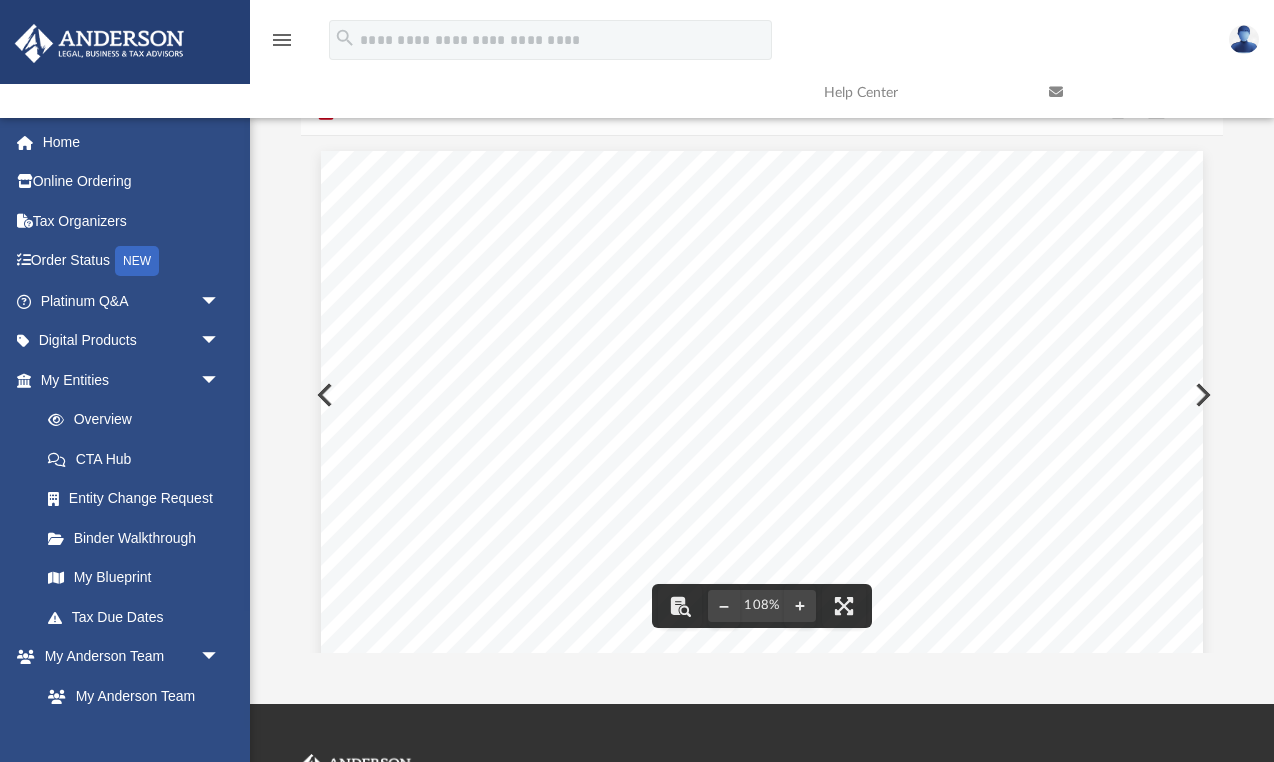scroll, scrollTop: 0, scrollLeft: 0, axis: both 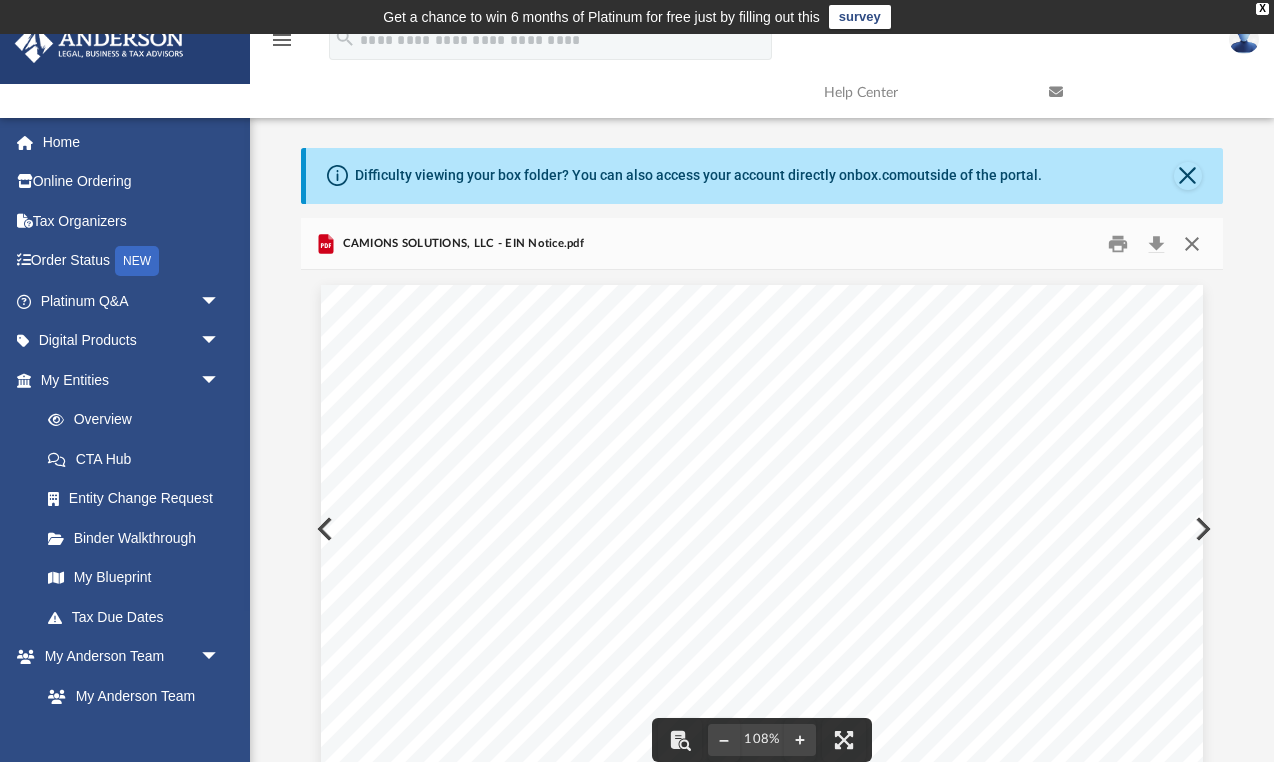 click at bounding box center [1191, 243] 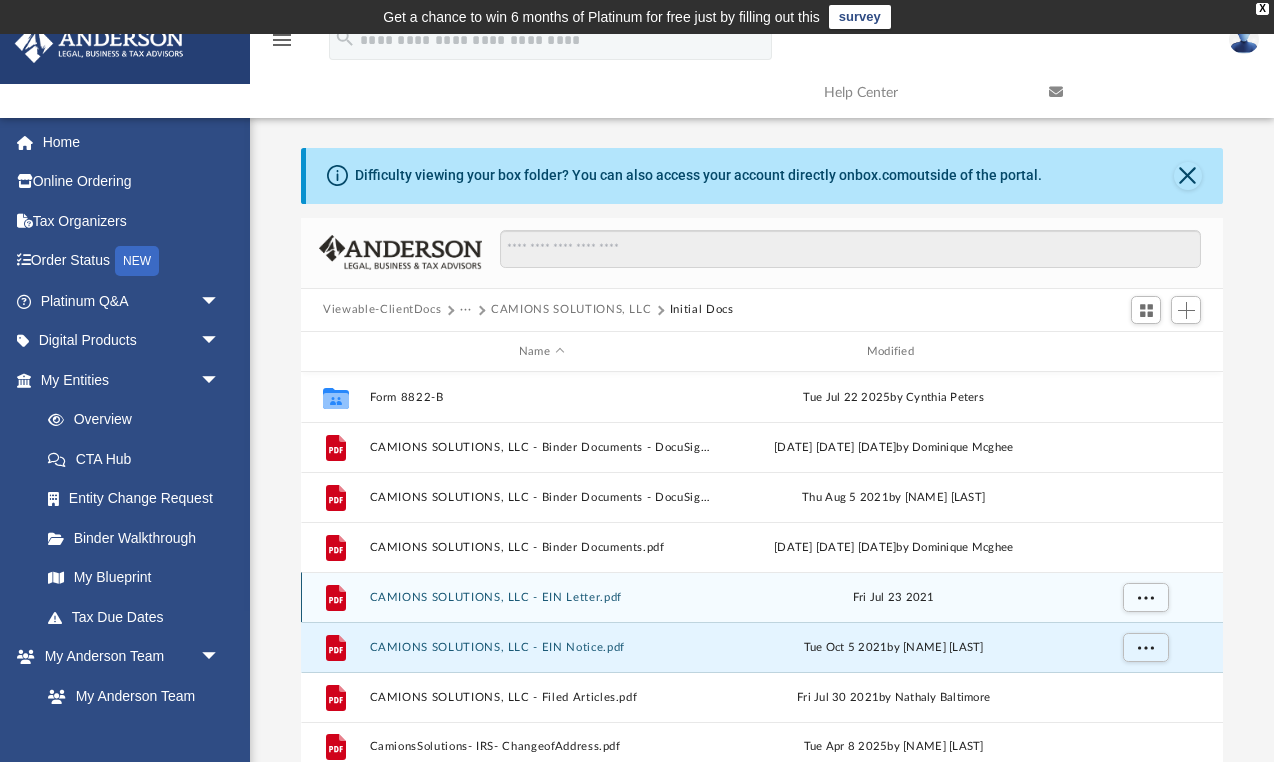 click on "CAMIONS SOLUTIONS, LLC - EIN Letter.pdf" at bounding box center (542, 597) 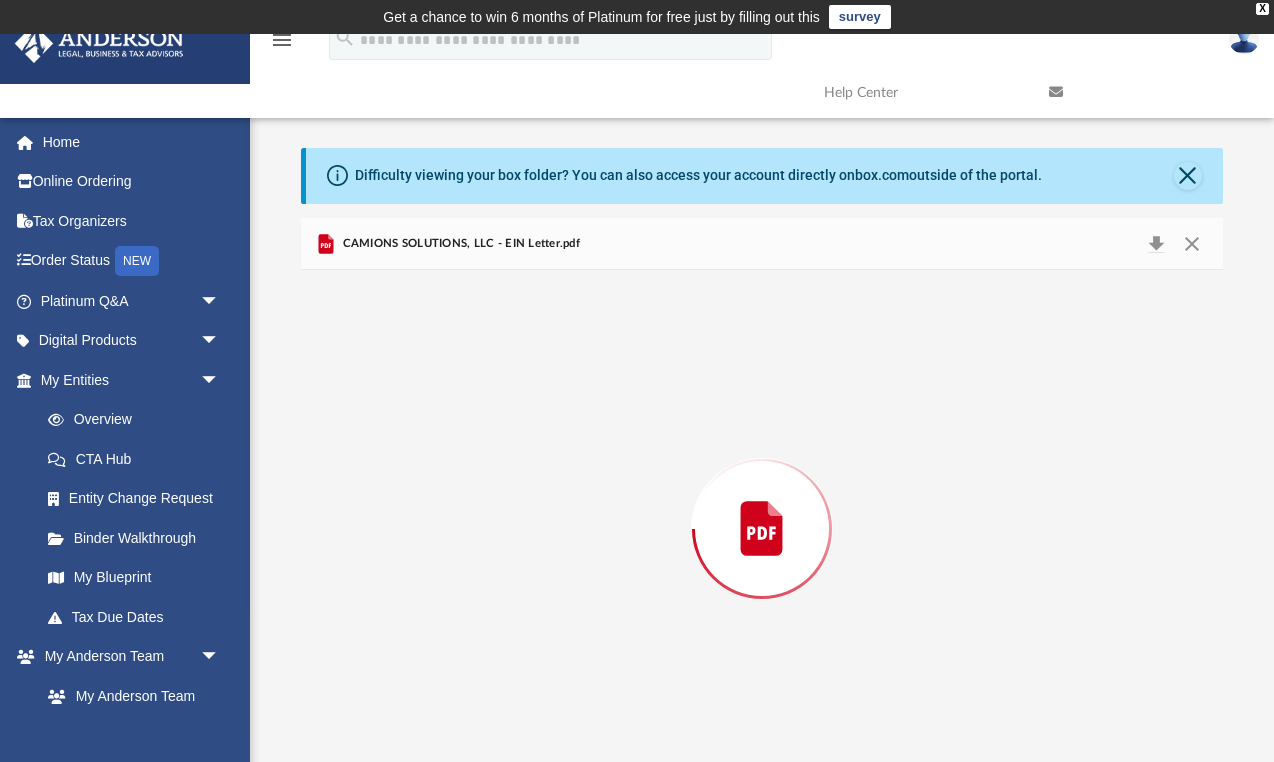 scroll, scrollTop: 24, scrollLeft: 0, axis: vertical 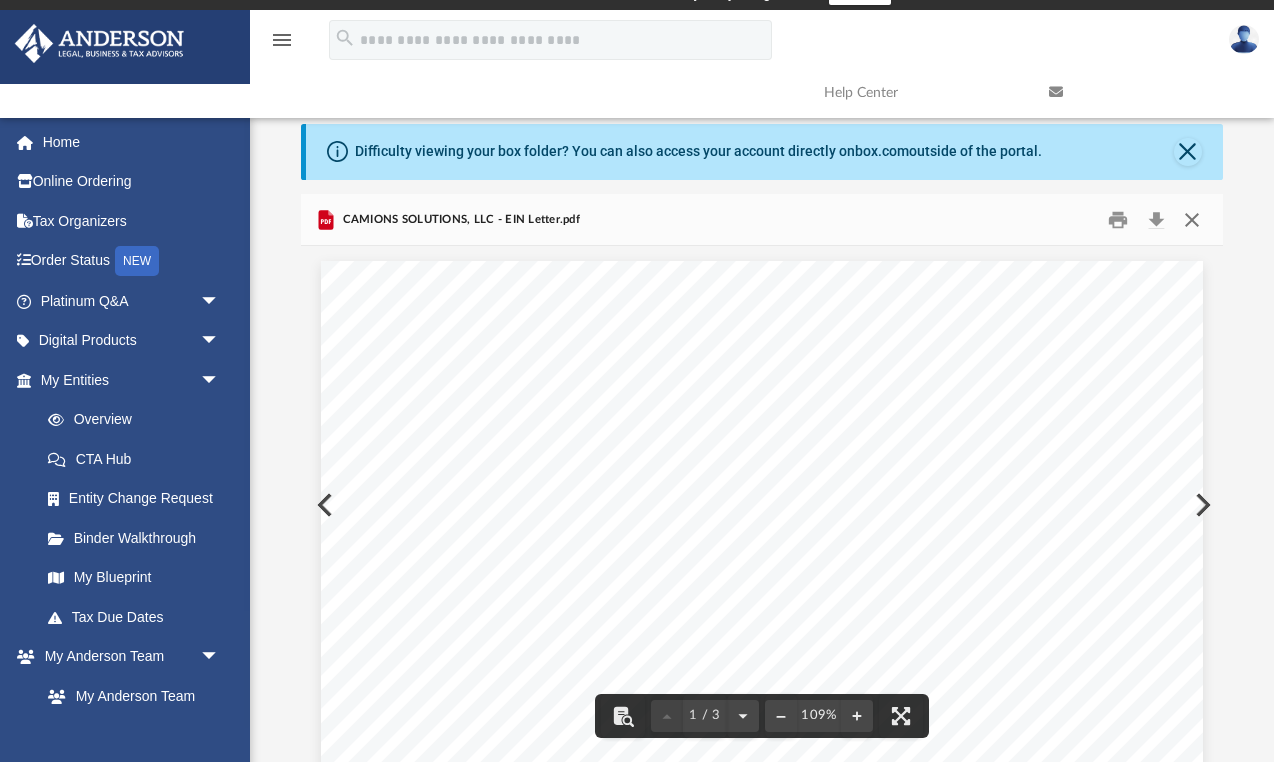 click at bounding box center [1191, 219] 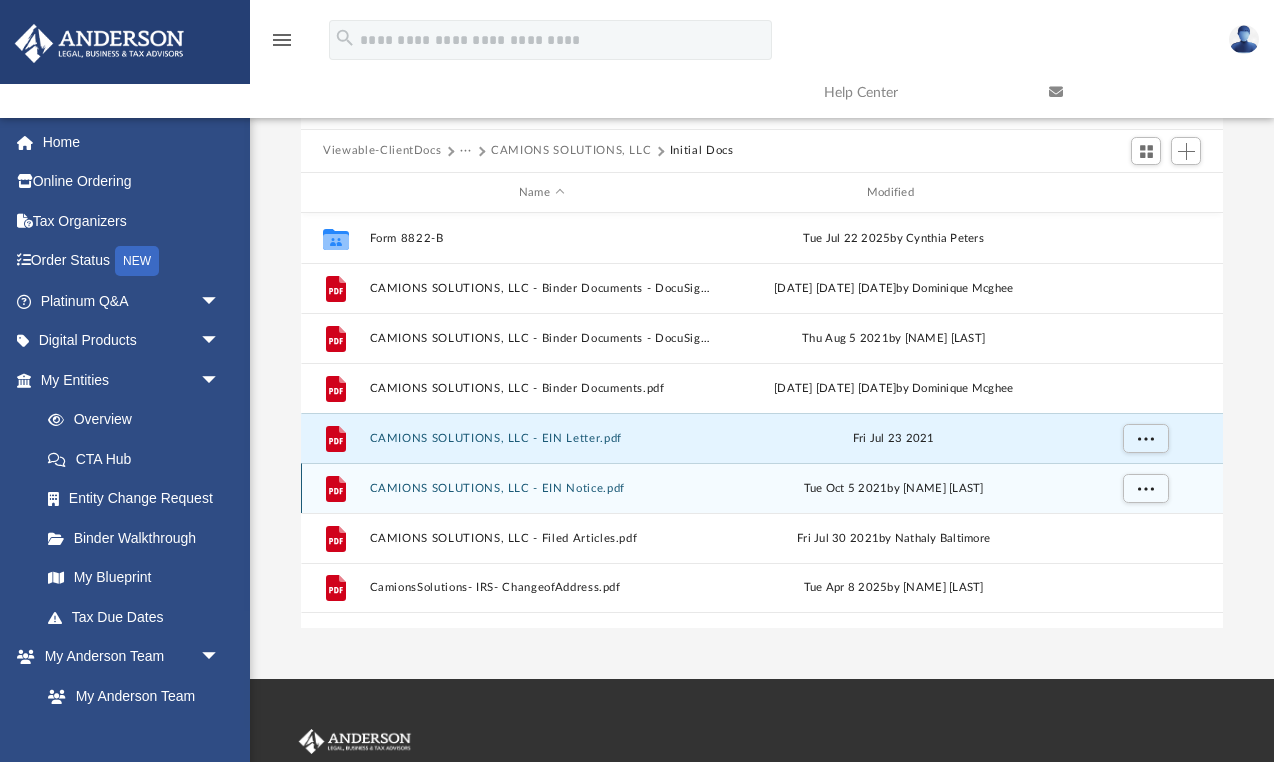 scroll, scrollTop: 153, scrollLeft: 0, axis: vertical 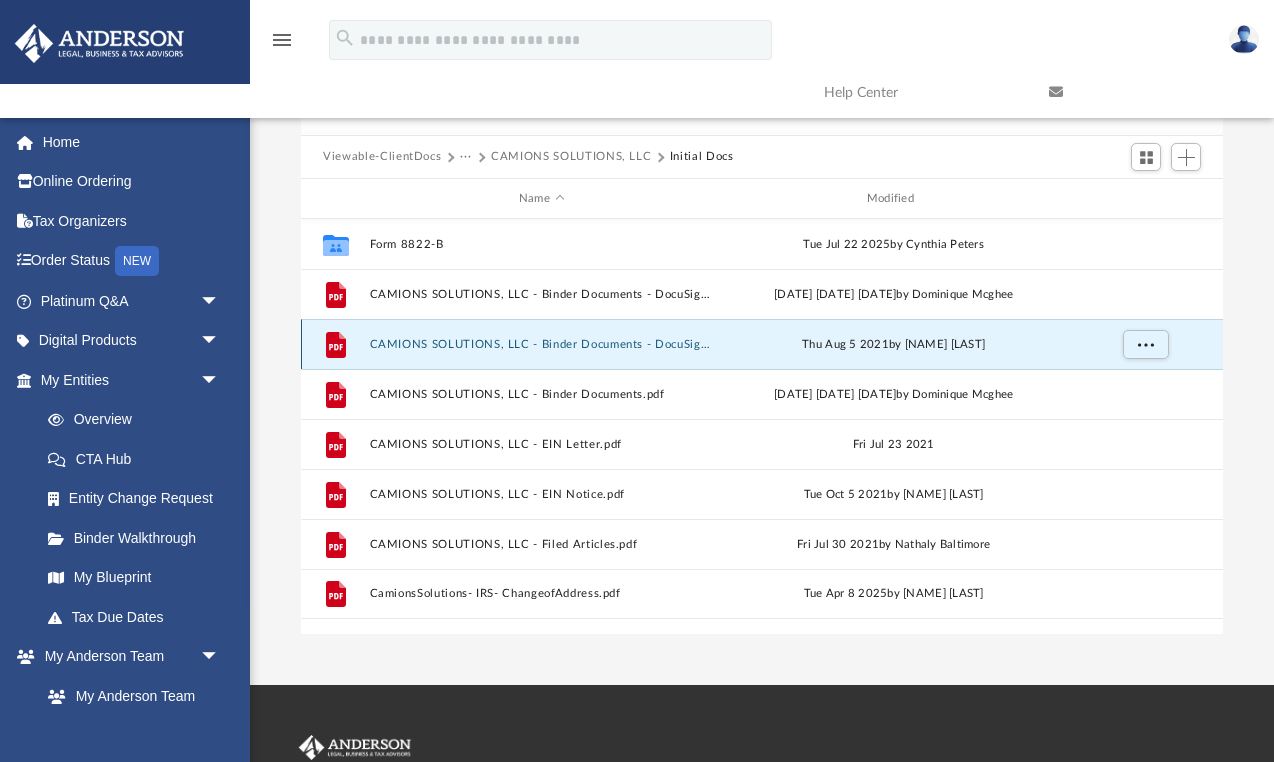 click on "CAMIONS SOLUTIONS, LLC - Binder Documents - DocuSigned.pdf" at bounding box center (542, 344) 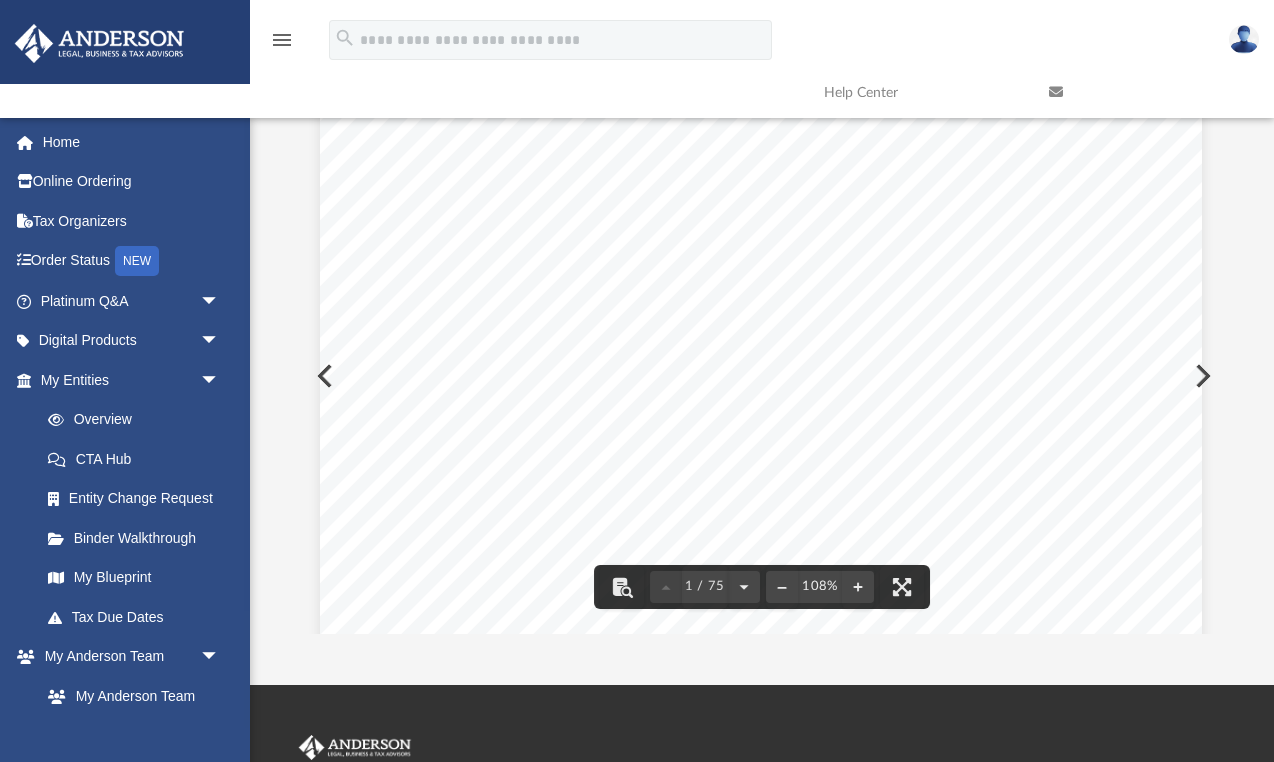 scroll, scrollTop: 0, scrollLeft: 1, axis: horizontal 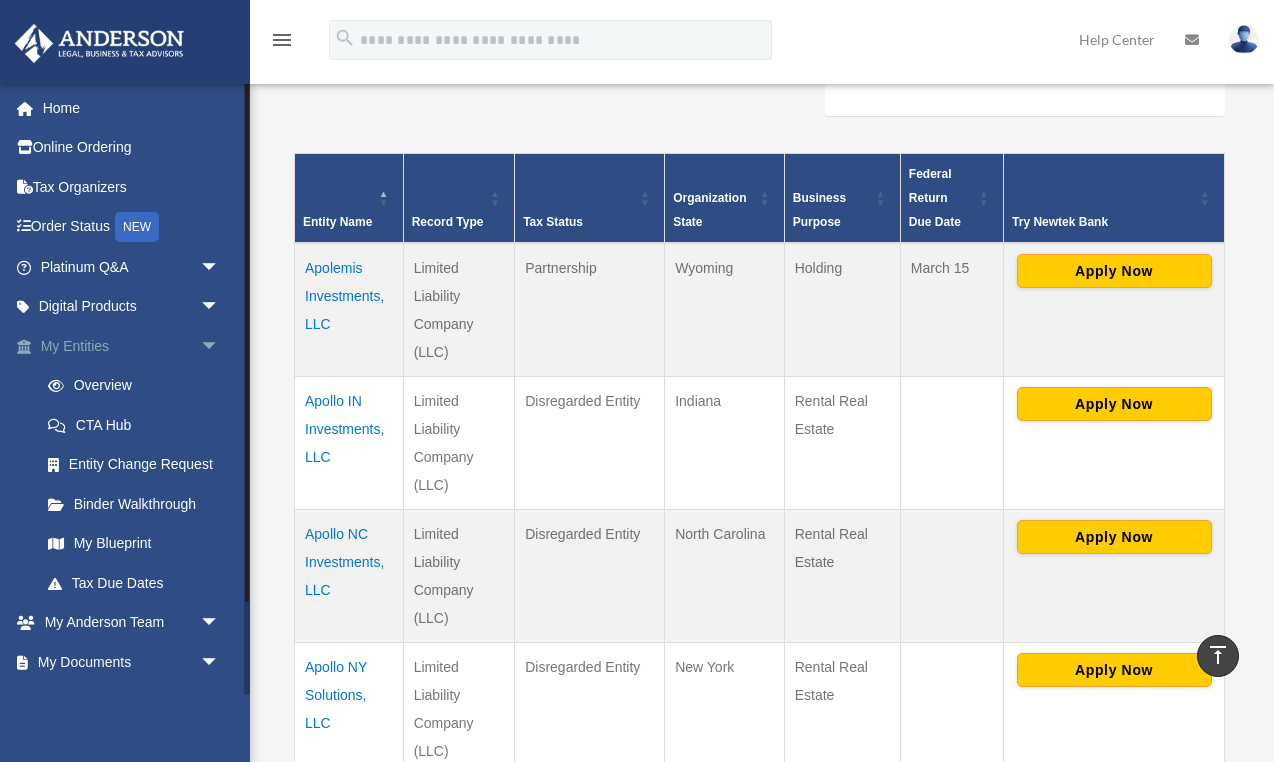 click on "My Entities arrow_drop_down" at bounding box center (132, 346) 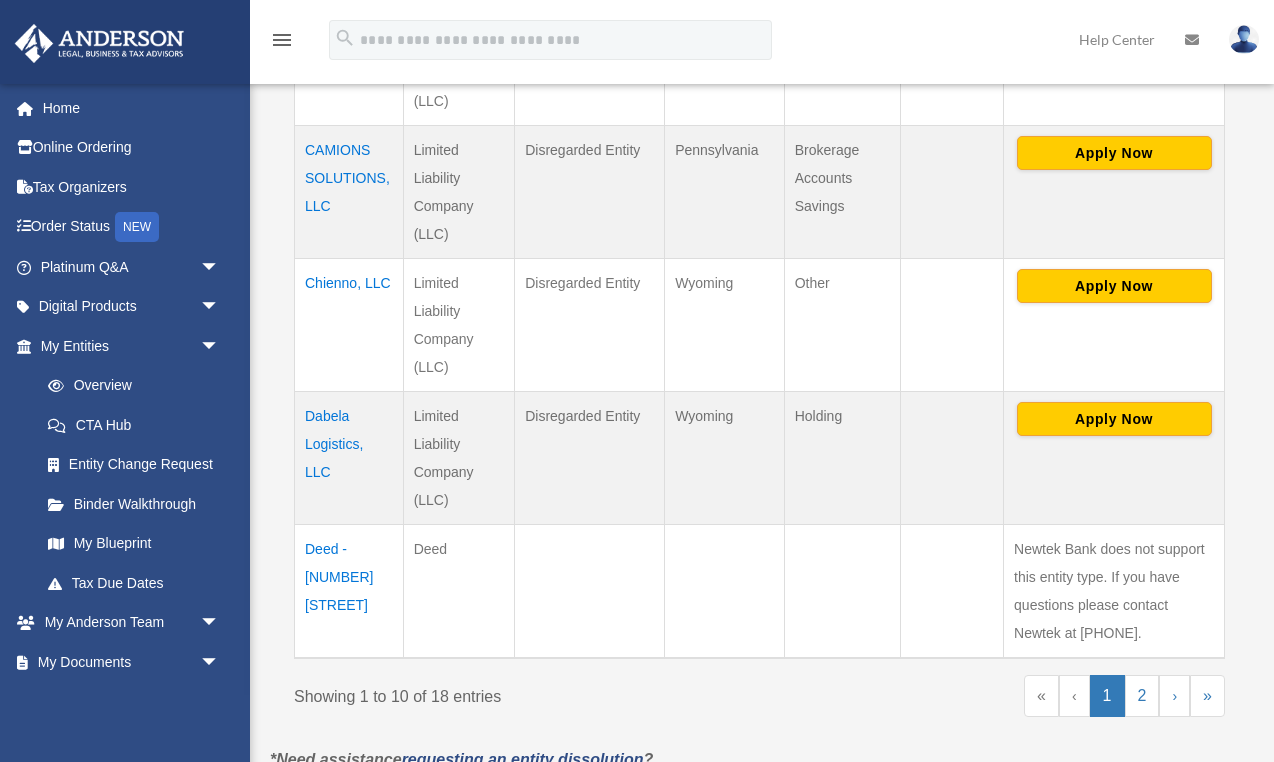 scroll, scrollTop: 1320, scrollLeft: 0, axis: vertical 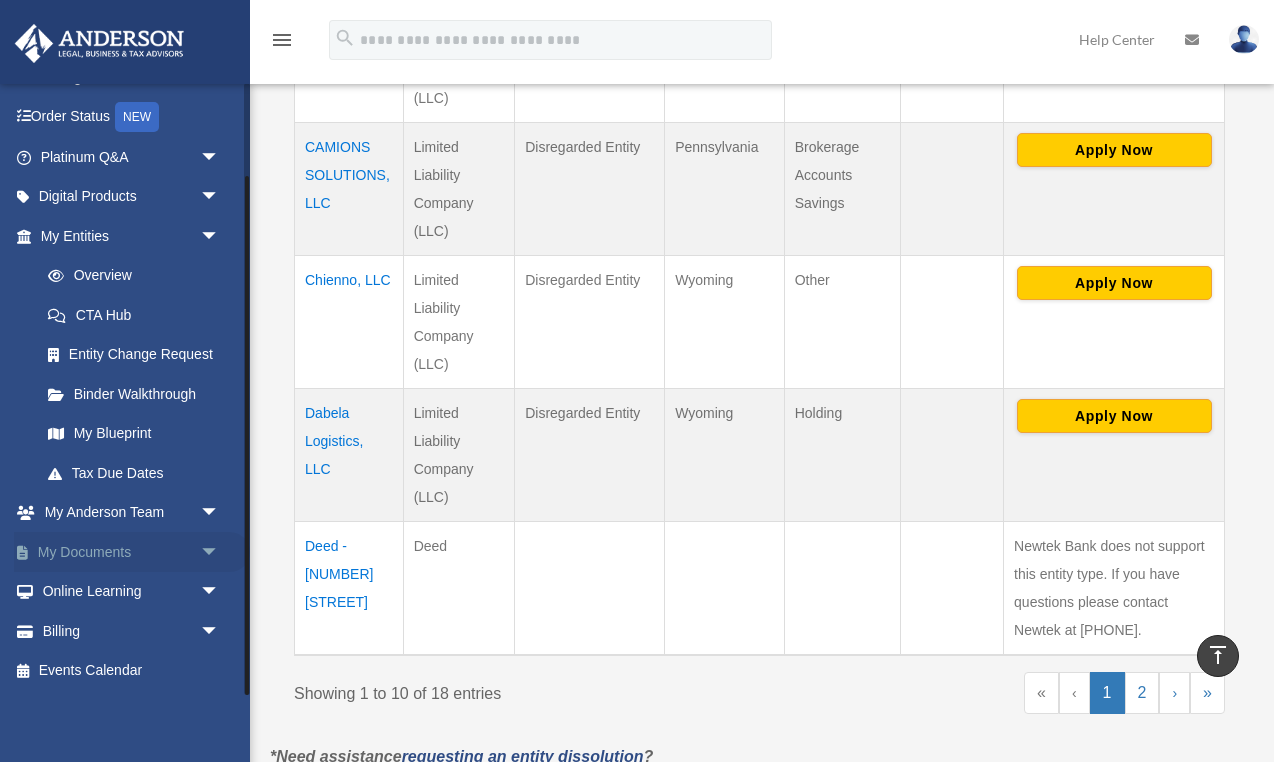 click on "arrow_drop_down" at bounding box center [220, 552] 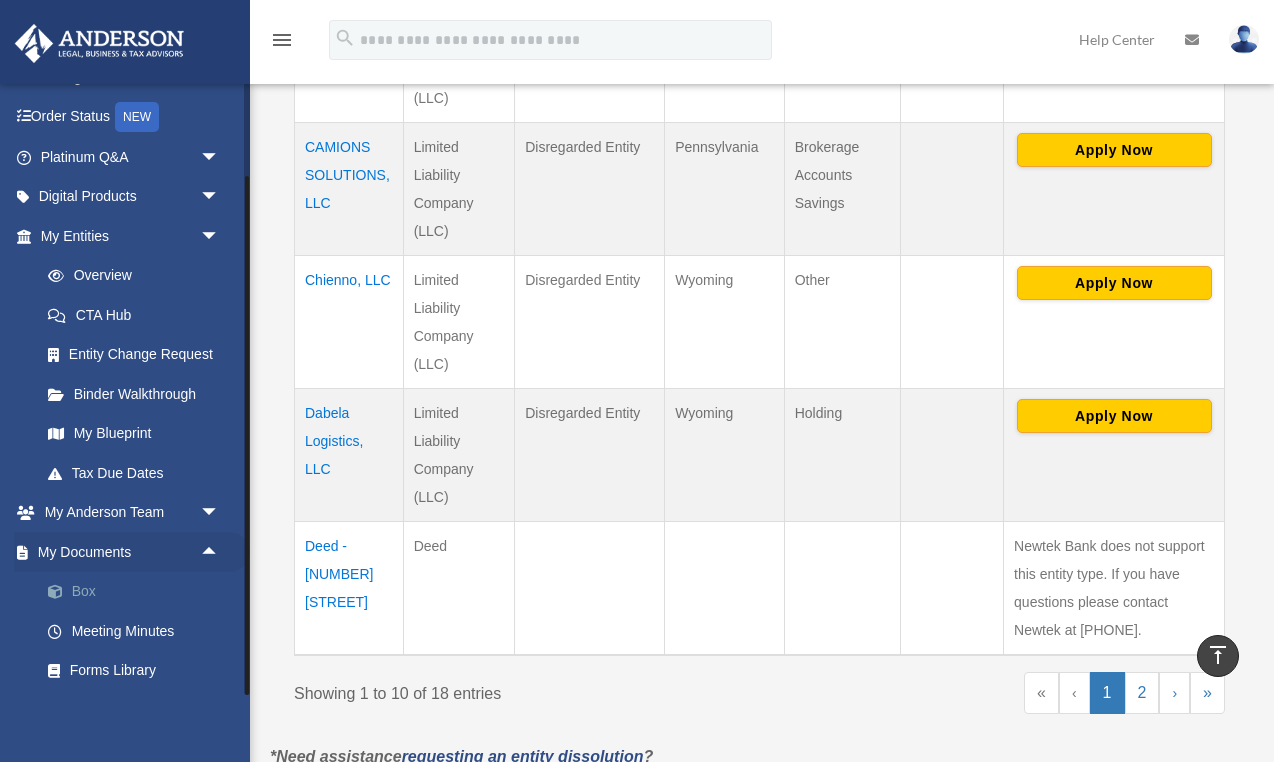 click on "Box" at bounding box center (139, 592) 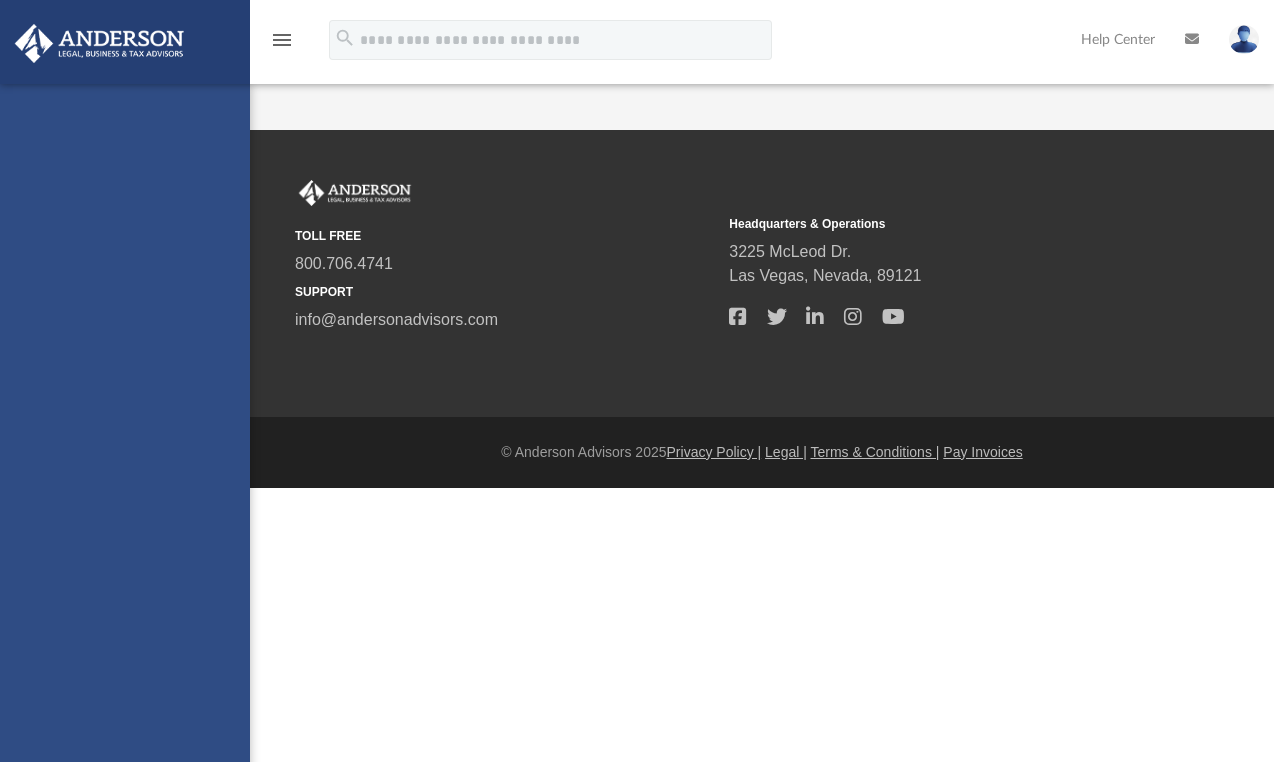 scroll, scrollTop: 0, scrollLeft: 0, axis: both 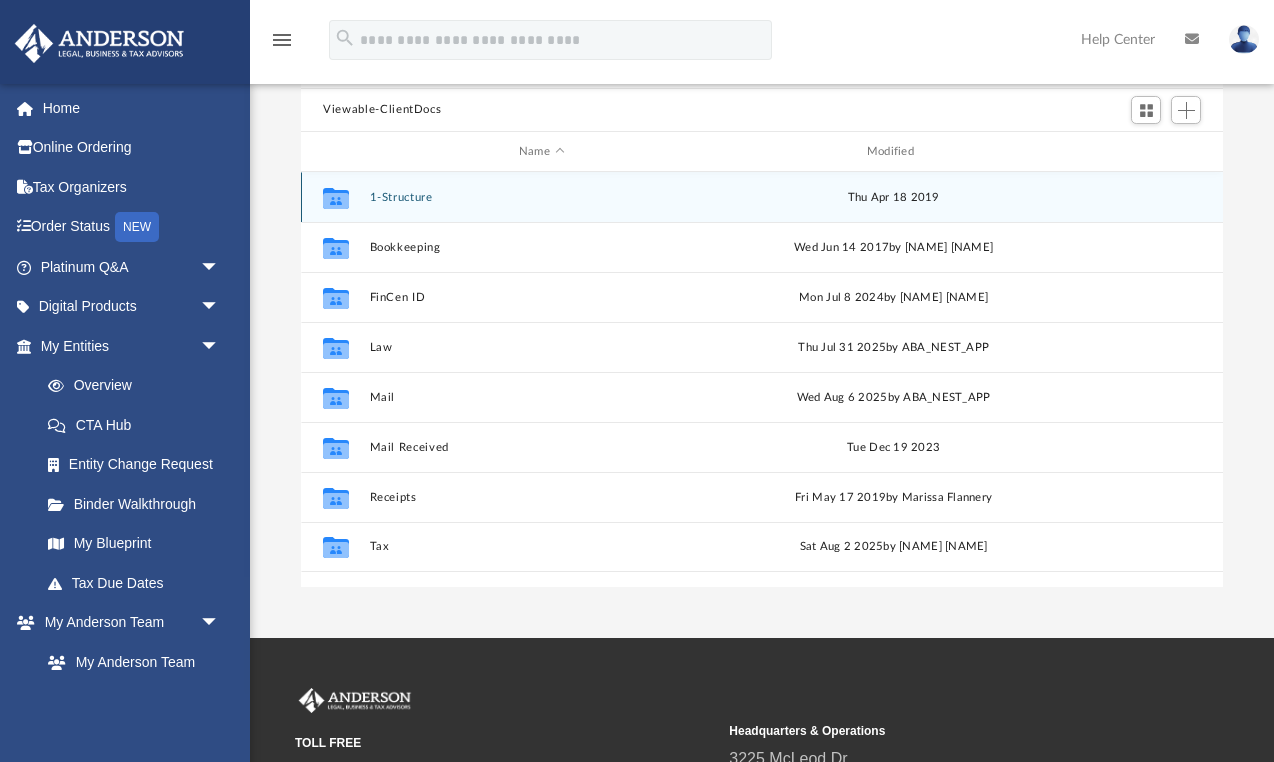 click on "Collaborated Folder" at bounding box center (336, 198) 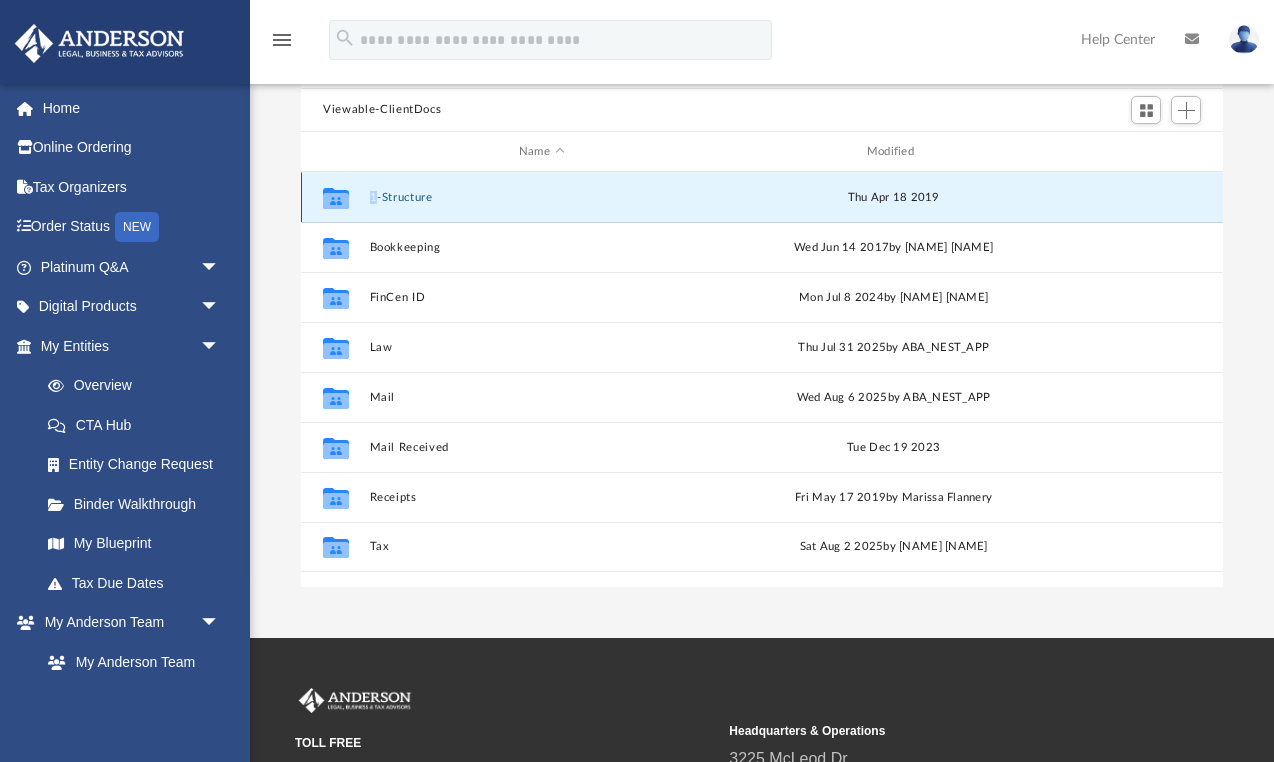 click on "Collaborated Folder" at bounding box center [336, 198] 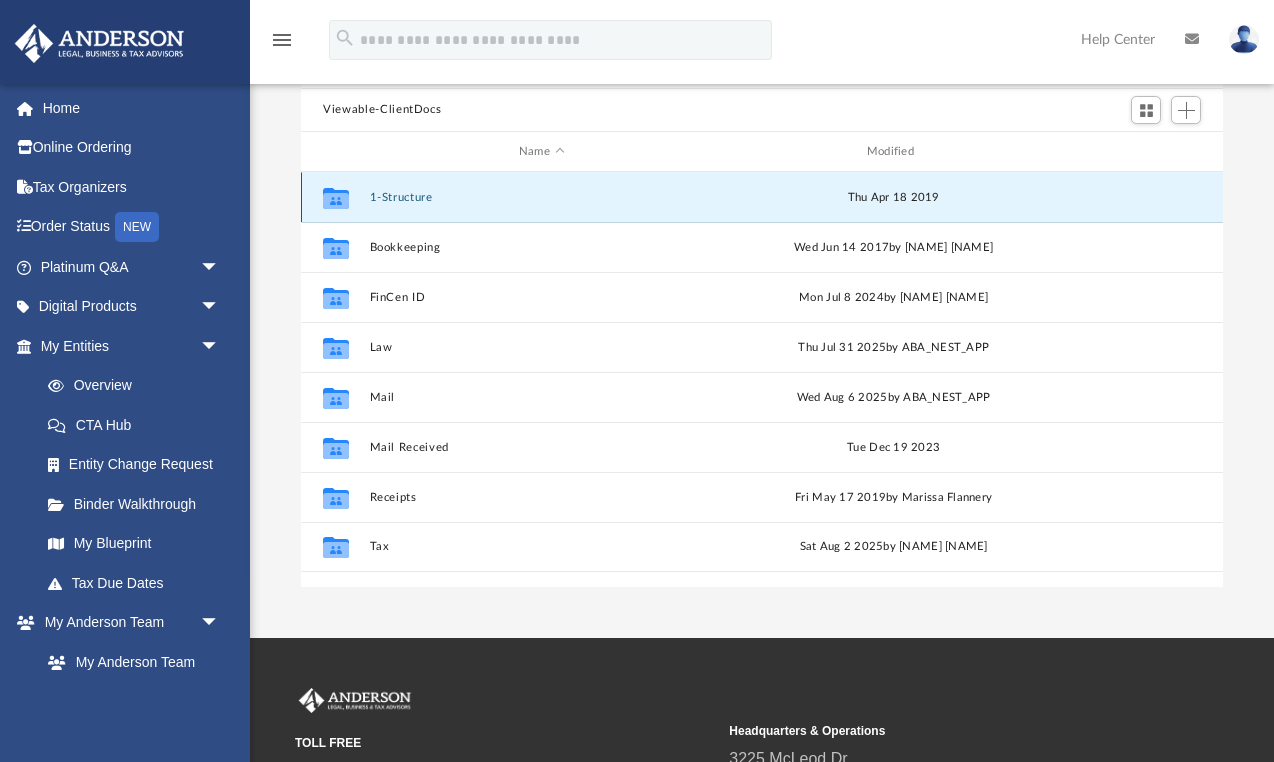 click 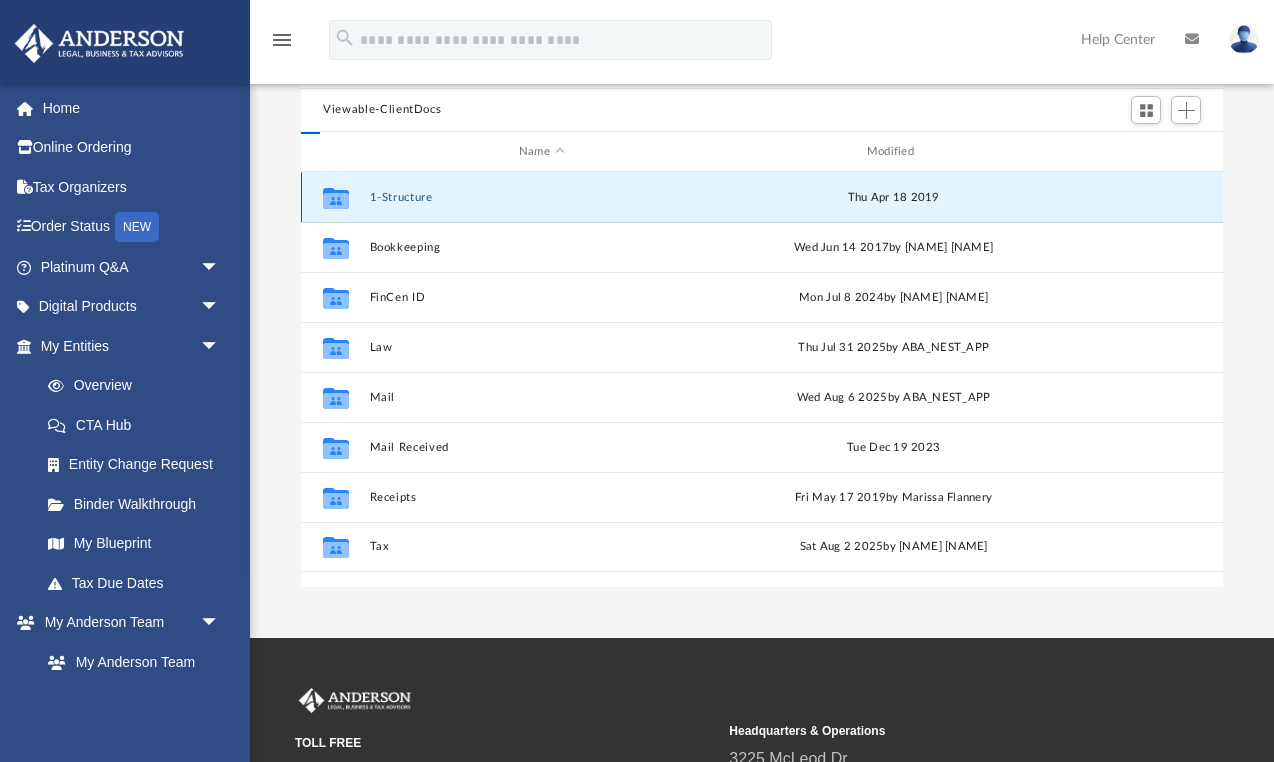 click on "1-Structure" at bounding box center (542, 197) 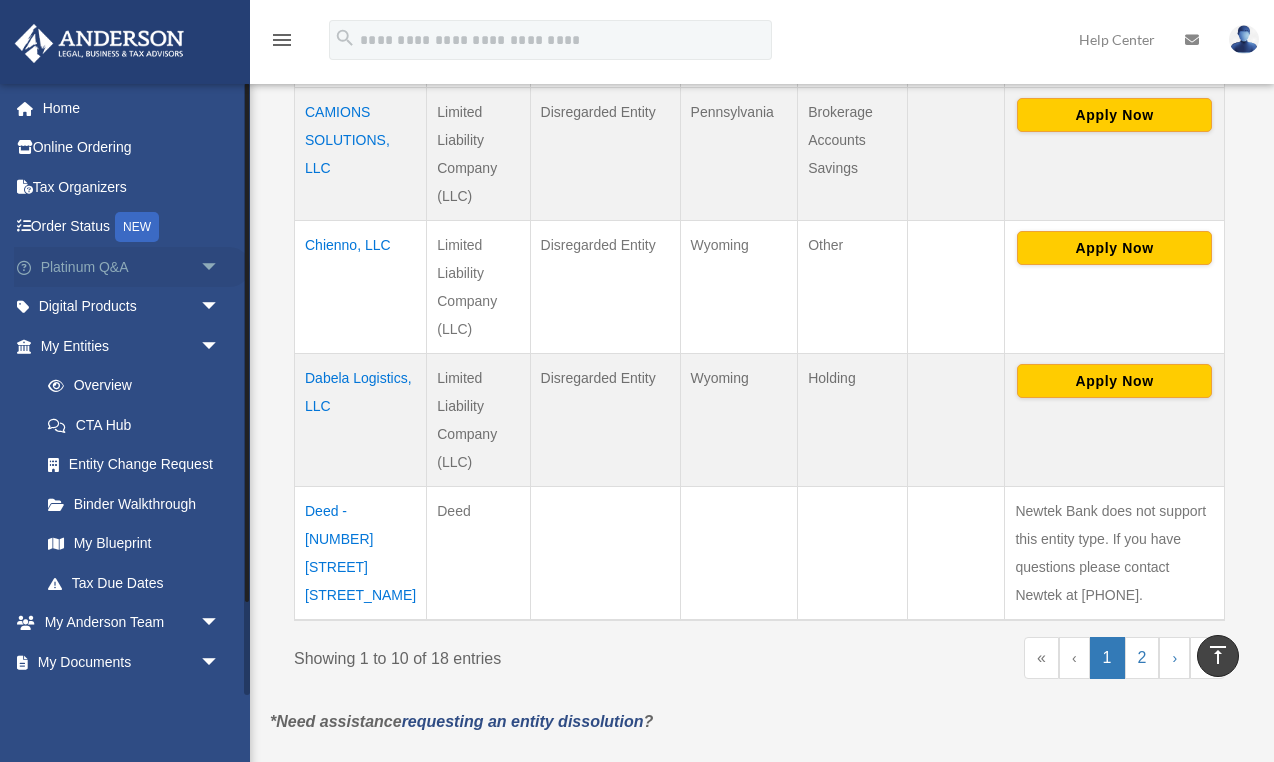 scroll, scrollTop: 1354, scrollLeft: 0, axis: vertical 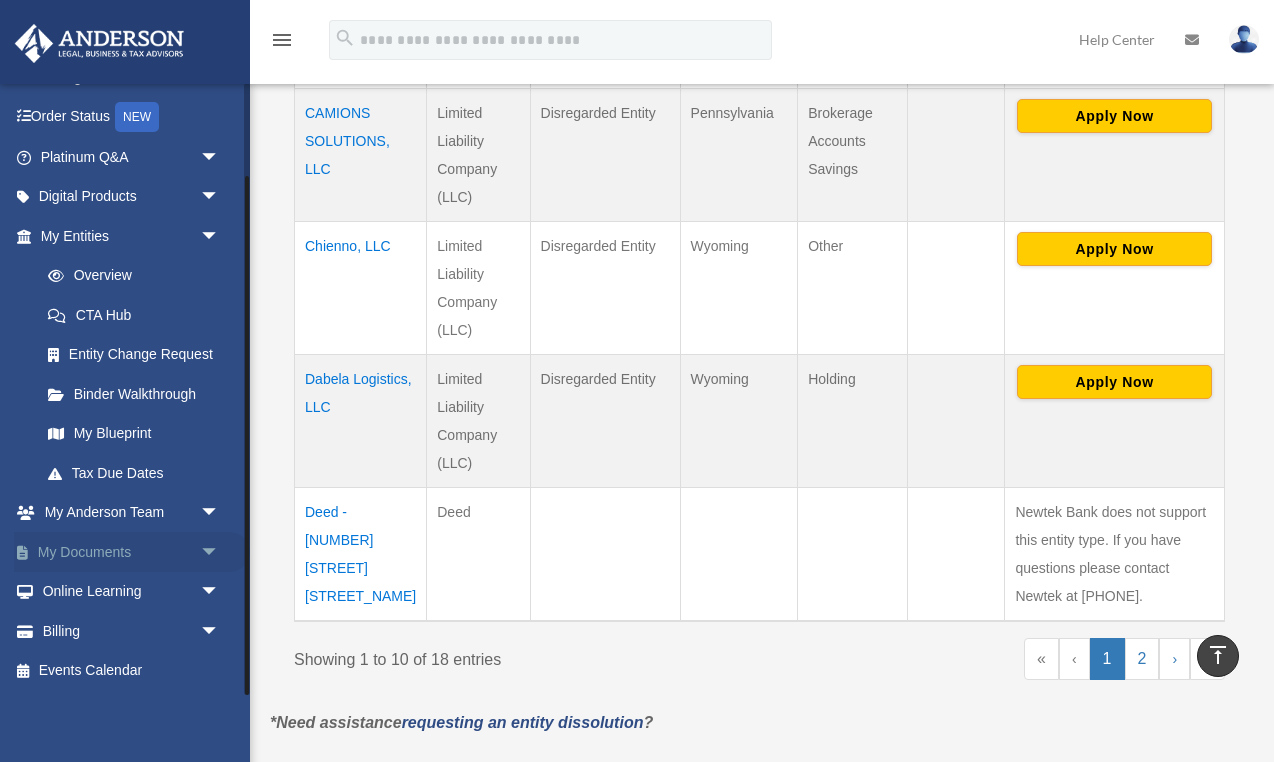 click on "arrow_drop_down" at bounding box center (220, 552) 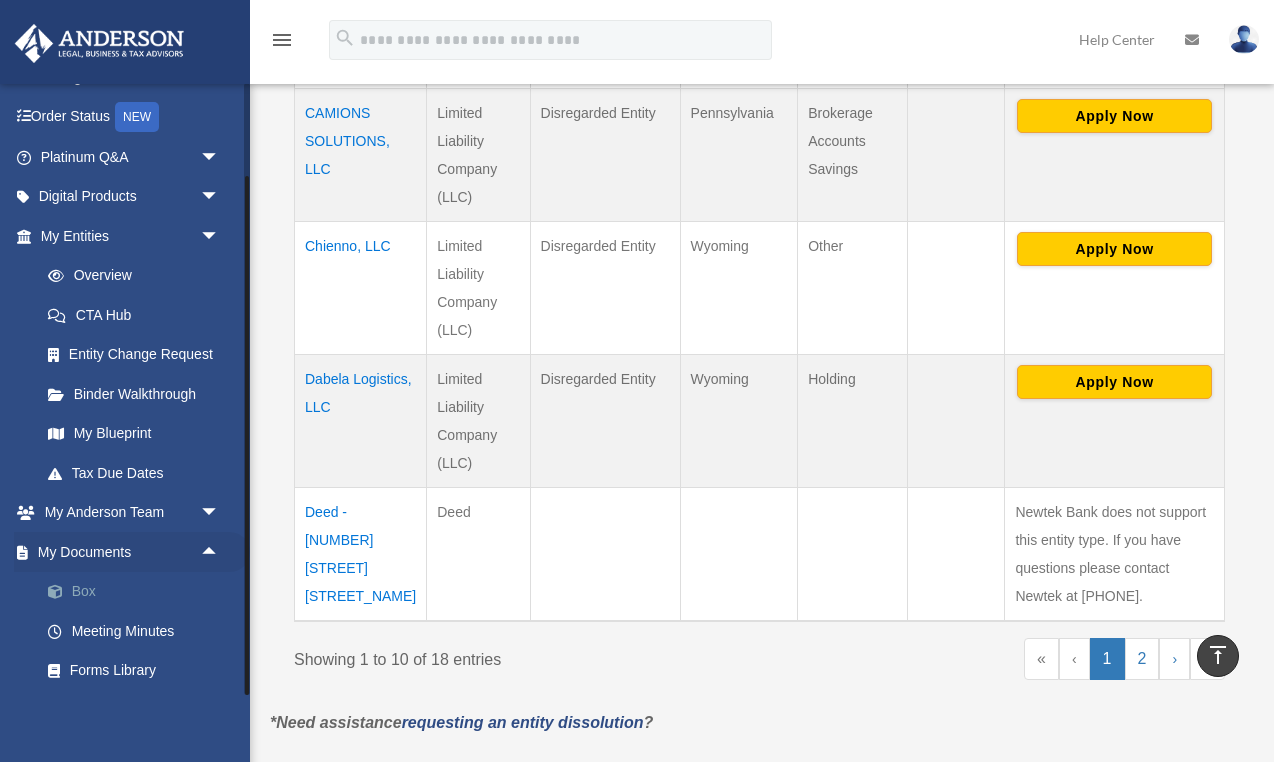 click on "Box" at bounding box center (139, 592) 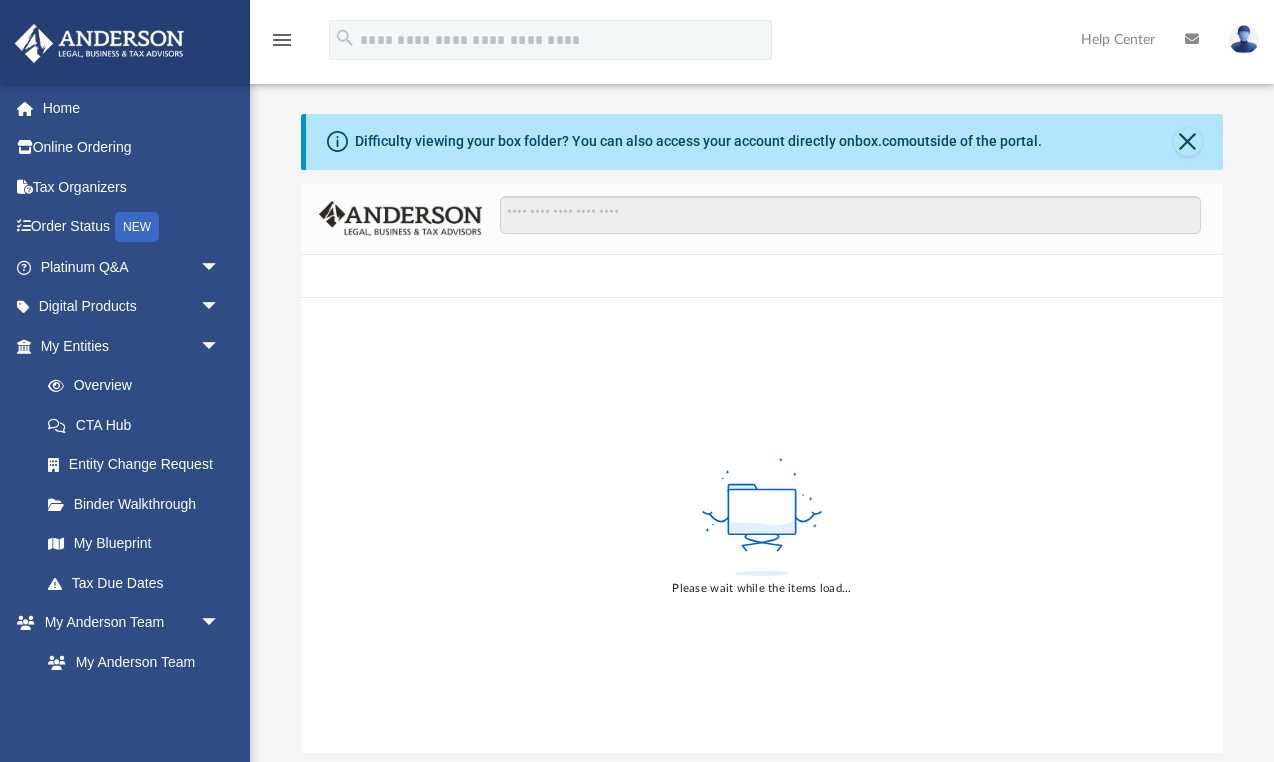 scroll, scrollTop: 0, scrollLeft: 0, axis: both 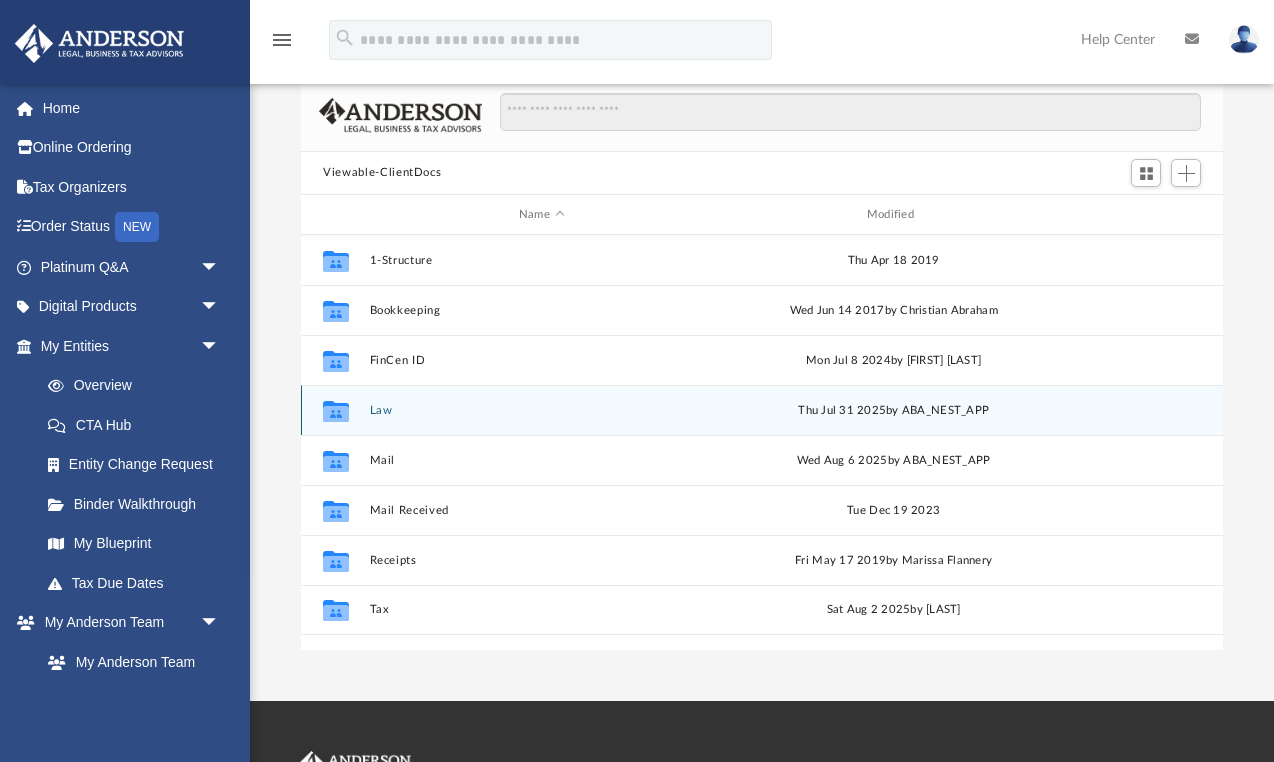 click on "Collaborated Folder Law Thu Jul 31 2025  by ABA_NEST_APP" at bounding box center (762, 410) 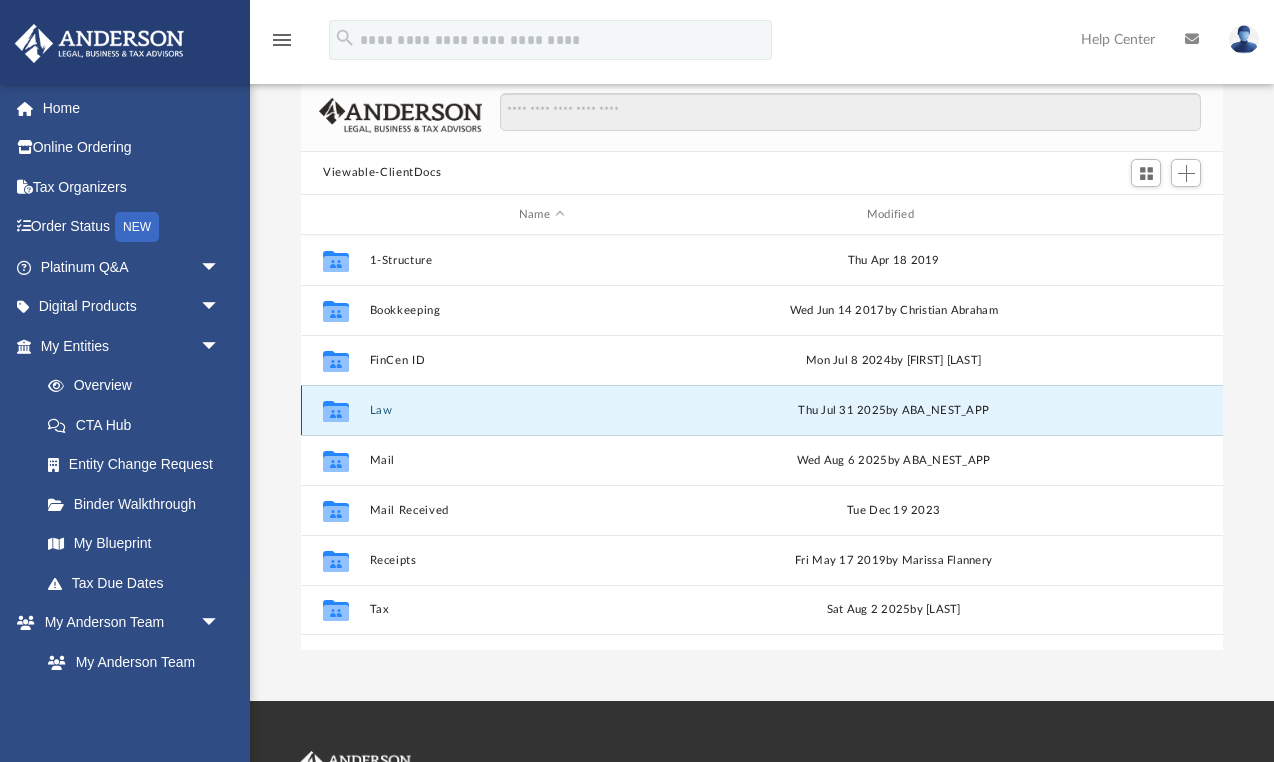 click on "Law" at bounding box center [542, 410] 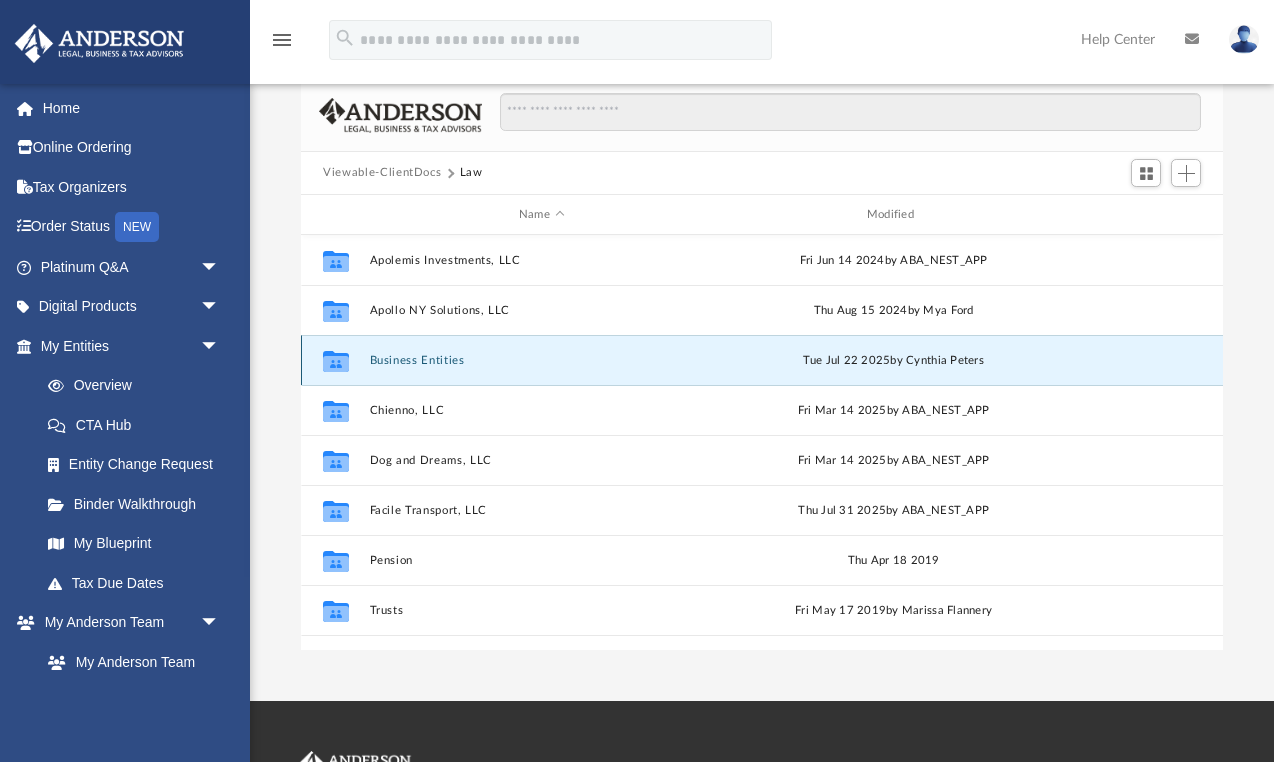 click on "Business Entities" at bounding box center (542, 360) 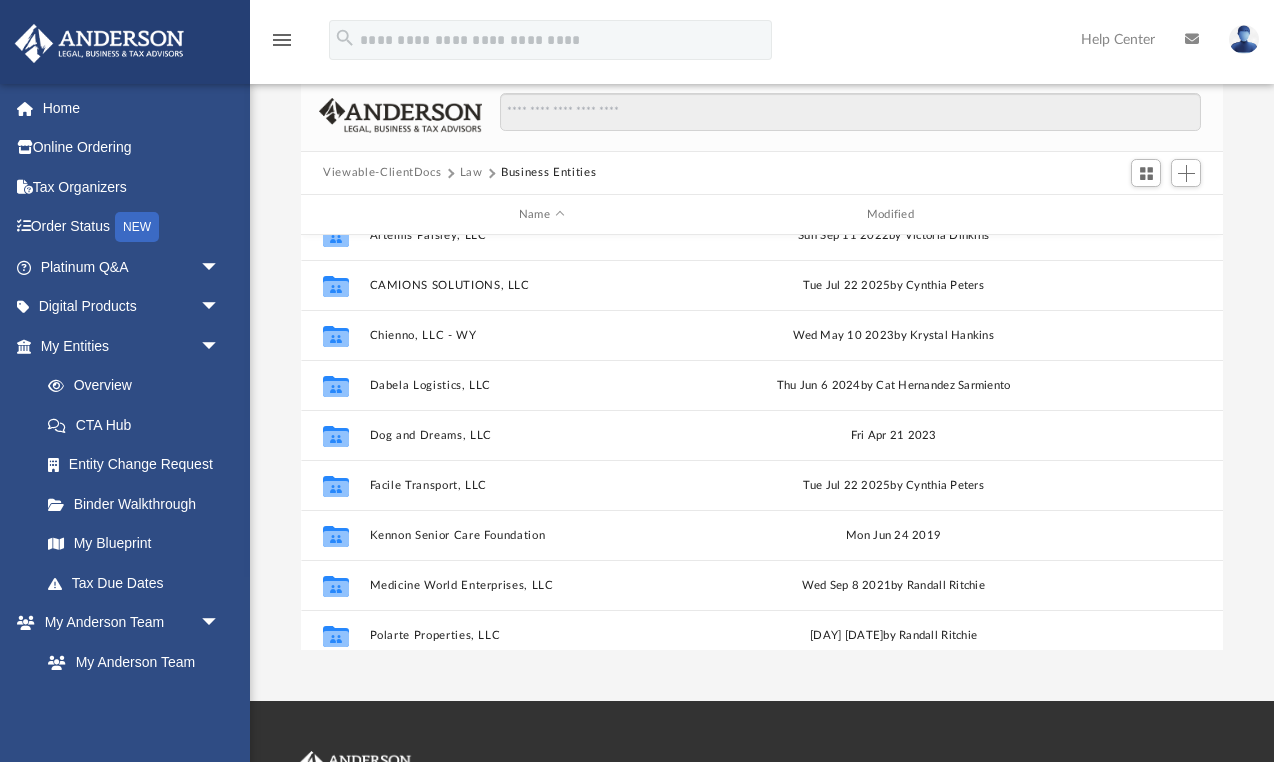 scroll, scrollTop: 378, scrollLeft: 0, axis: vertical 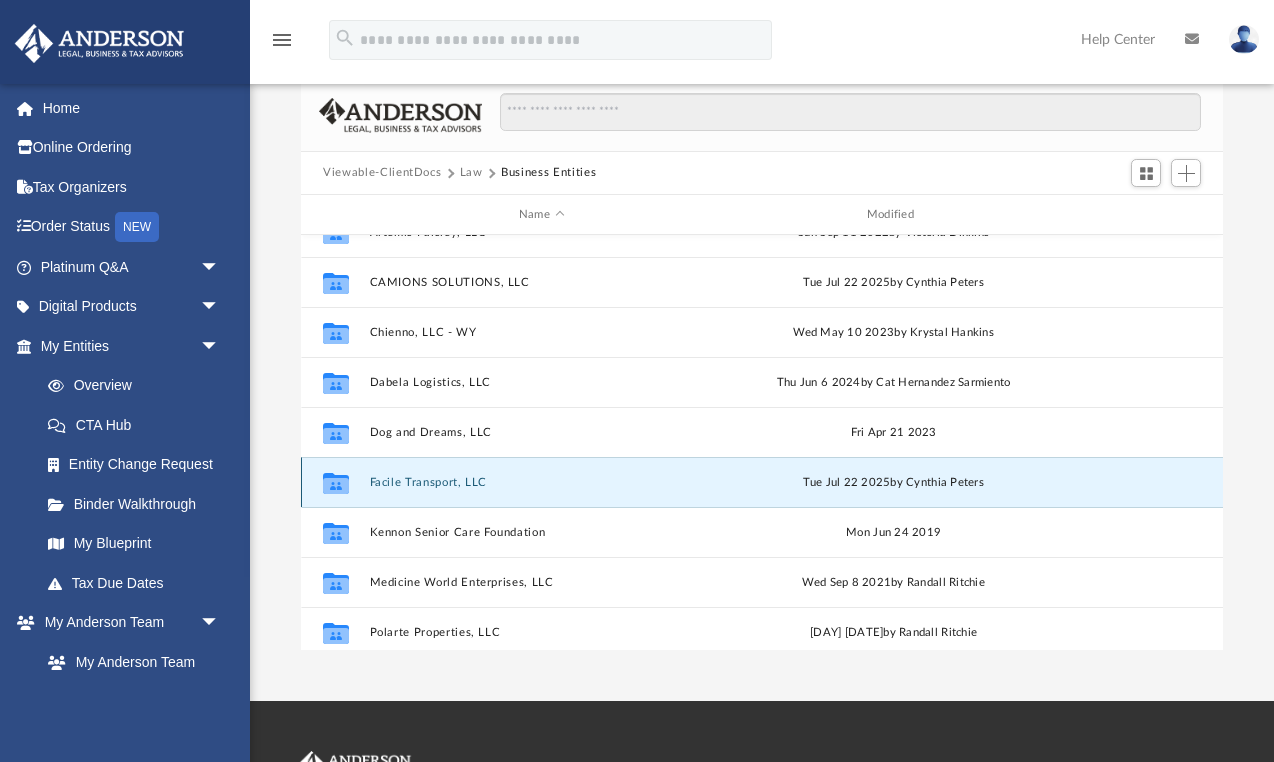 click on "Facile Transport, LLC" at bounding box center [542, 482] 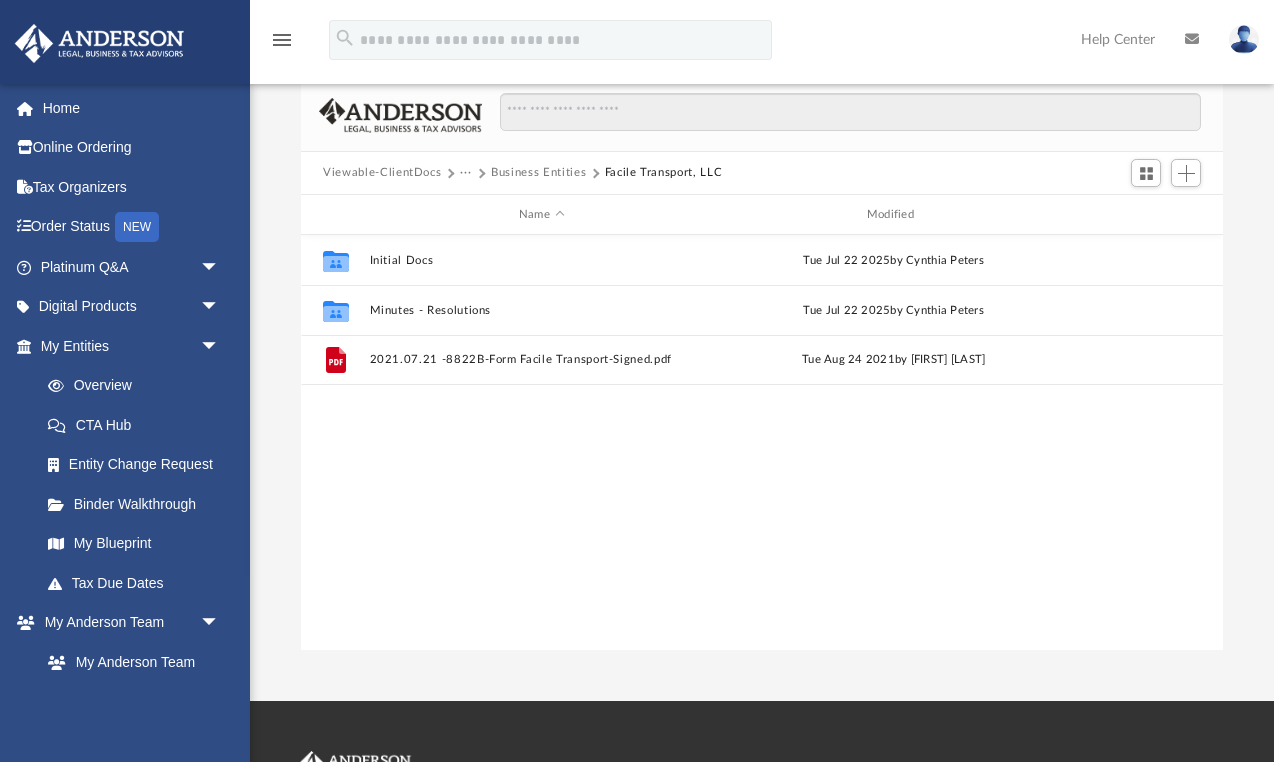 scroll, scrollTop: 0, scrollLeft: 0, axis: both 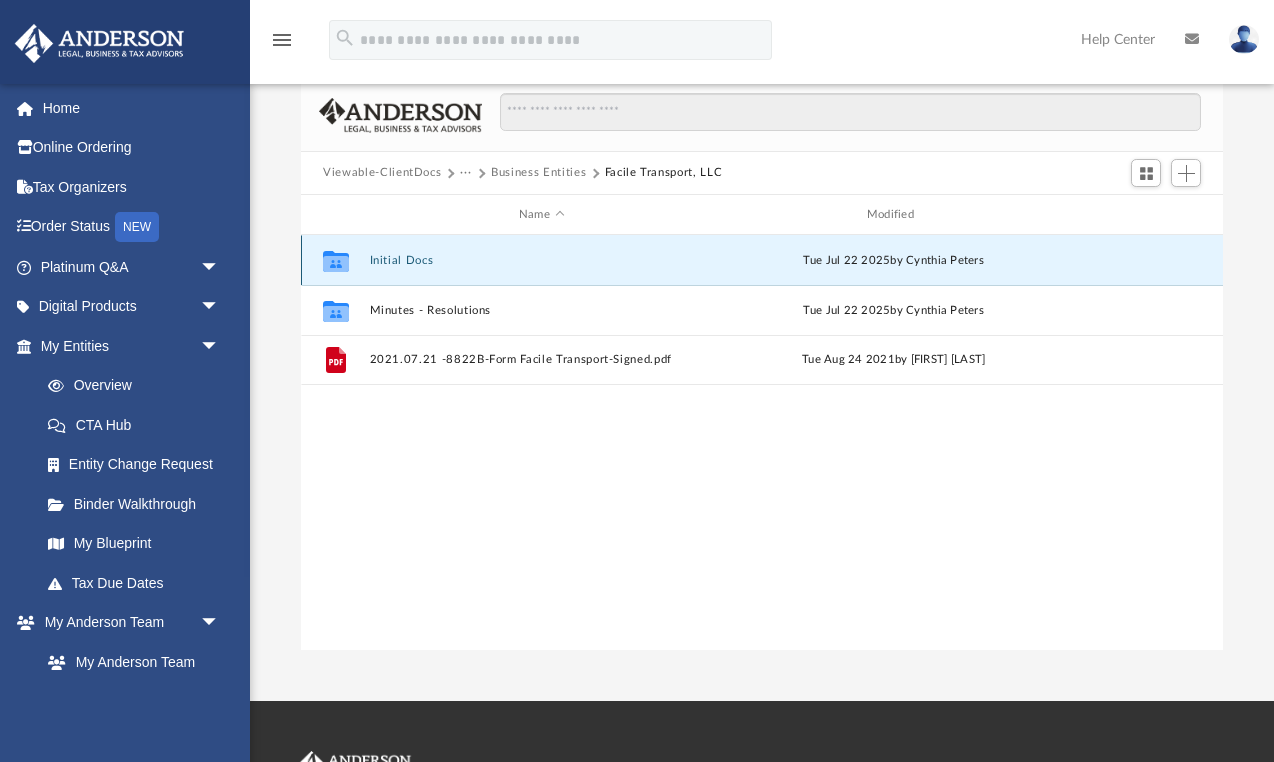 click on "Initial Docs" at bounding box center (542, 260) 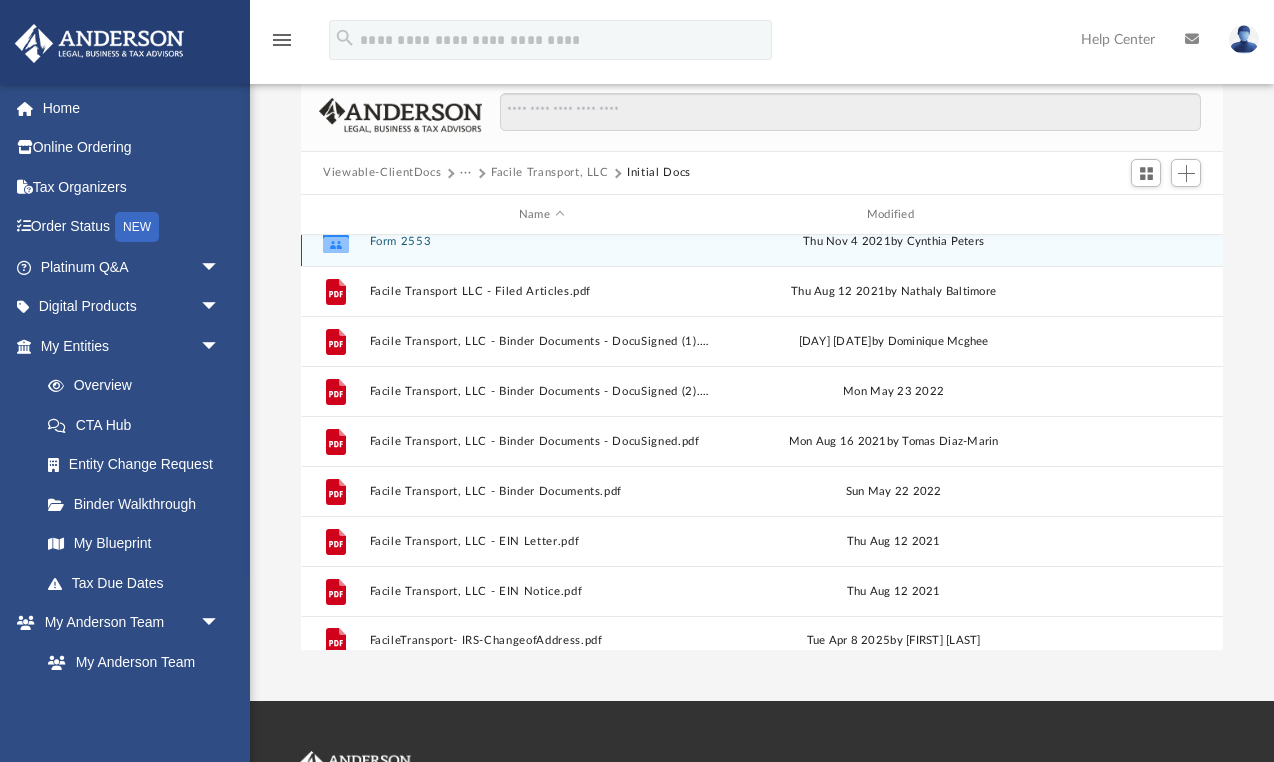 scroll, scrollTop: 85, scrollLeft: 0, axis: vertical 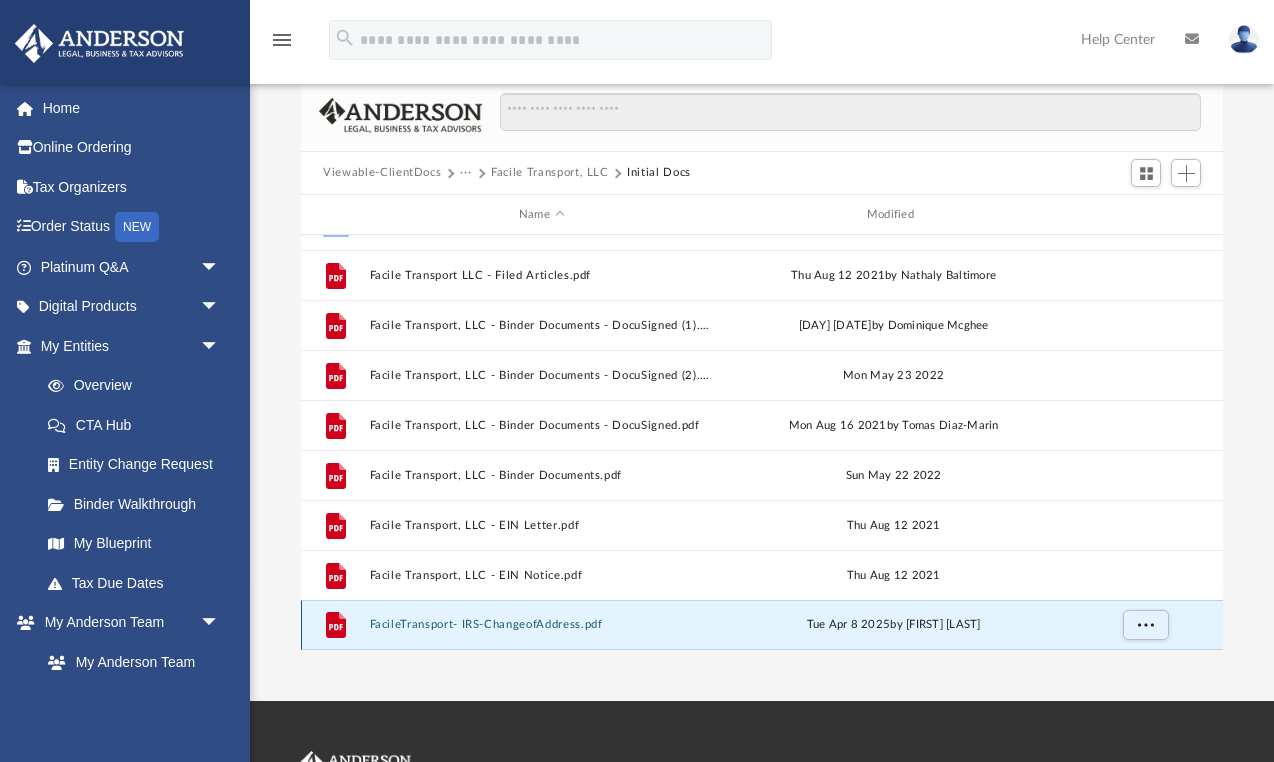 click on "FacileTransport- IRS-ChangeofAddress.pdf" at bounding box center [542, 625] 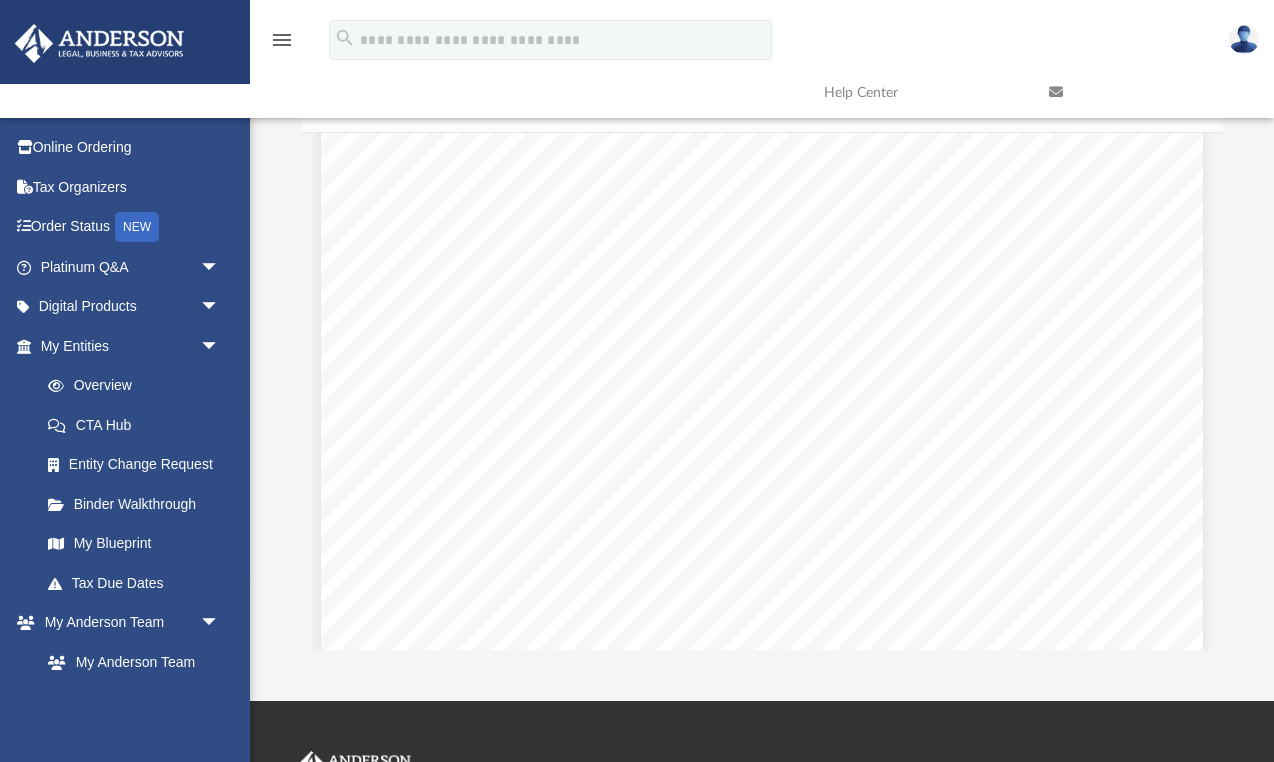scroll, scrollTop: 0, scrollLeft: 0, axis: both 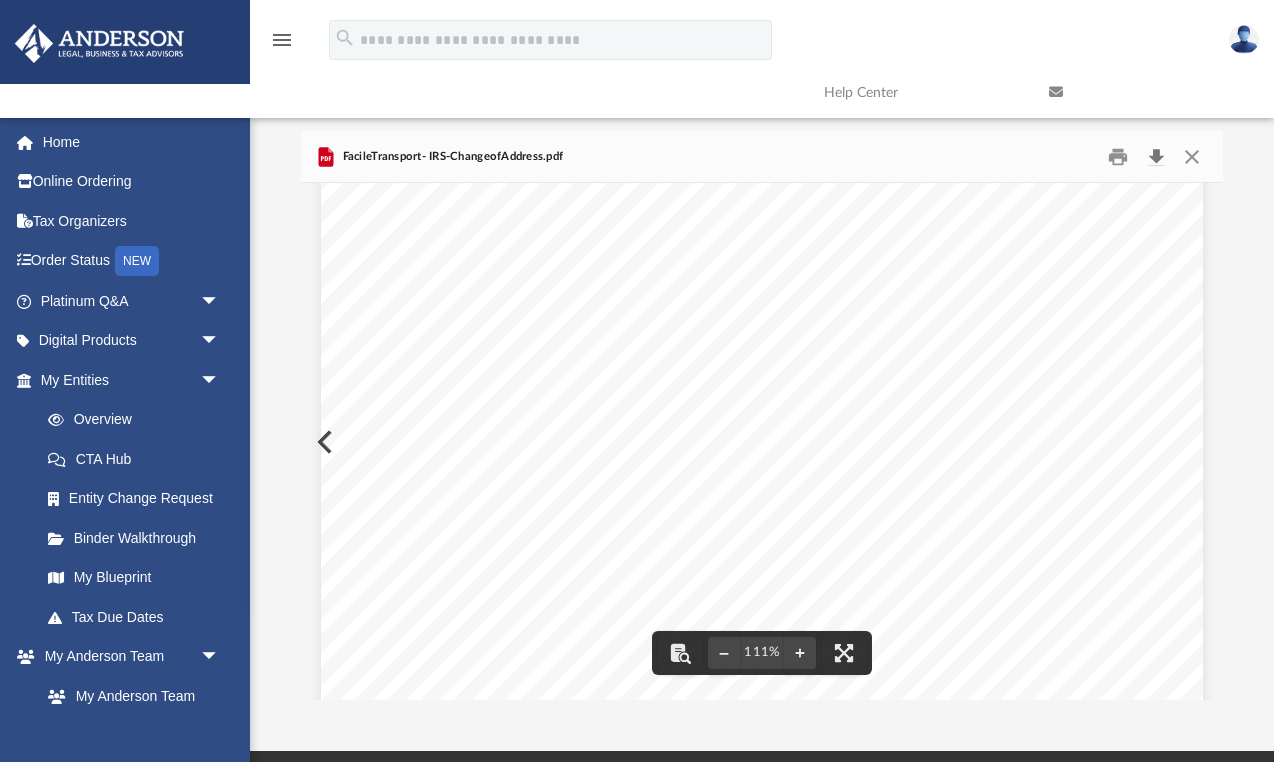 click at bounding box center (1156, 156) 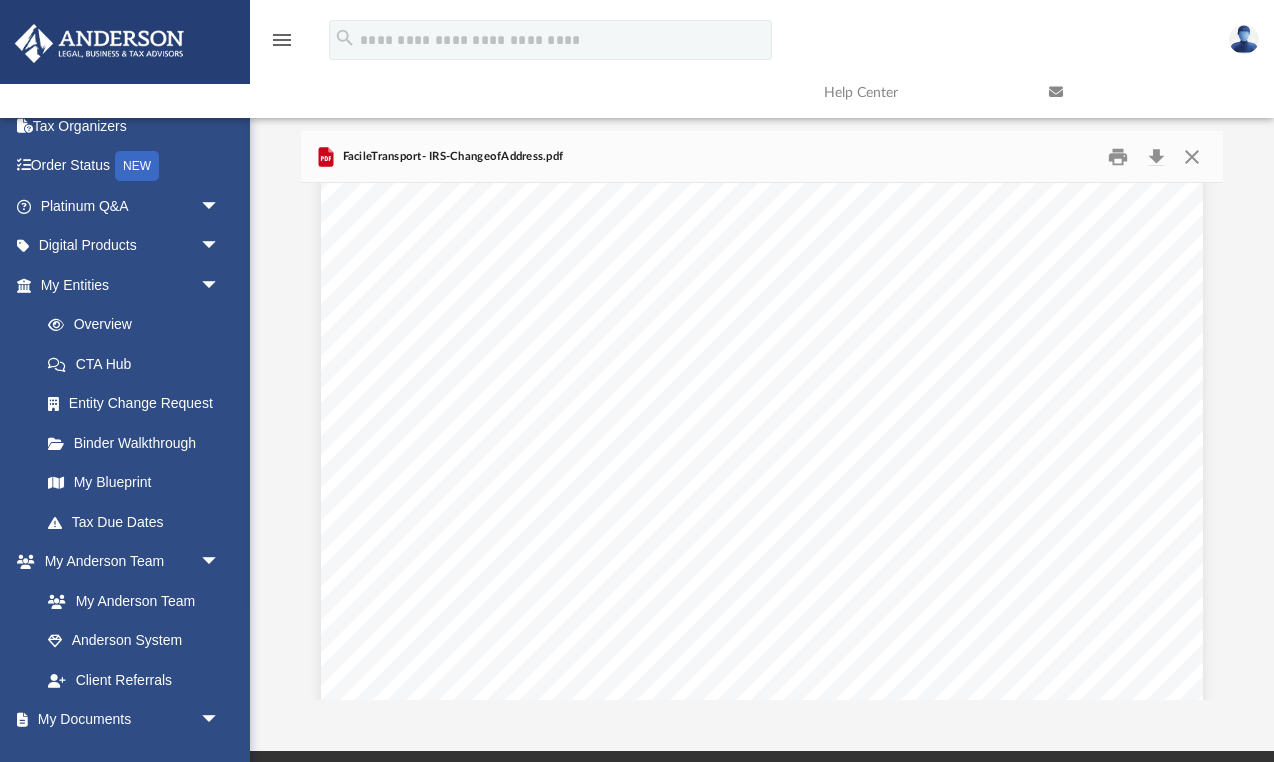 scroll, scrollTop: 99, scrollLeft: 0, axis: vertical 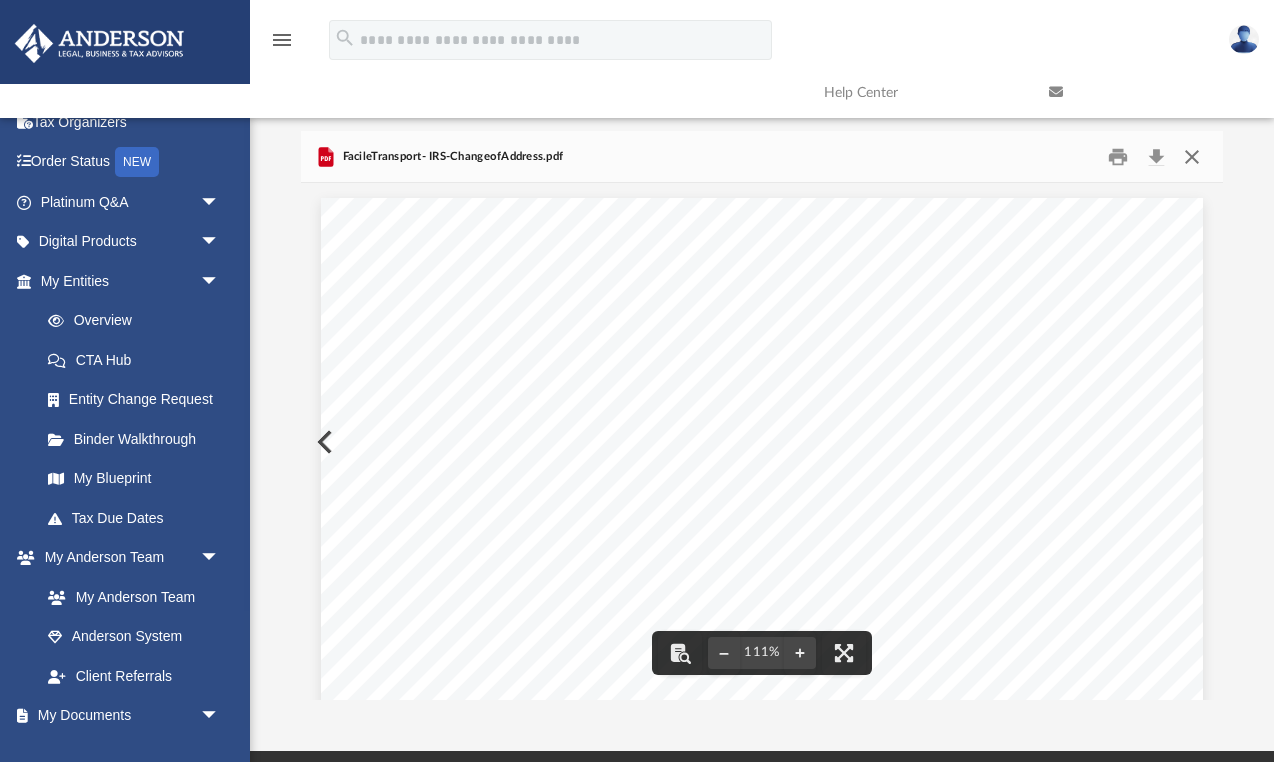 click at bounding box center [1191, 156] 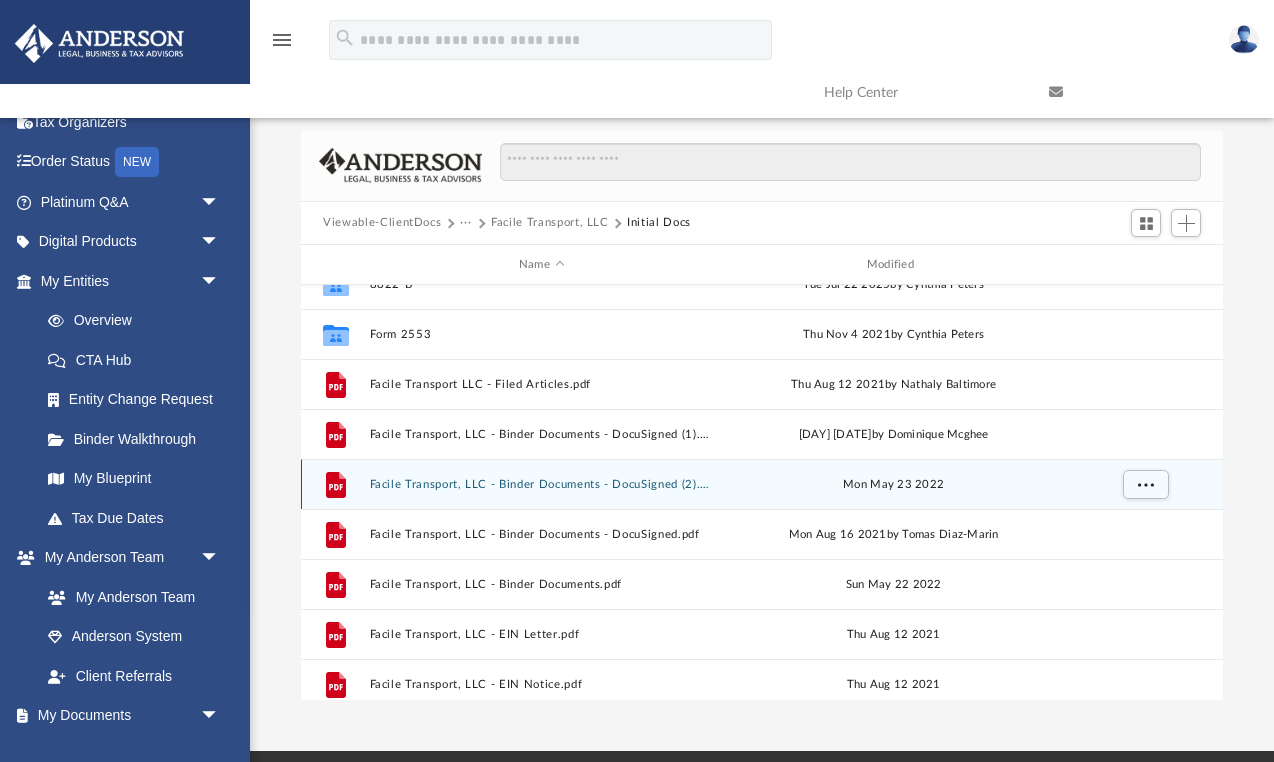 scroll, scrollTop: 0, scrollLeft: 0, axis: both 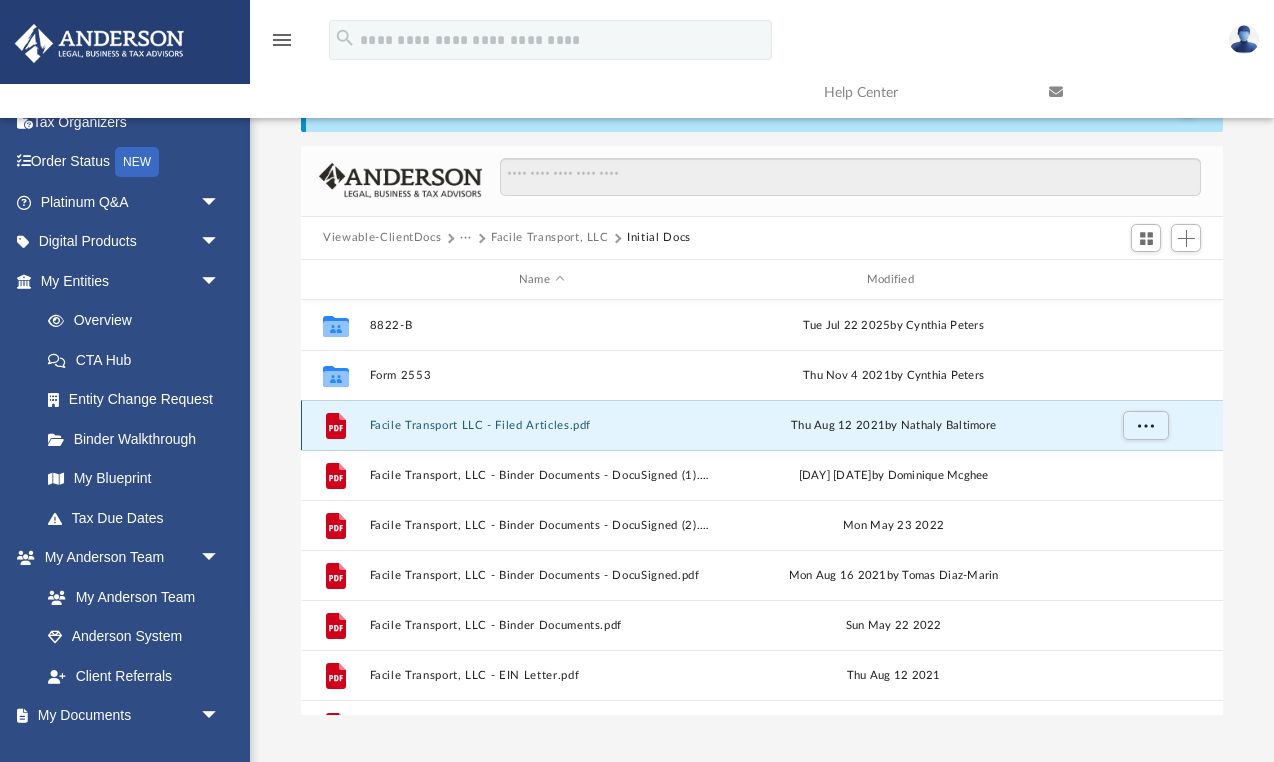 click on "Facile Transport LLC - Filed Articles.pdf" at bounding box center (542, 425) 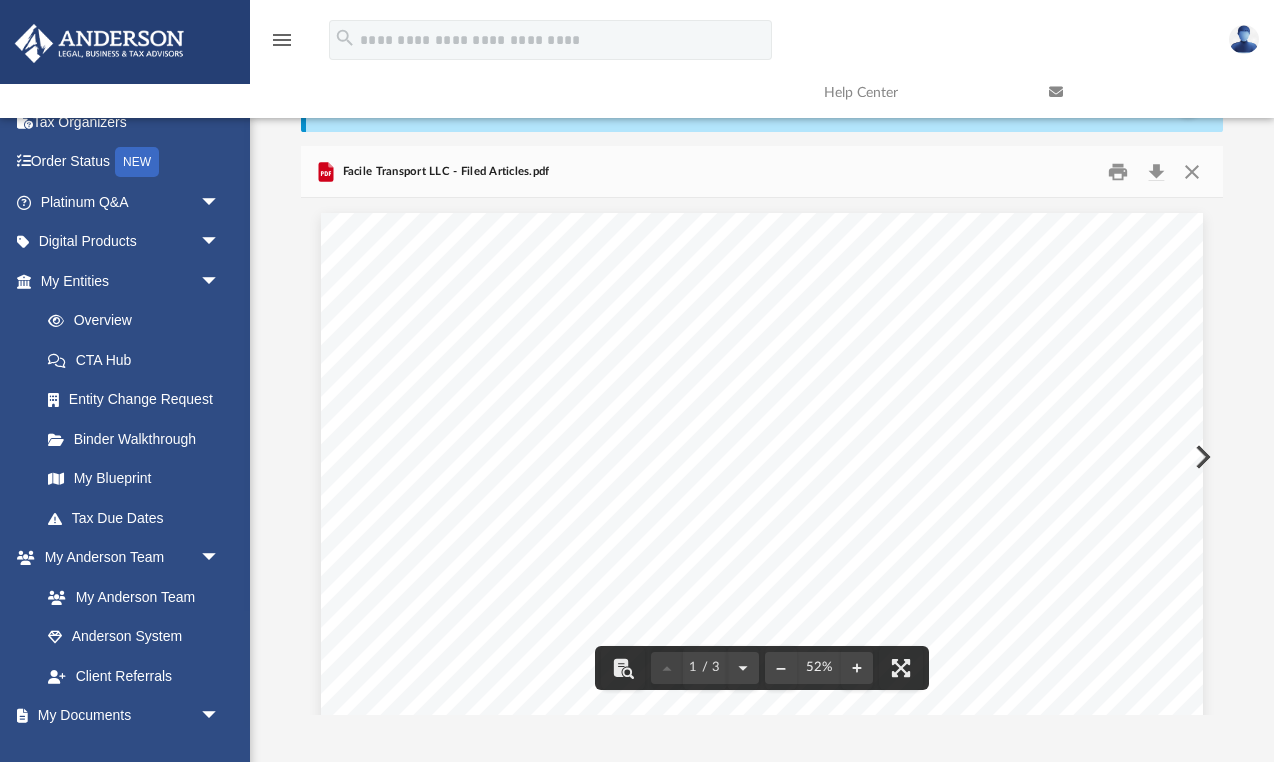 scroll, scrollTop: 71, scrollLeft: 0, axis: vertical 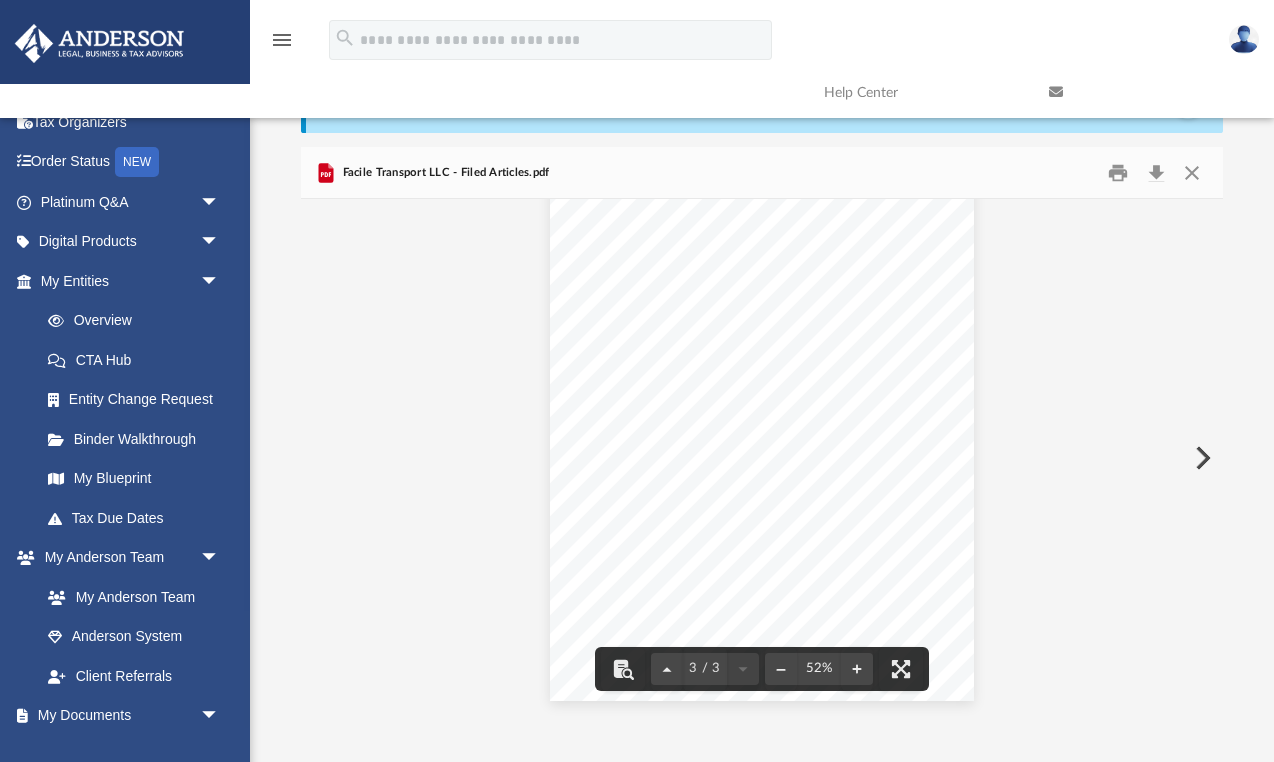 drag, startPoint x: 771, startPoint y: 585, endPoint x: 785, endPoint y: 464, distance: 121.80723 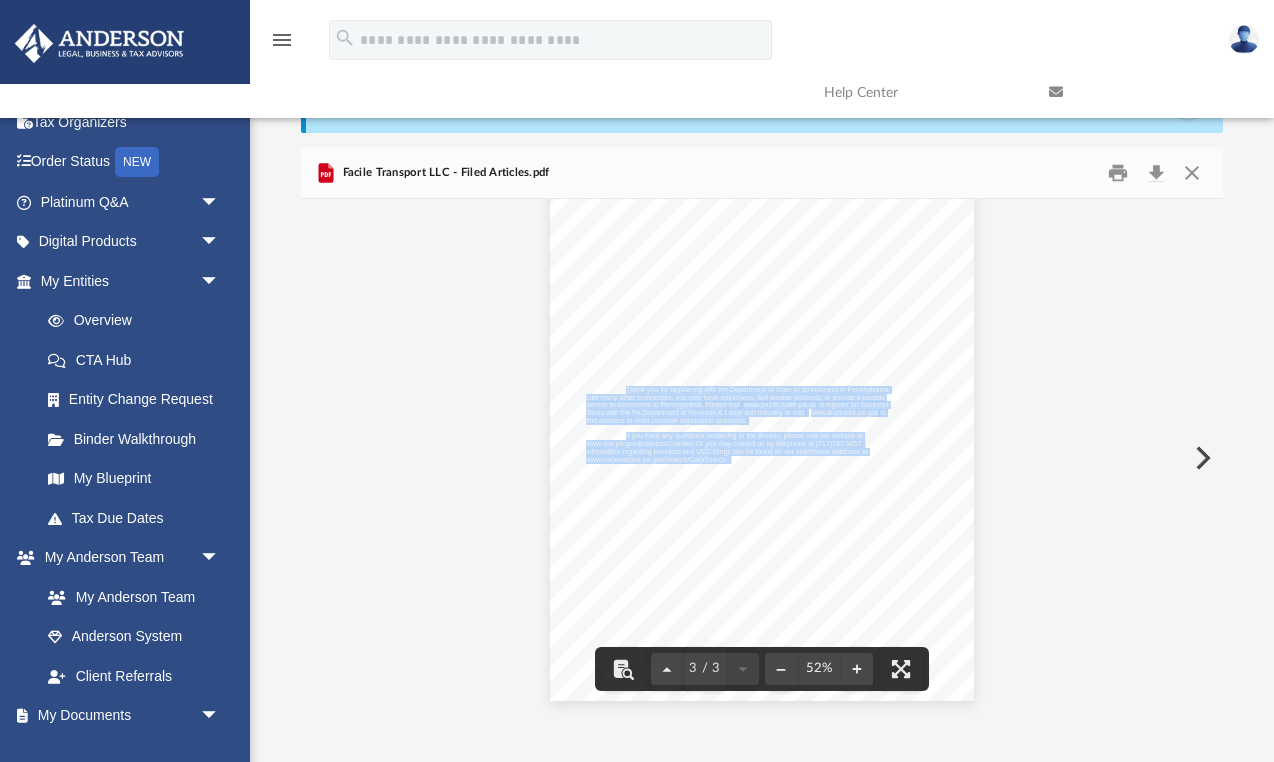 drag, startPoint x: 797, startPoint y: 354, endPoint x: 869, endPoint y: 242, distance: 133.14653 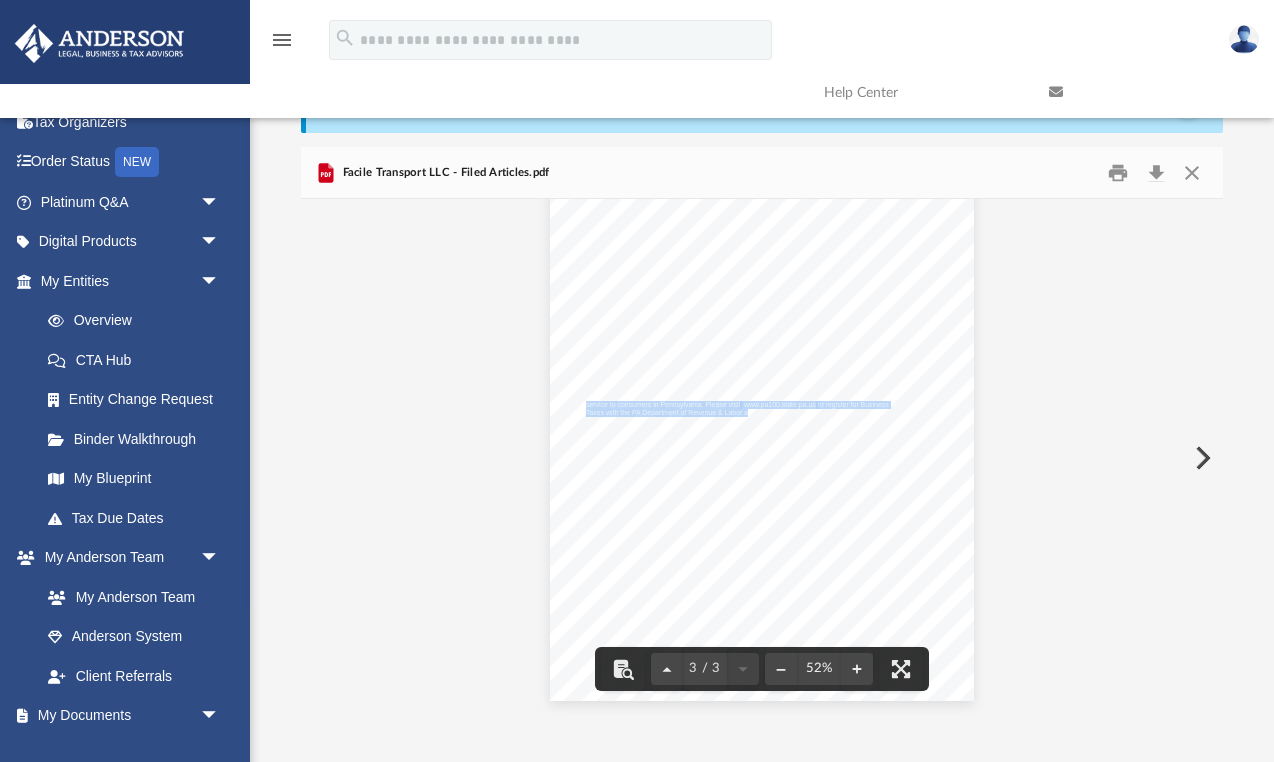 drag, startPoint x: 748, startPoint y: 413, endPoint x: 803, endPoint y: 265, distance: 157.8892 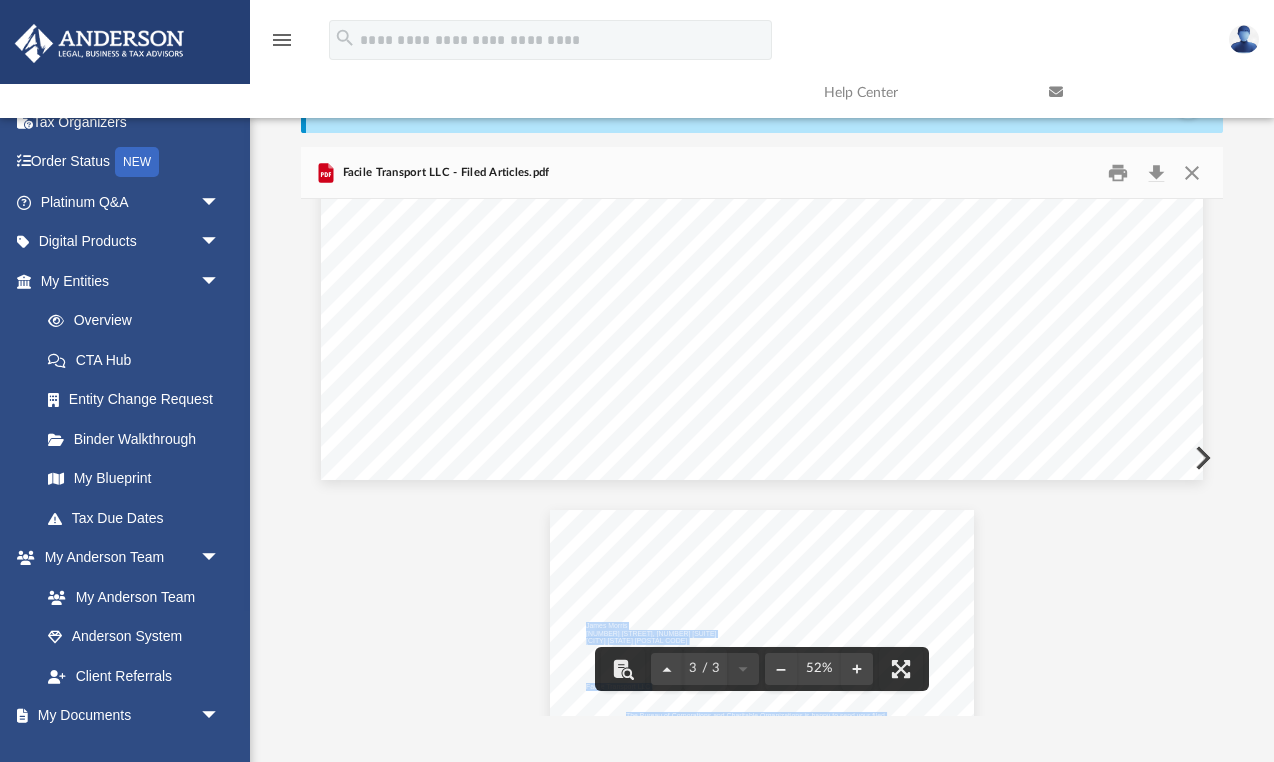 drag, startPoint x: 700, startPoint y: 418, endPoint x: 776, endPoint y: 181, distance: 248.88753 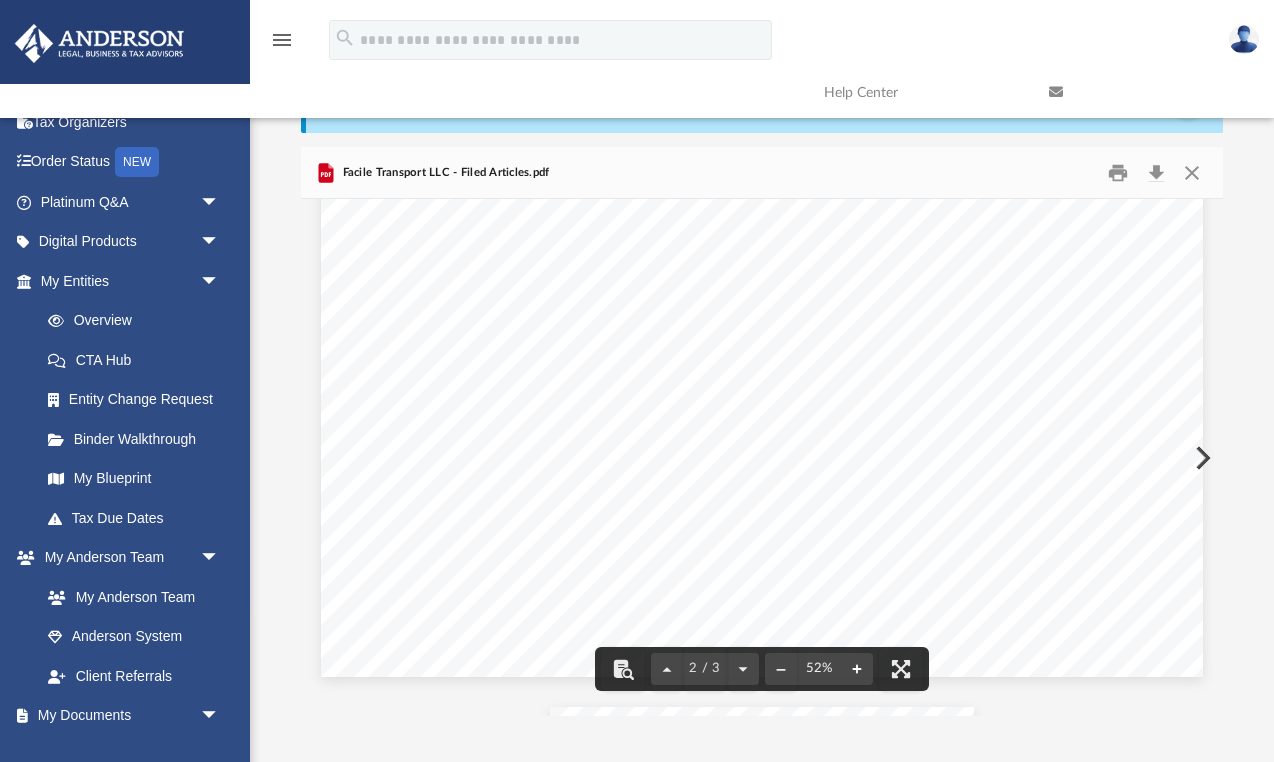 click at bounding box center [857, 669] 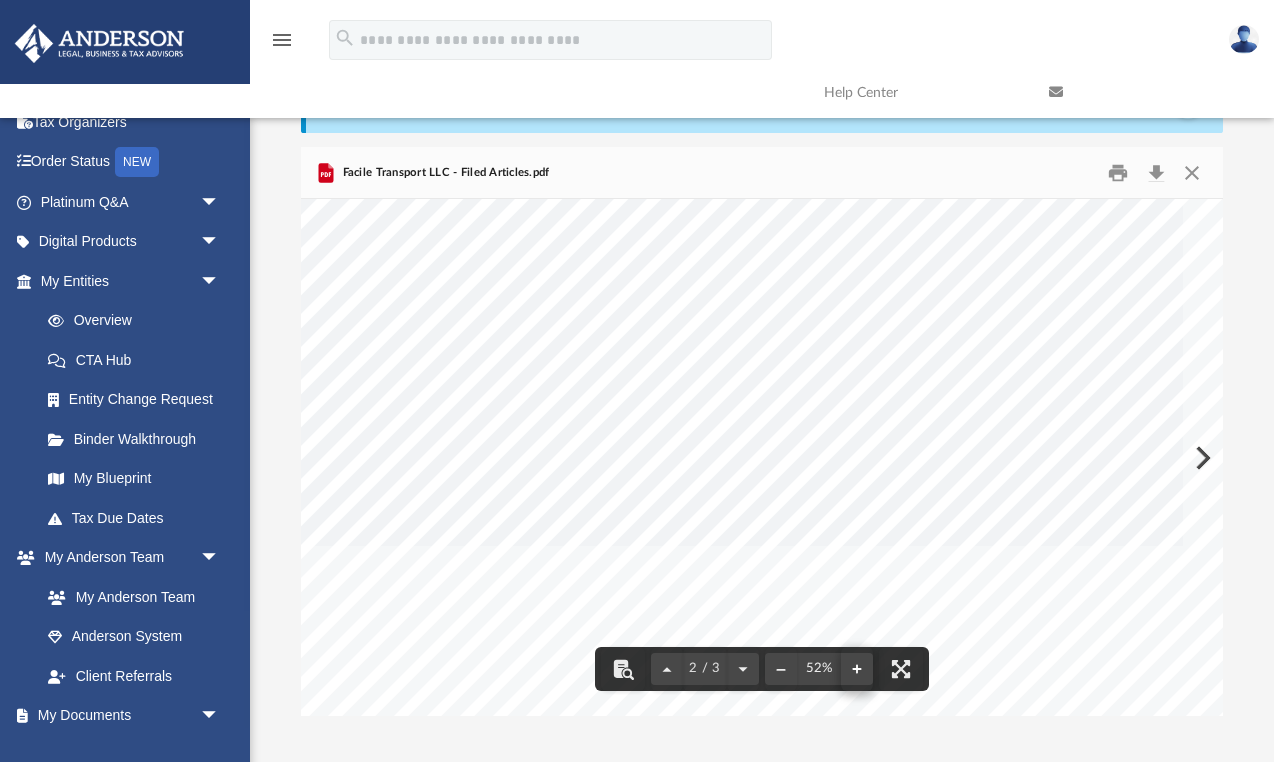 click on "James Morris 3225 MCLEOD DR STE 100 SUITE 100 Las Vegas NV 89121 Facile Transport LLC The Bureau of Corporations and Charitable Organizations is happy to send your filed document. The Bureau is here to serve you and we would like to thank you for doing business in Pennsylvania. Thank you for registering with the Department of State to do business in Pennsylvania. Like many other businesses, you may have employees, sell taxable products, or provide a taxable service to consumers in Pennsylvania. Please visit   www.pa100.state.pa.us   to register for Business Taxes with the PA Department of Revenue & Labor and Industry or visit   www.Business.pa.gov   to find answers to most common registration questions. If you have any questions pertaining to the Bureau, please visit our website at www.dos.pa.gov/BusinessCharities Or you may contact us by telephone at (717)787-1057. Information regarding business and UCC filings can be found on our searchable database at www.corporations.pa.gov/Search/CorpSearch .   7299780" at bounding box center [762, 457] 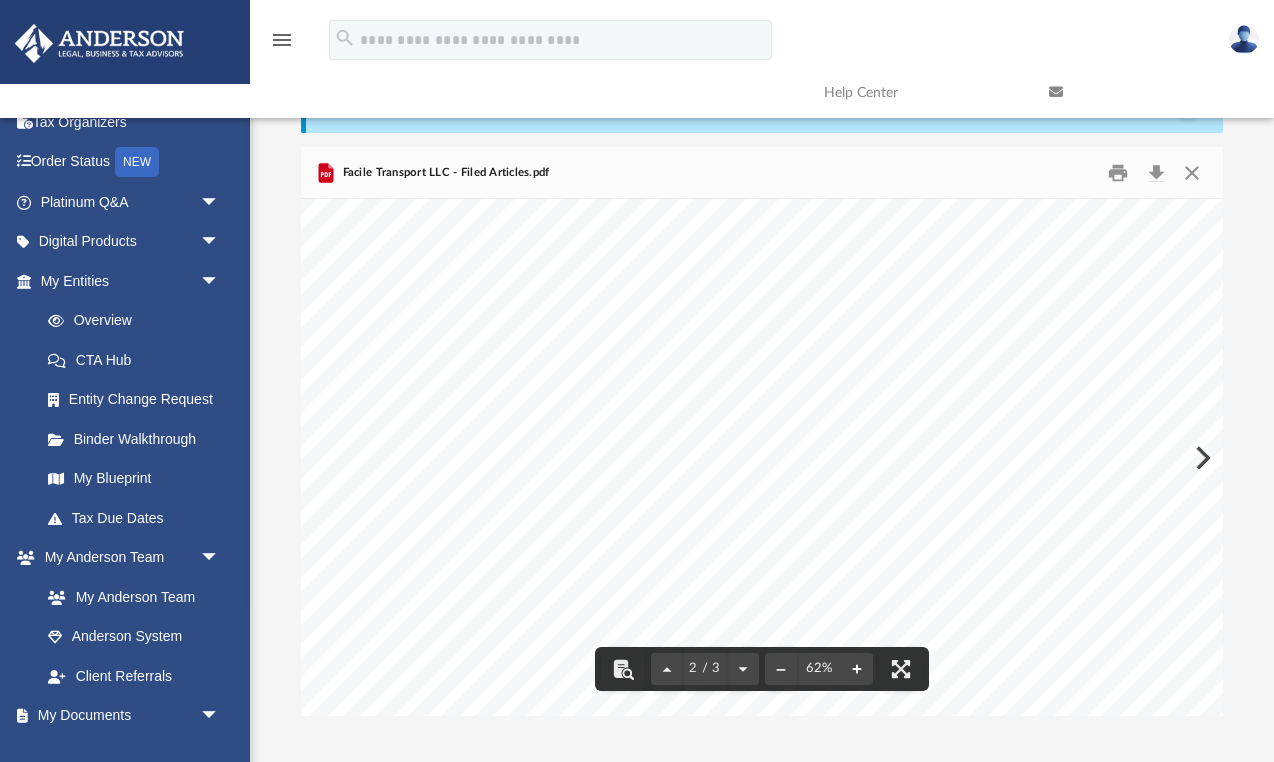 click at bounding box center (857, 669) 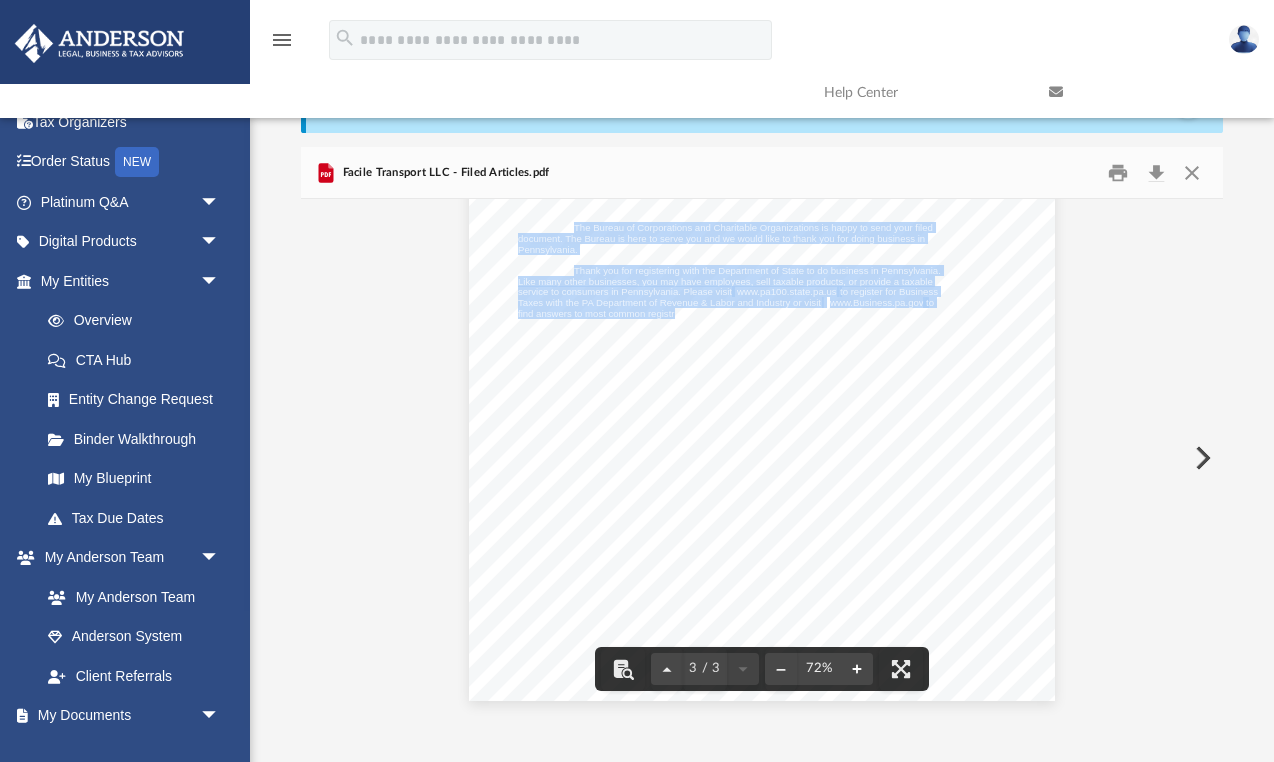 scroll, scrollTop: 3493, scrollLeft: 0, axis: vertical 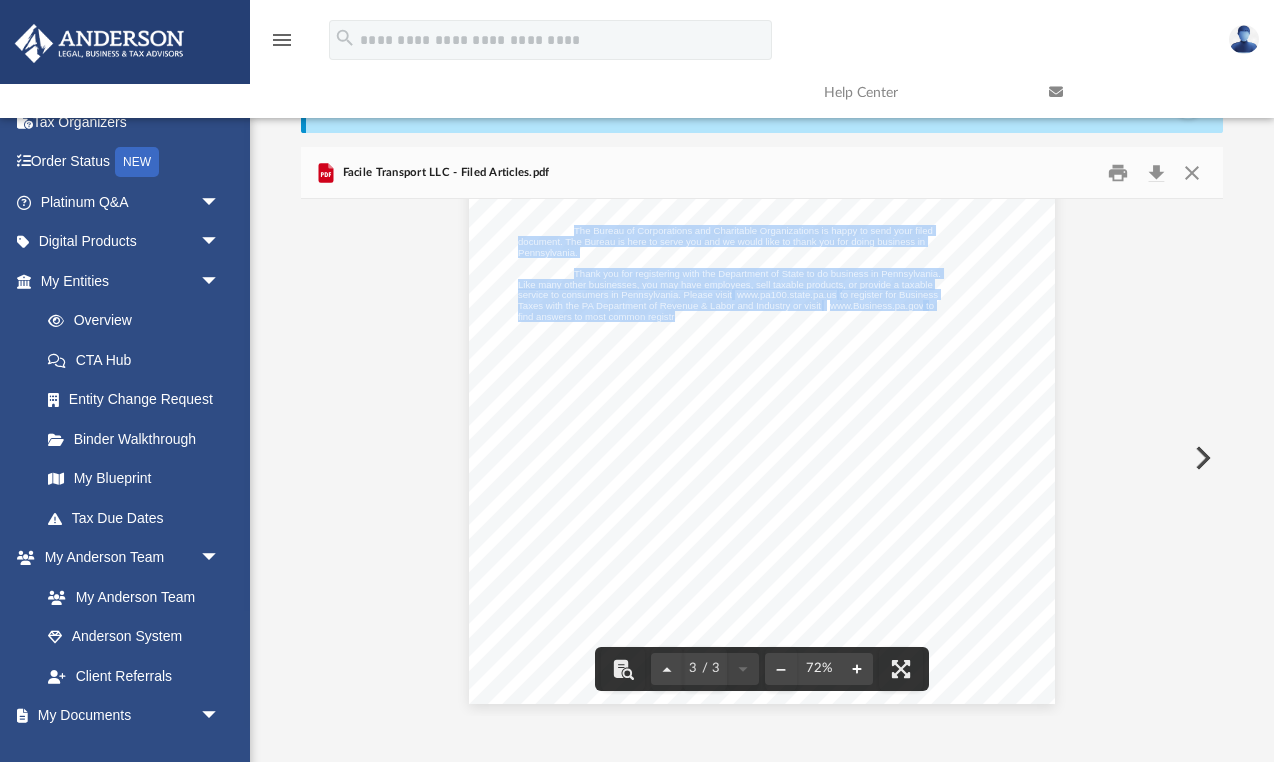 click at bounding box center [857, 669] 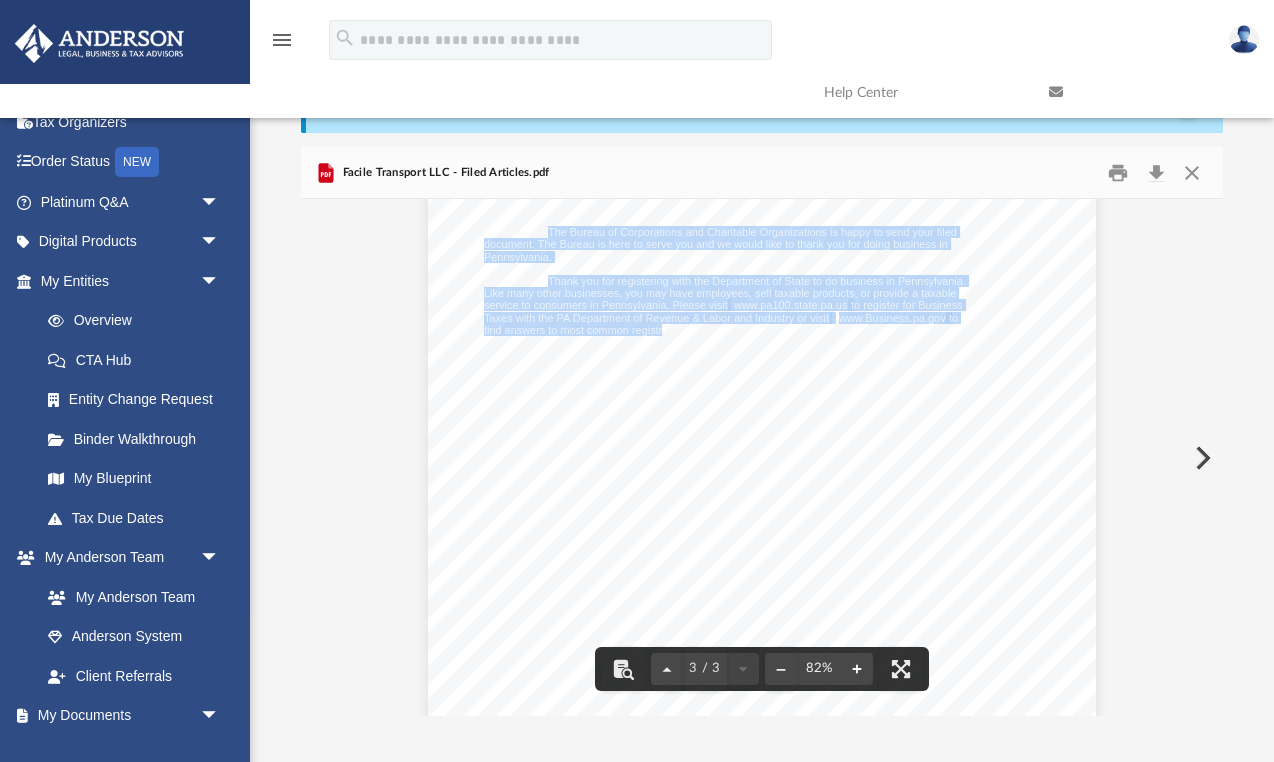 click at bounding box center (857, 669) 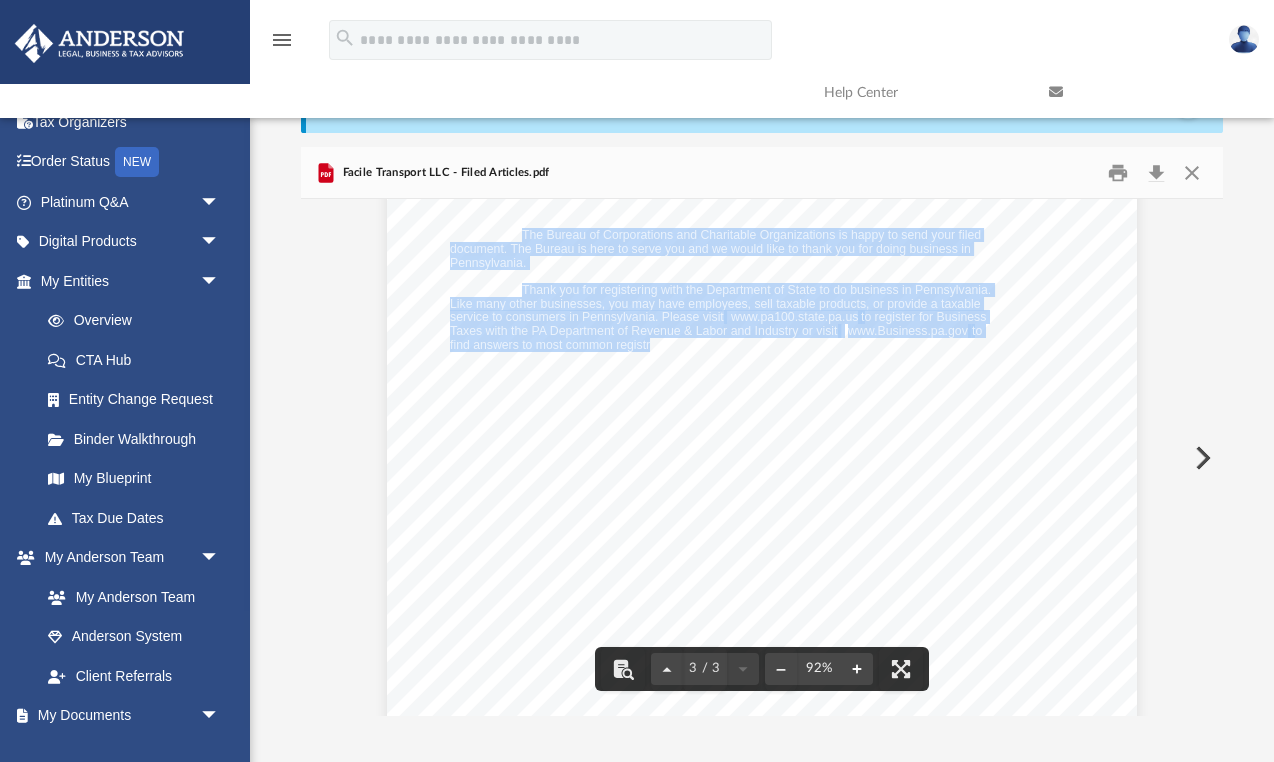 click at bounding box center (857, 669) 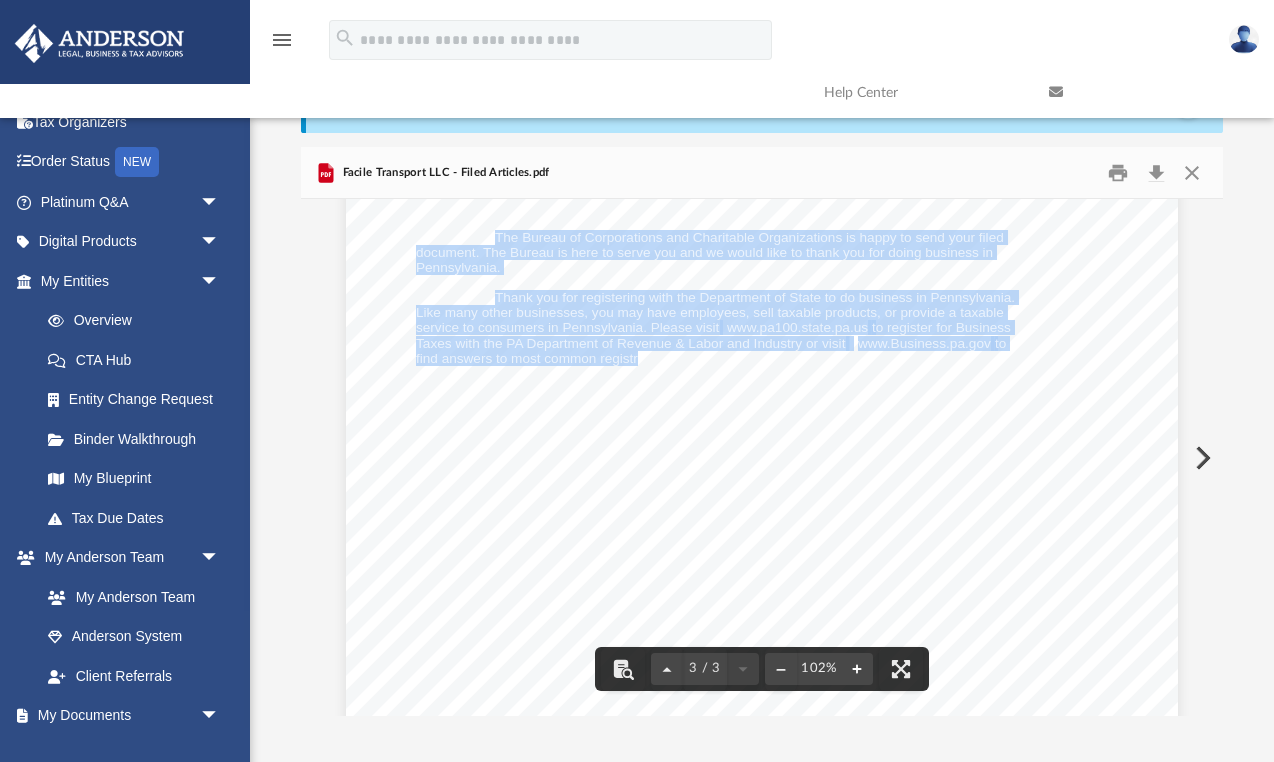 click at bounding box center [857, 669] 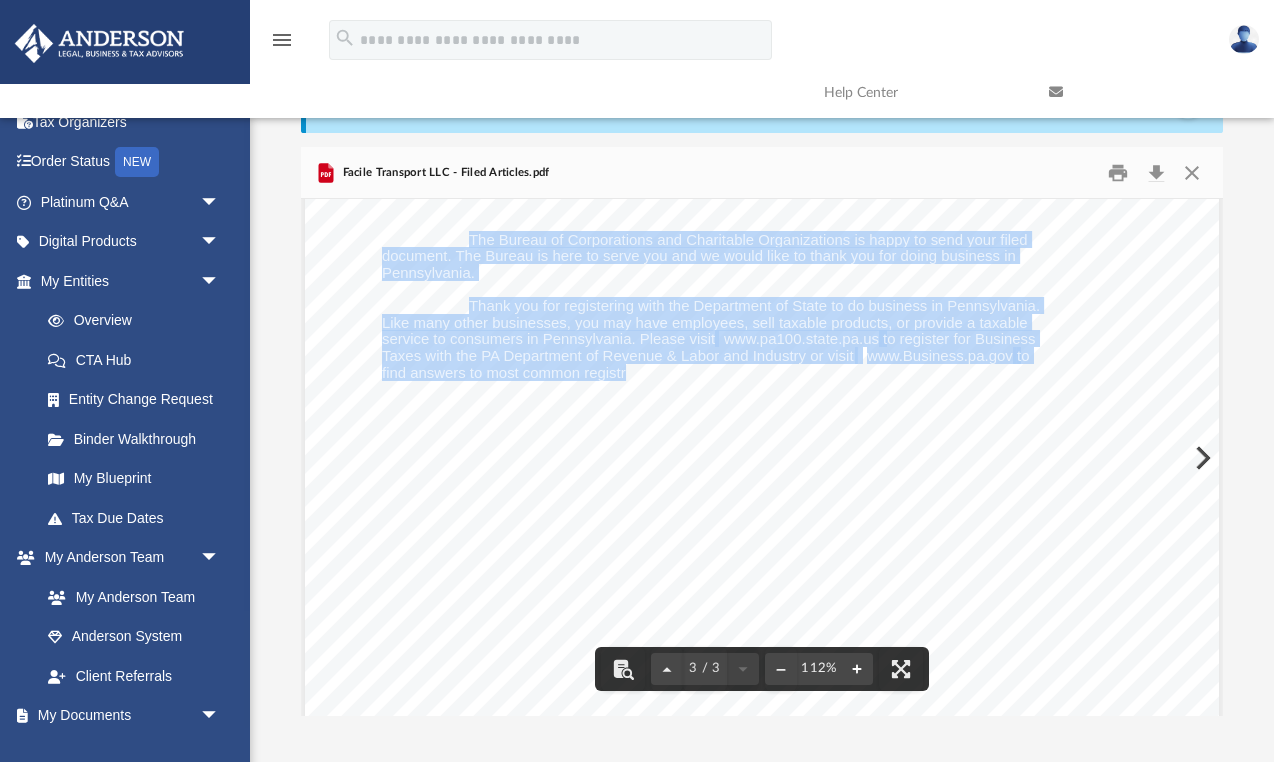 click at bounding box center [857, 669] 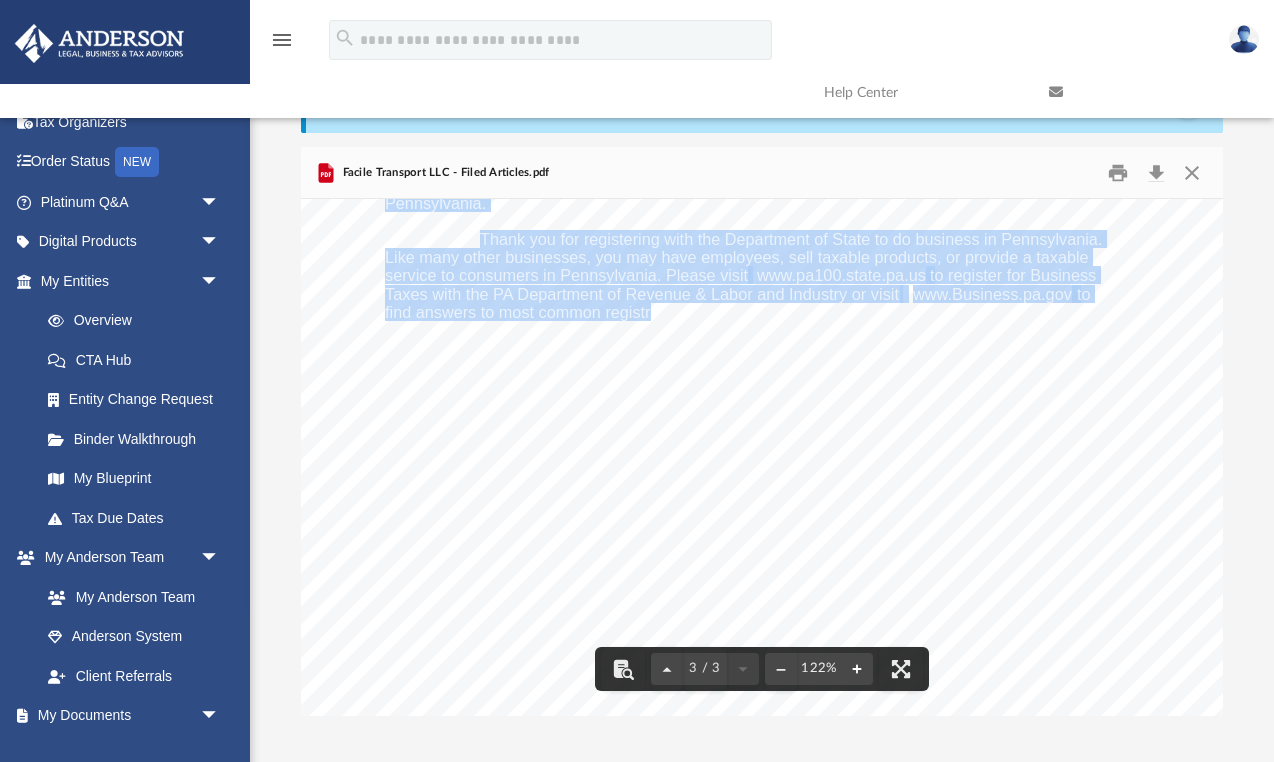 scroll, scrollTop: 5954, scrollLeft: 0, axis: vertical 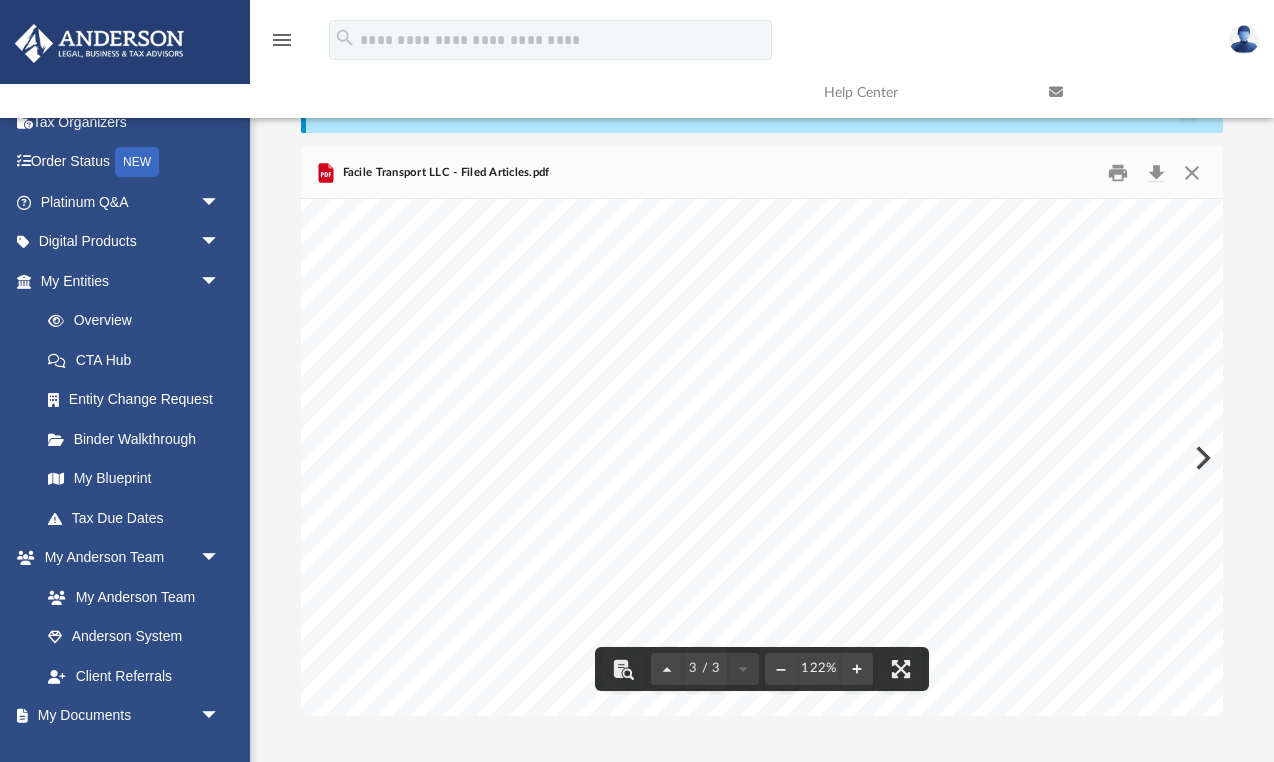 click on "James Morris 3225 MCLEOD DR STE 100 SUITE 100 Las Vegas NV 89121 Facile Transport LLC The Bureau of Corporations and Charitable Organizations is happy to send your filed document. The Bureau is here to serve you and we would like to thank you for doing business in Pennsylvania. Thank you for registering with the Department of State to do business in Pennsylvania. Like many other businesses, you may have employees, sell taxable products, or provide a taxable service to consumers in Pennsylvania. Please visit   www.pa100.state.pa.us   to register for Business Taxes with the PA Department of Revenue & Labor and Industry or visit   www.Business.pa.gov   to find answers to most common registration questions. If you have any questions pertaining to the Bureau, please visit our website at www.dos.pa.gov/BusinessCharities Or you may contact us by telephone at (717)787-1057. Information regarding business and UCC filings can be found on our searchable database at www.corporations.pa.gov/Search/CorpSearch .   7299780" at bounding box center (798, 327) 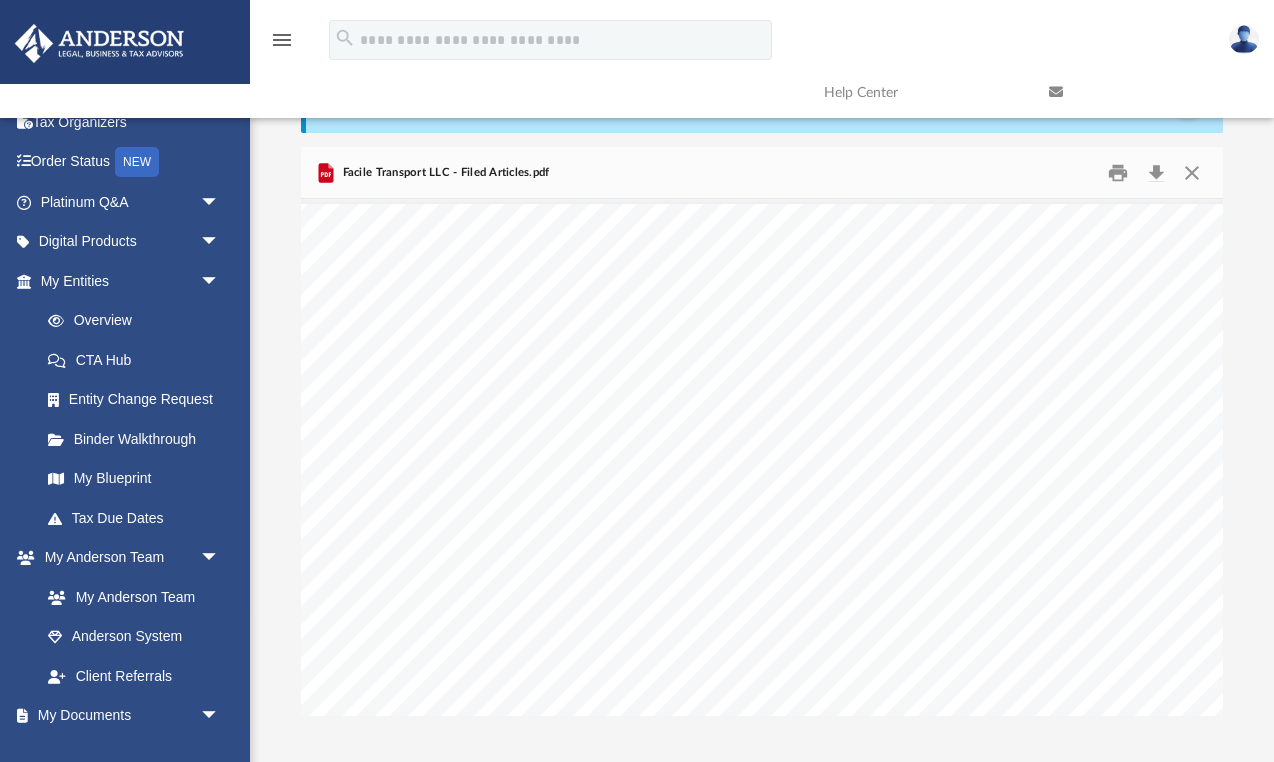 scroll, scrollTop: 0, scrollLeft: 93, axis: horizontal 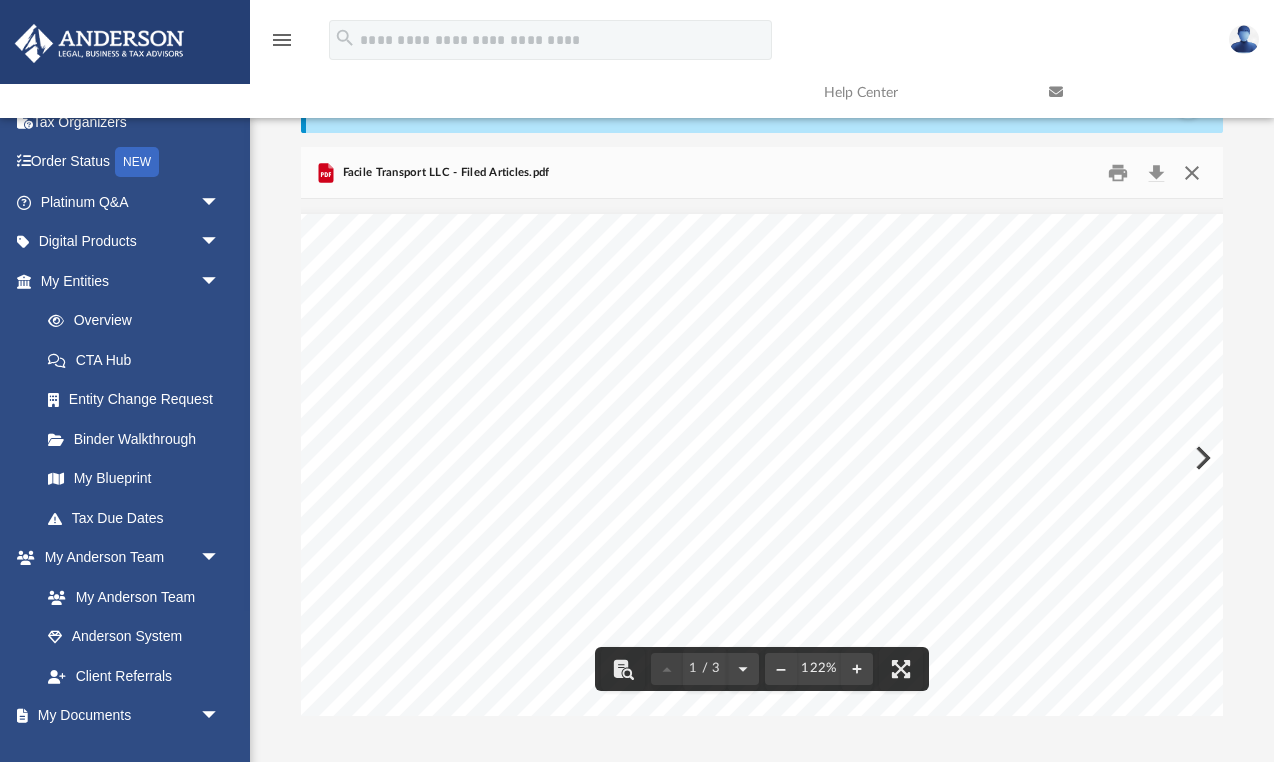 click at bounding box center [1191, 172] 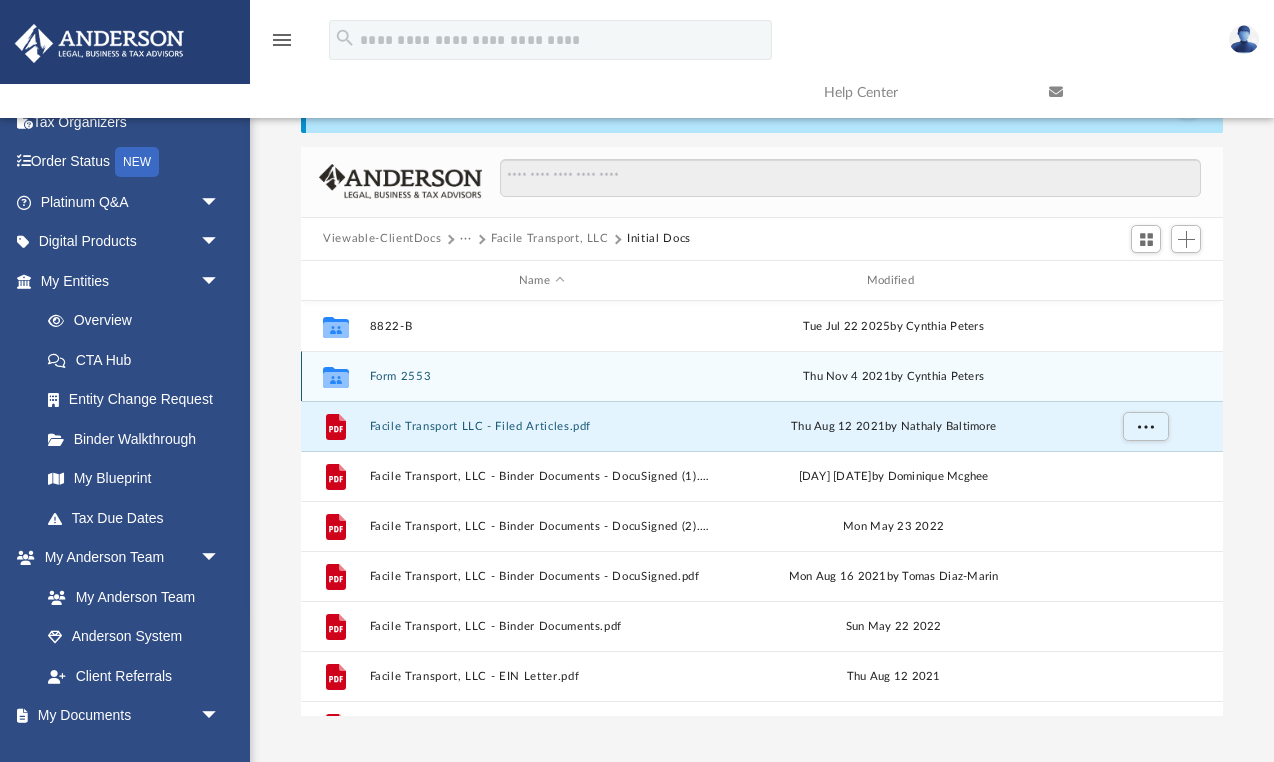 click on "Collaborated Folder Form 2553 Thu Nov 4 2021  by Cynthia Peters" at bounding box center [762, 376] 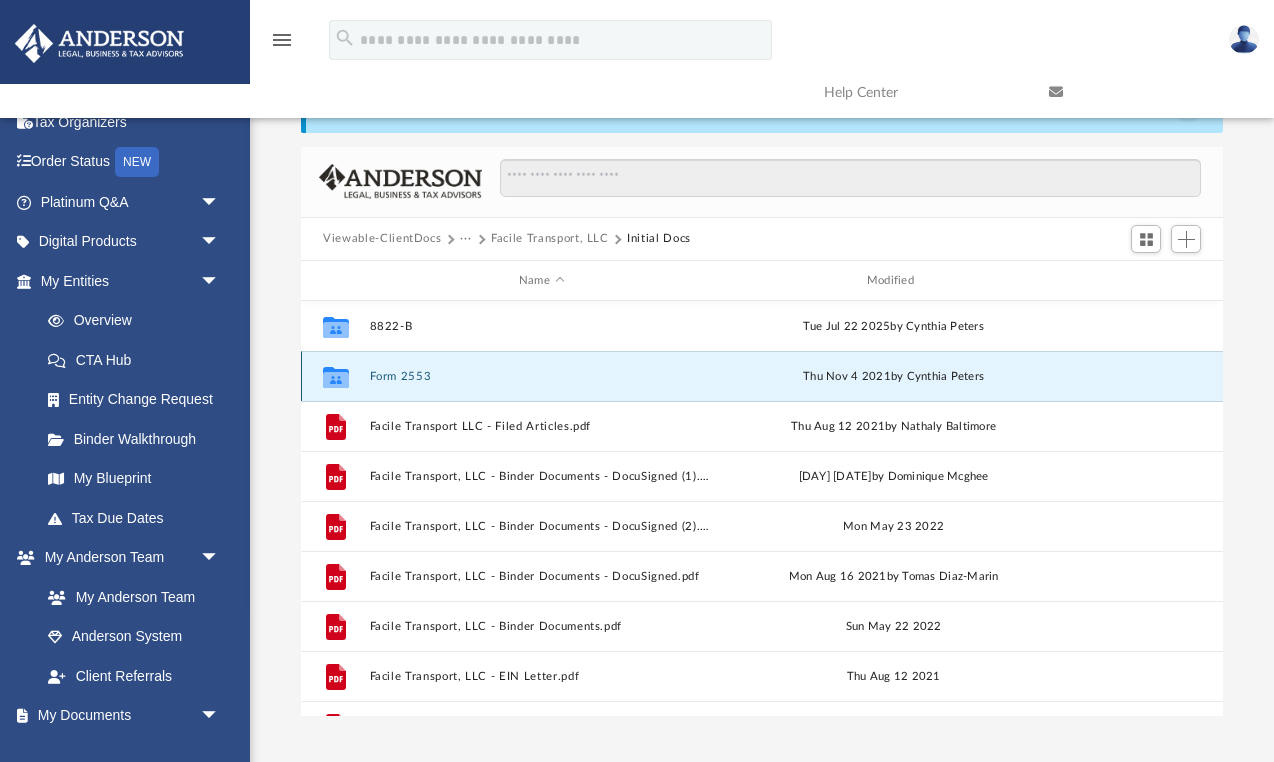 click on "Form 2553" at bounding box center [542, 376] 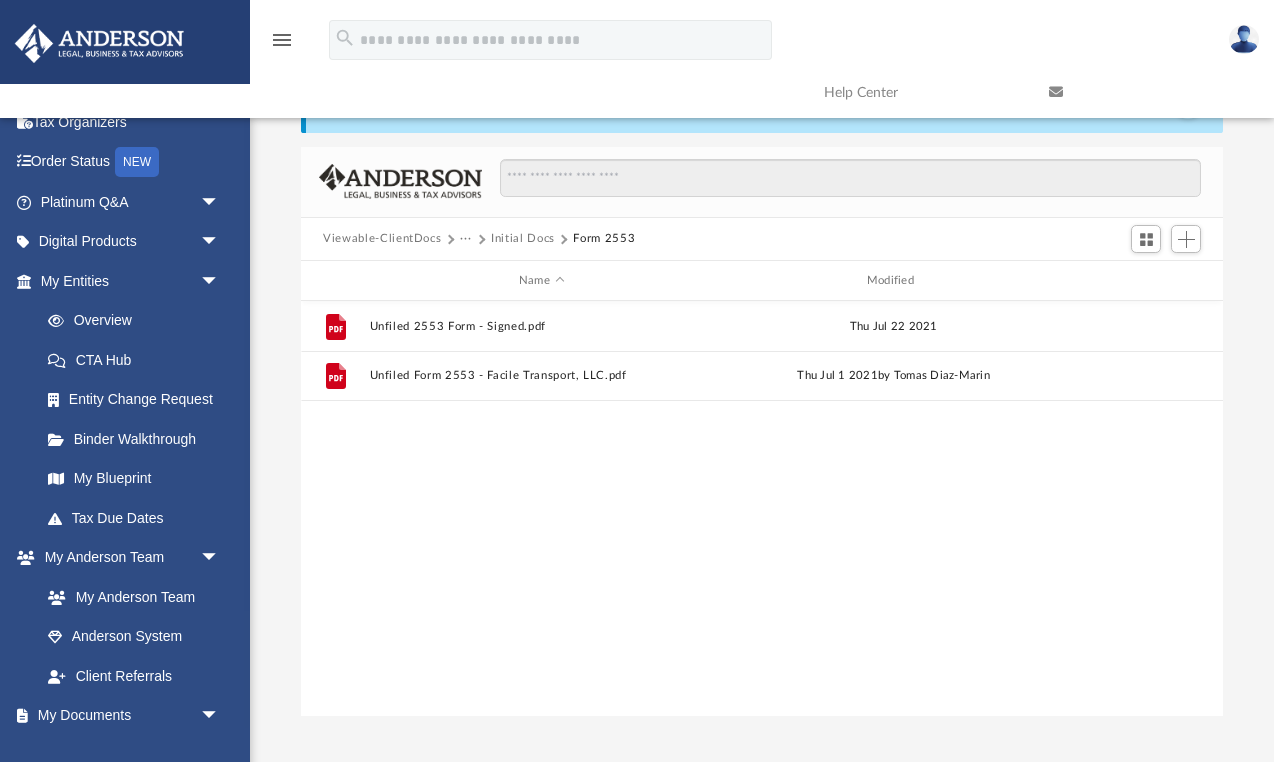 click on "Initial Docs" at bounding box center (523, 239) 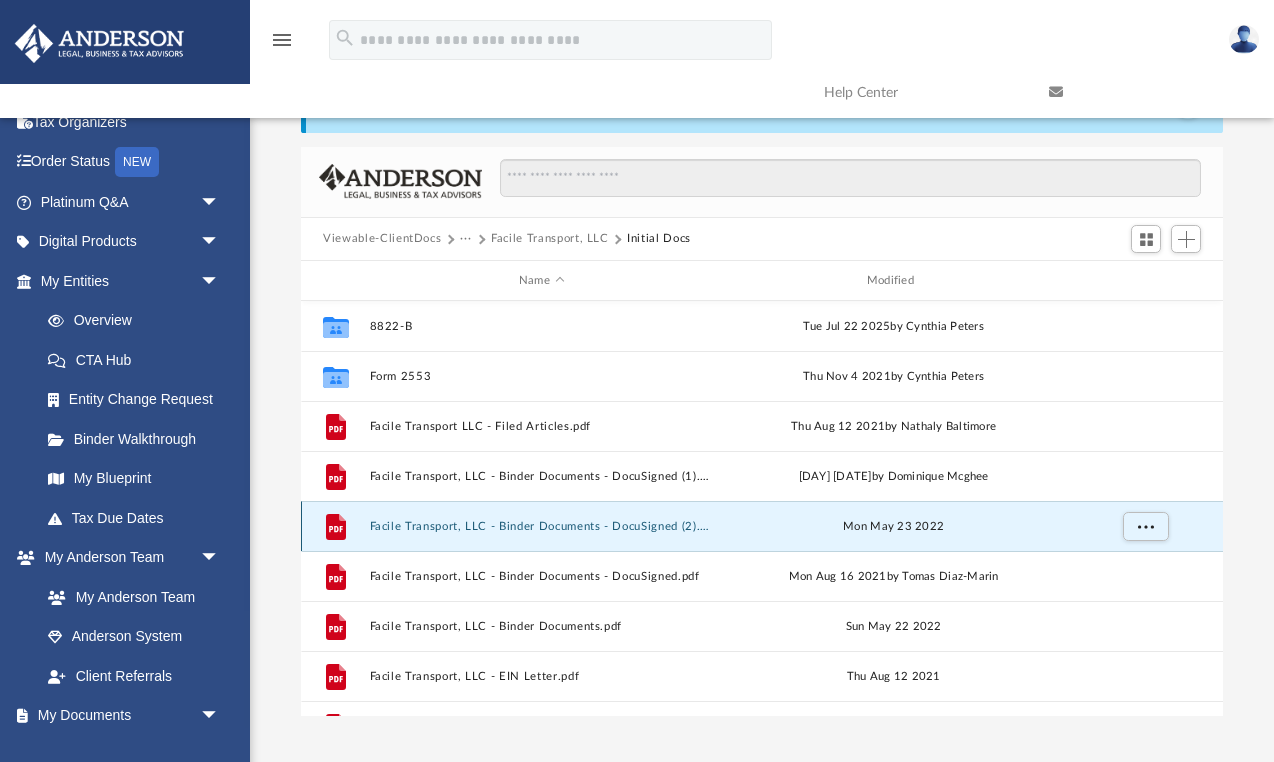 click on "Facile Transport, LLC - Binder Documents - DocuSigned (2).pdf" at bounding box center (542, 526) 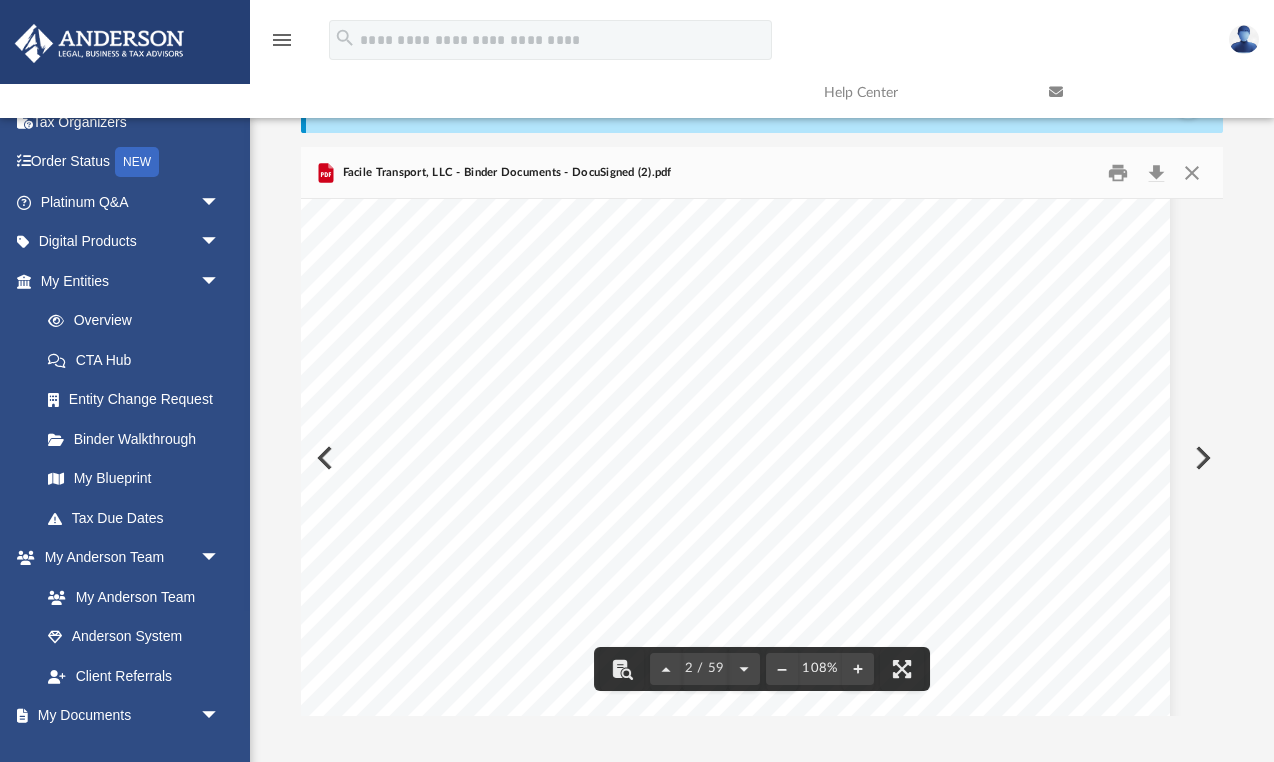 scroll, scrollTop: 1331, scrollLeft: 0, axis: vertical 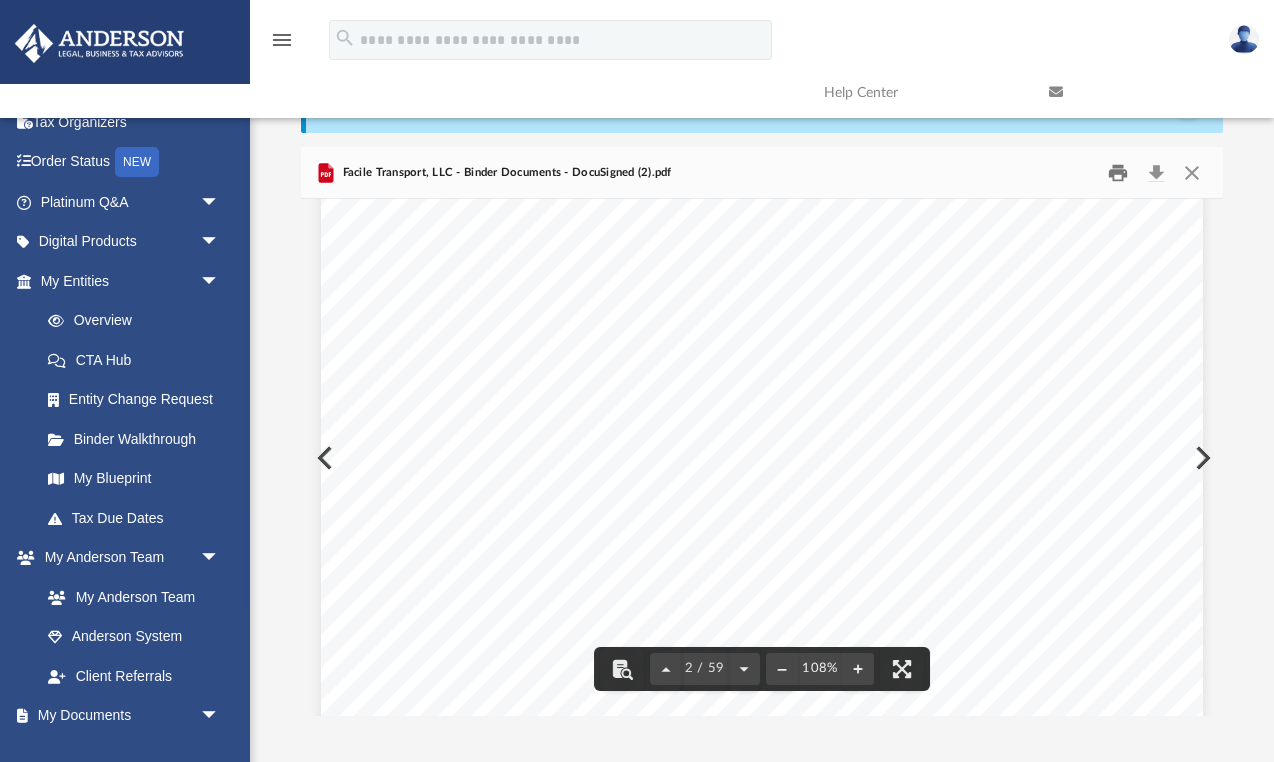 click at bounding box center [1118, 172] 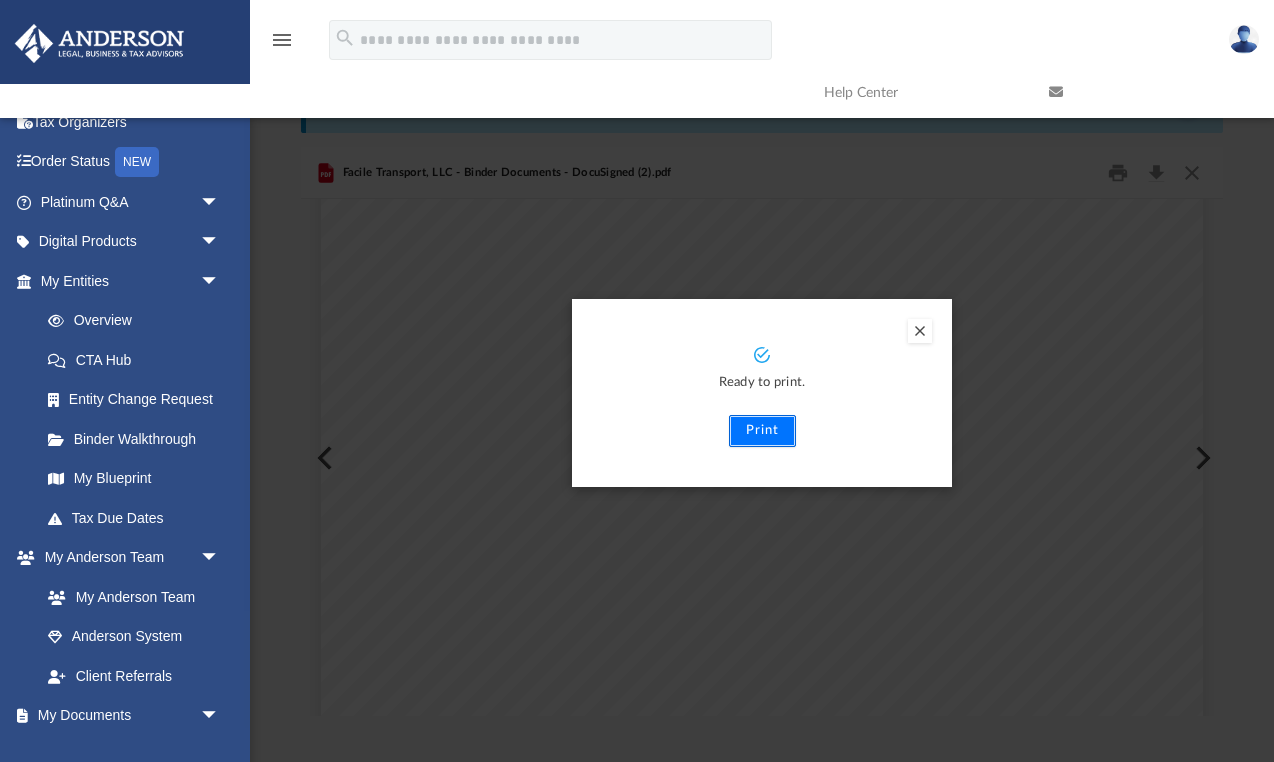 click on "Print" at bounding box center [762, 431] 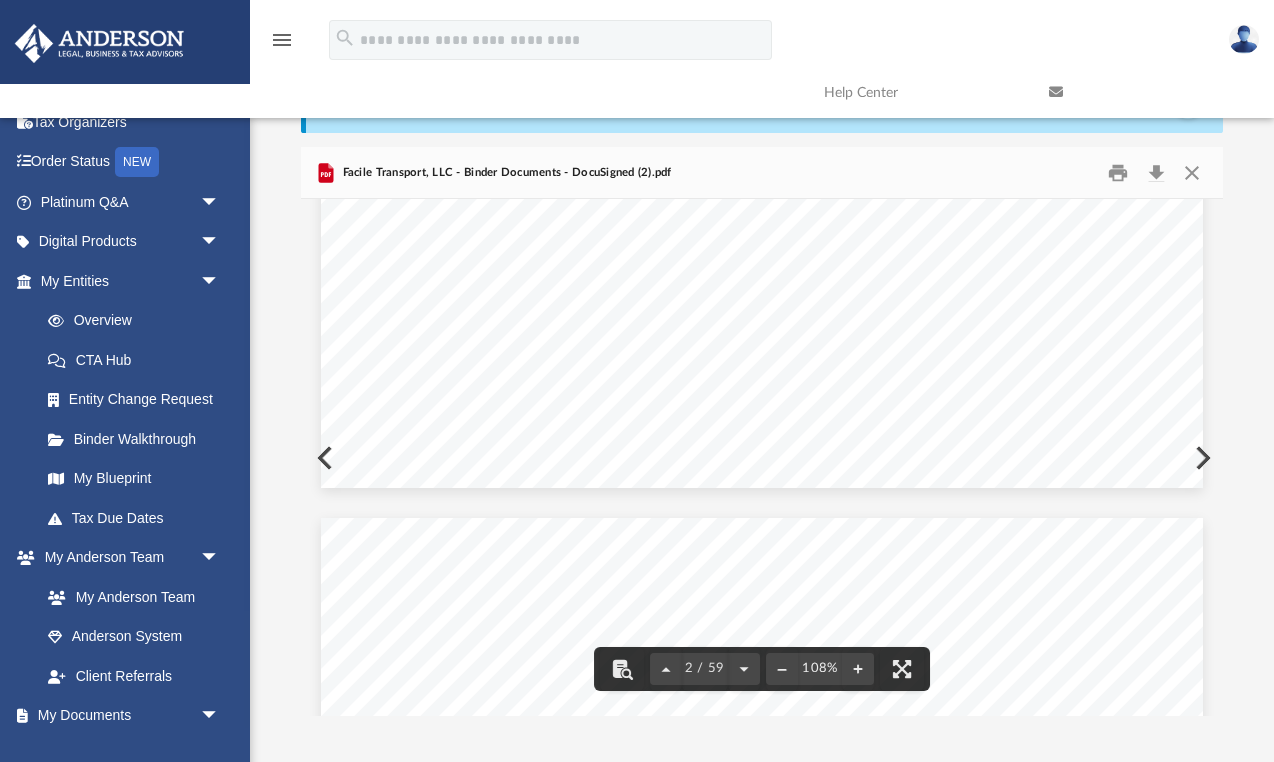 scroll, scrollTop: 838, scrollLeft: 0, axis: vertical 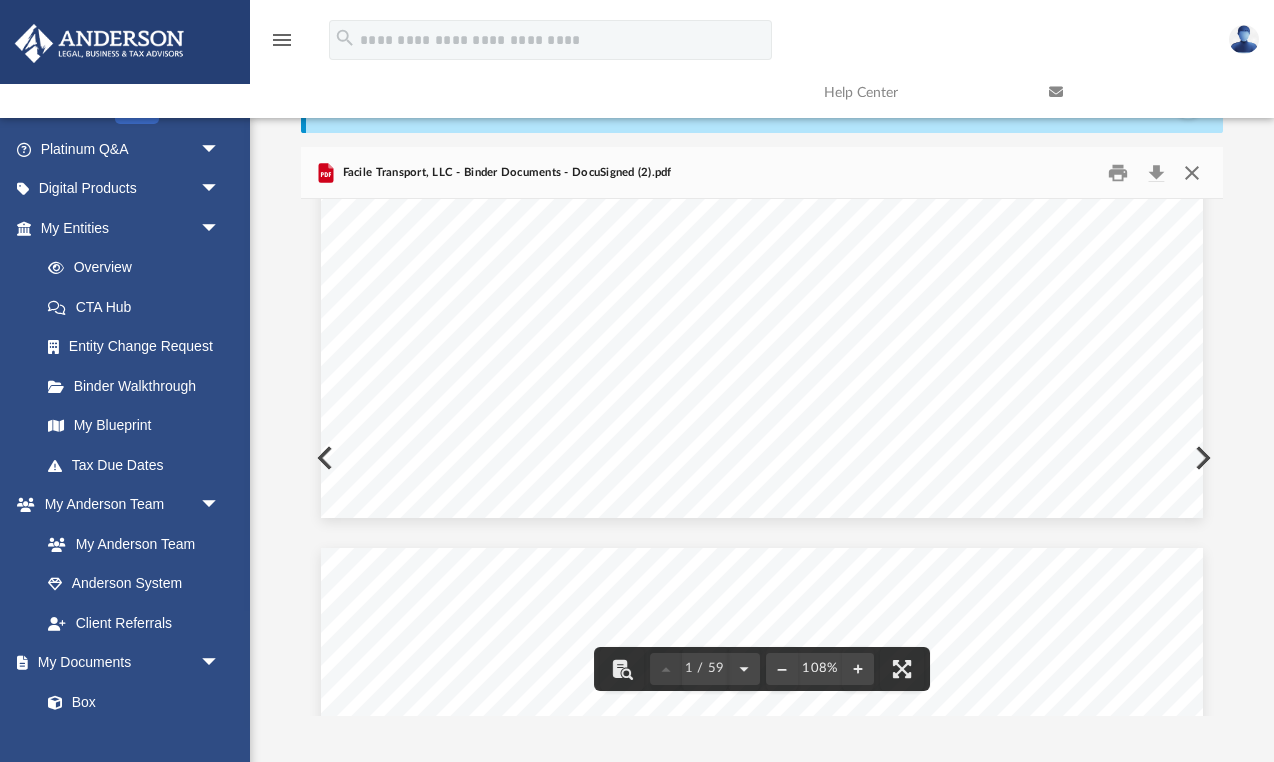 click at bounding box center [1191, 172] 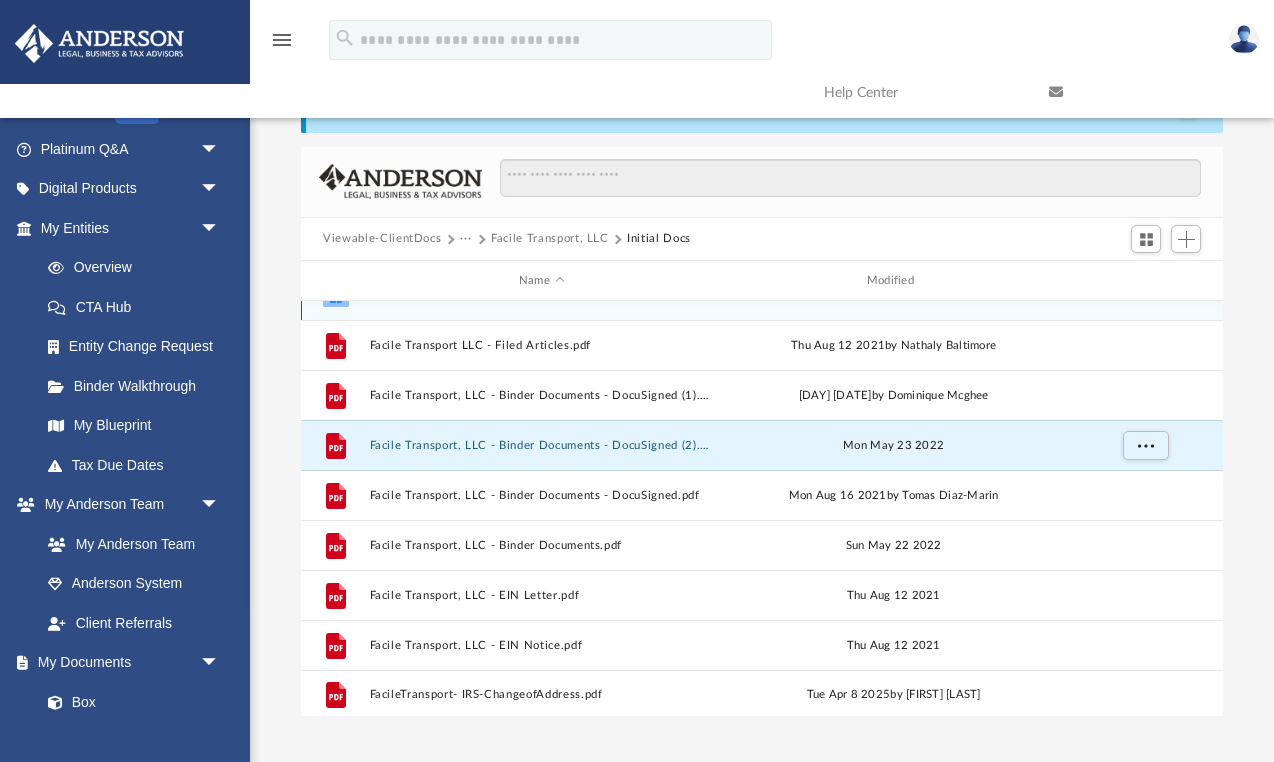 scroll, scrollTop: 83, scrollLeft: 0, axis: vertical 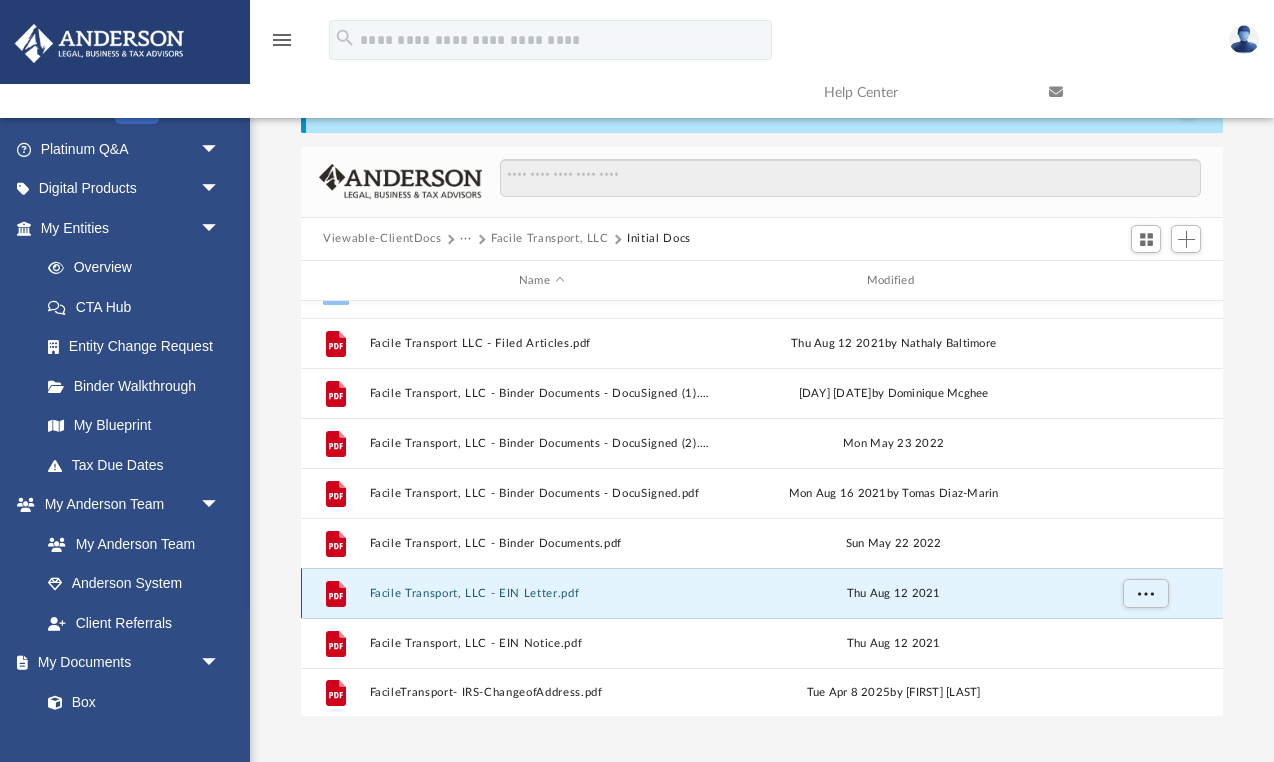 click on "Facile Transport, LLC - EIN Letter.pdf" at bounding box center [542, 593] 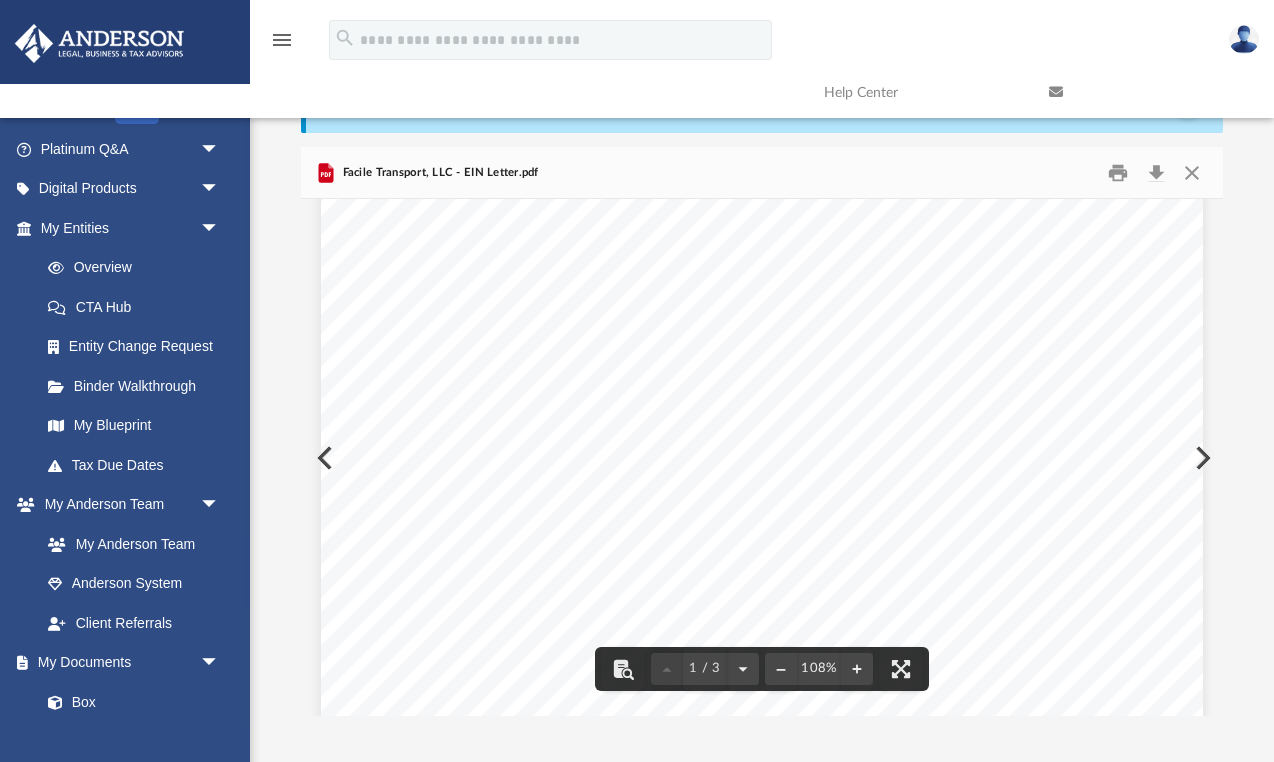 scroll, scrollTop: 0, scrollLeft: 0, axis: both 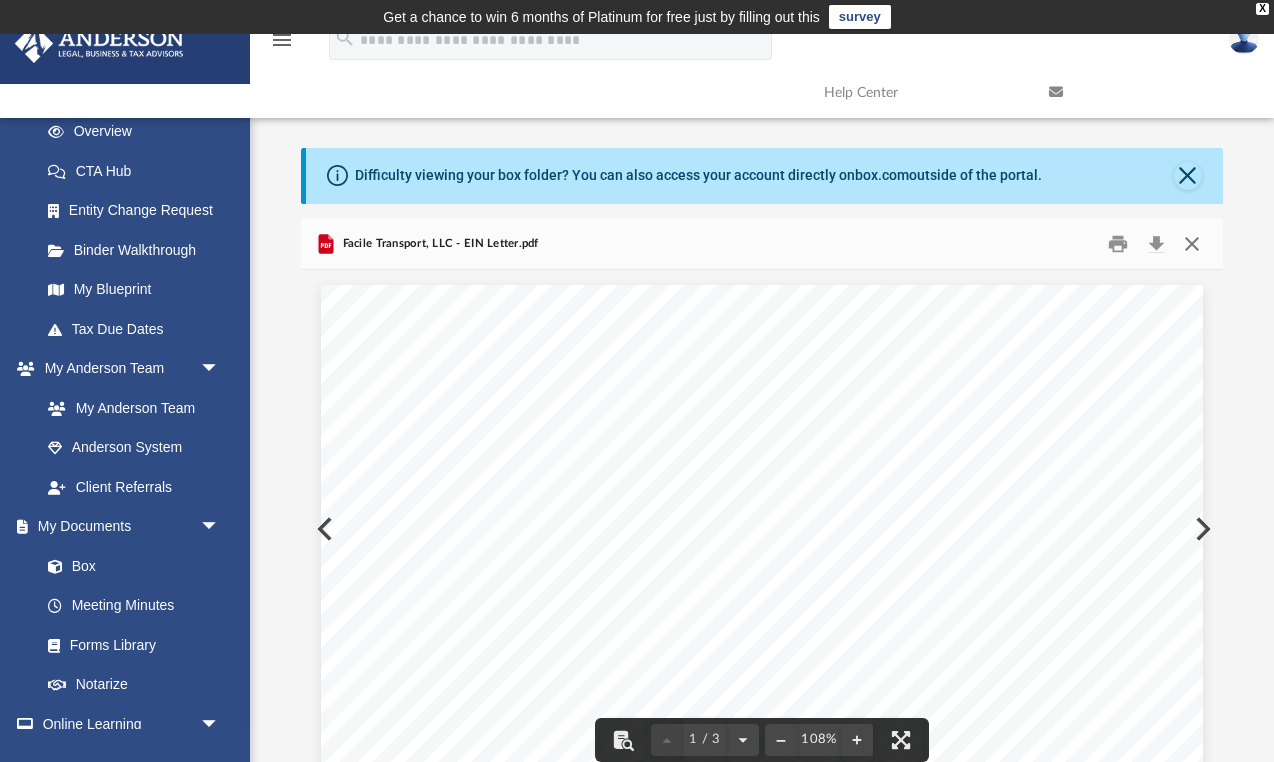 click at bounding box center [1191, 243] 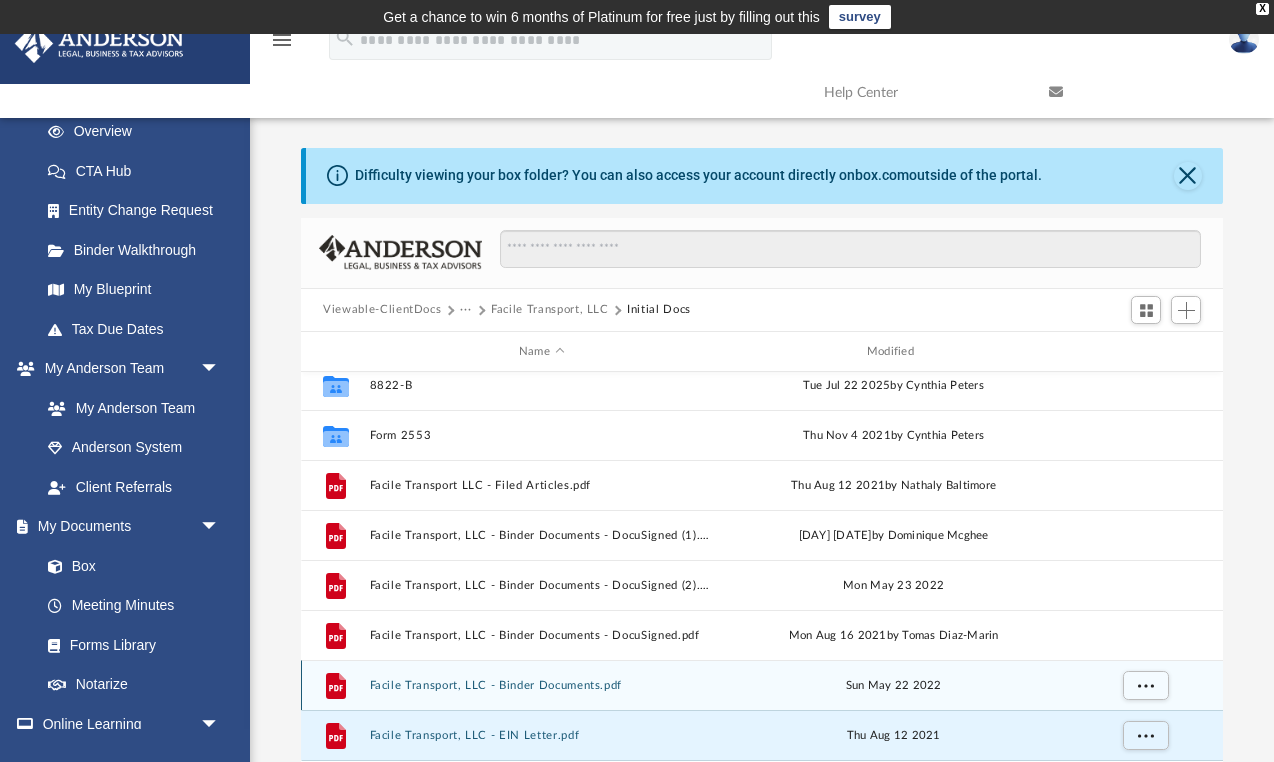 scroll, scrollTop: 2, scrollLeft: 0, axis: vertical 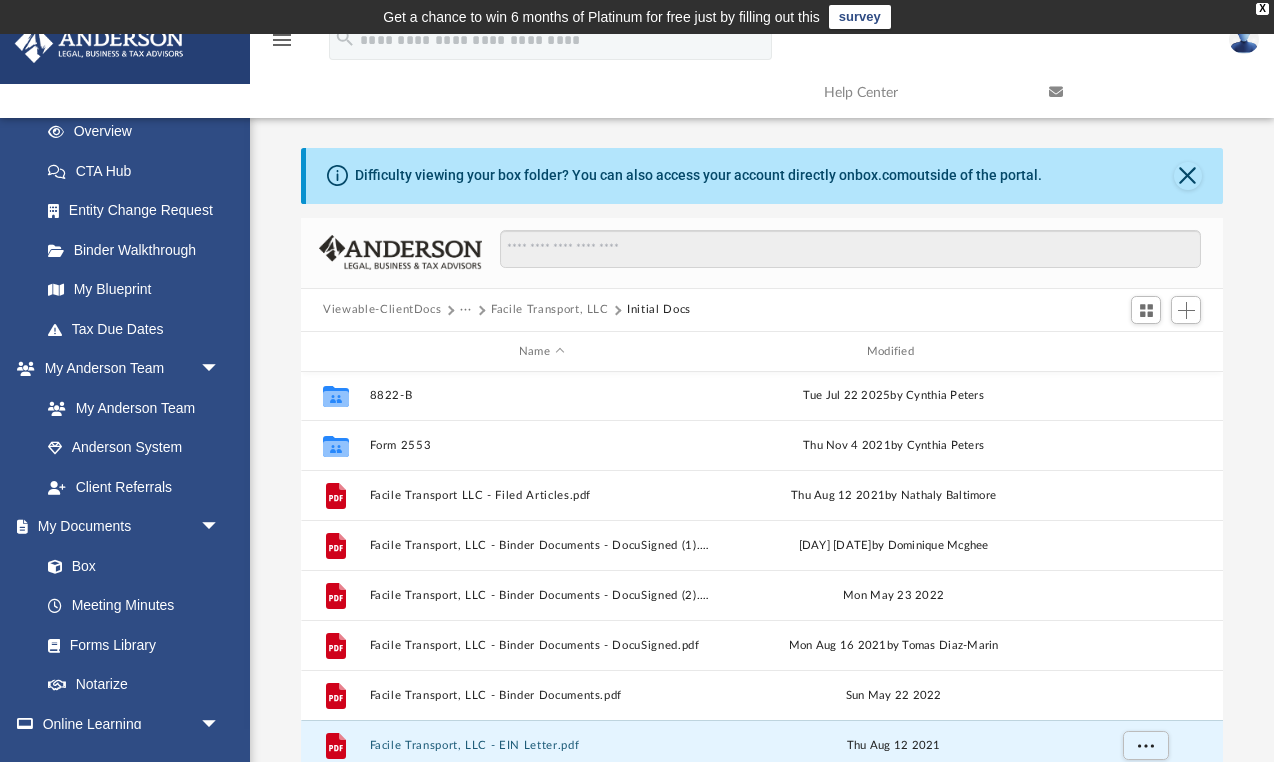 click on "Viewable-ClientDocs" at bounding box center (382, 310) 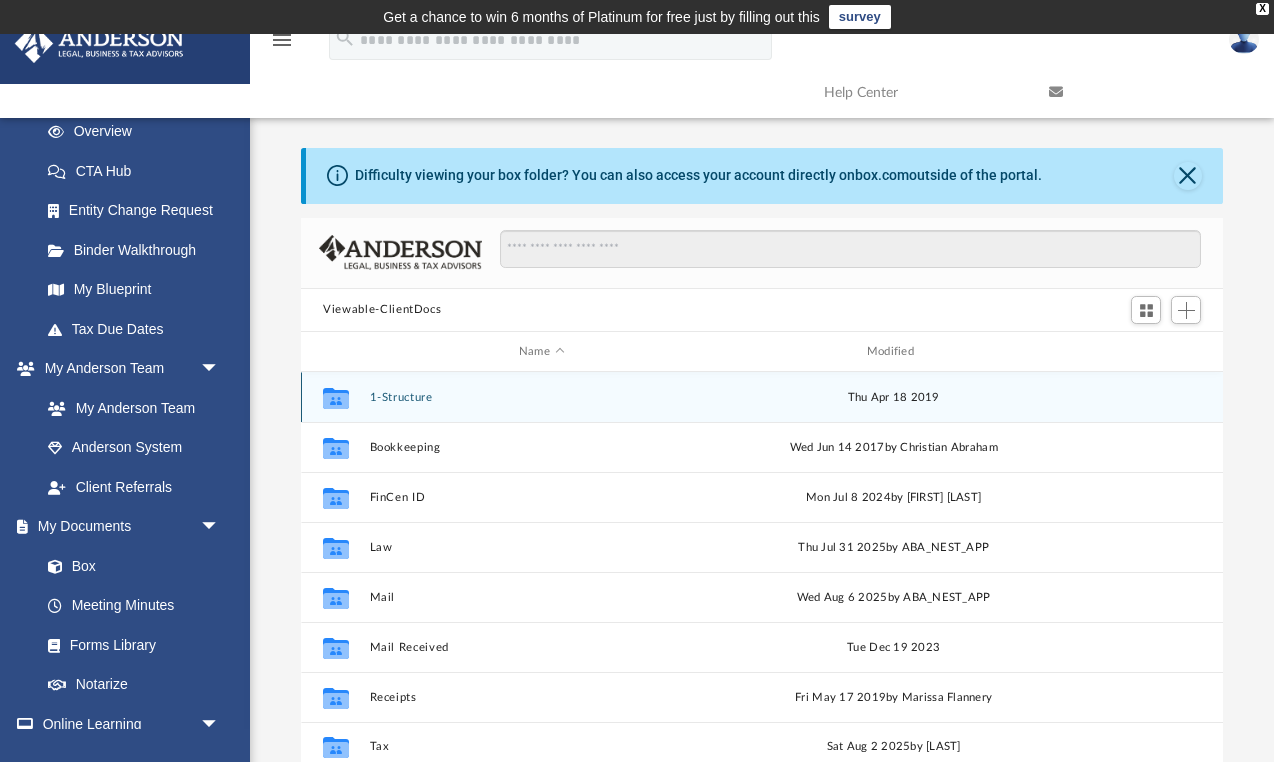 scroll, scrollTop: 8, scrollLeft: 0, axis: vertical 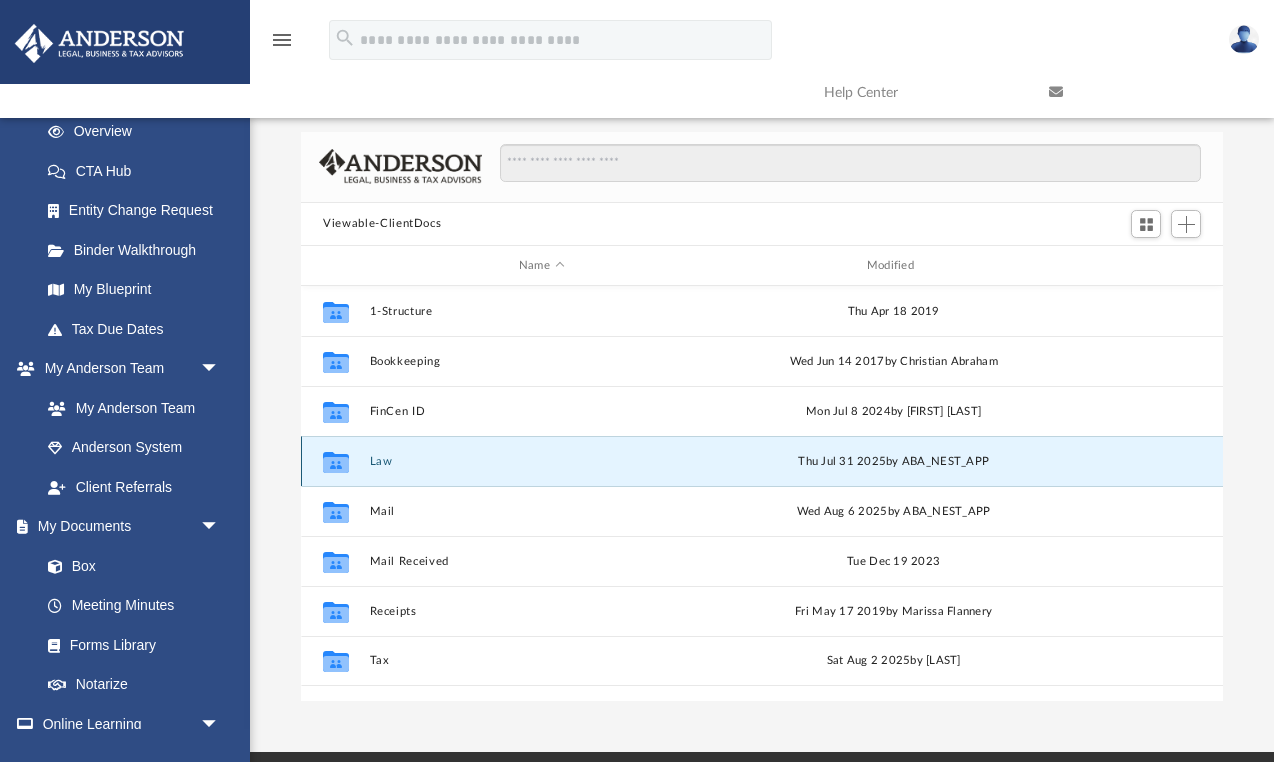 click on "Law" at bounding box center [542, 461] 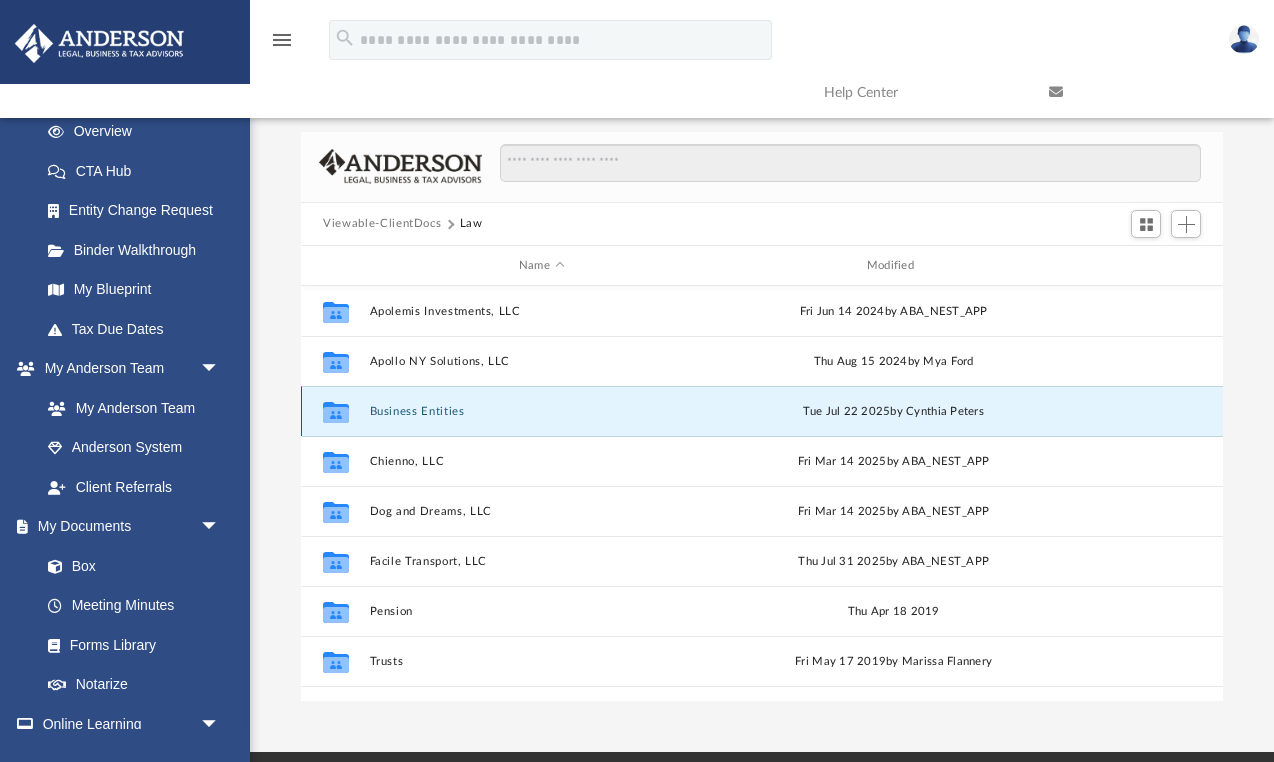 click on "Business Entities" at bounding box center (542, 411) 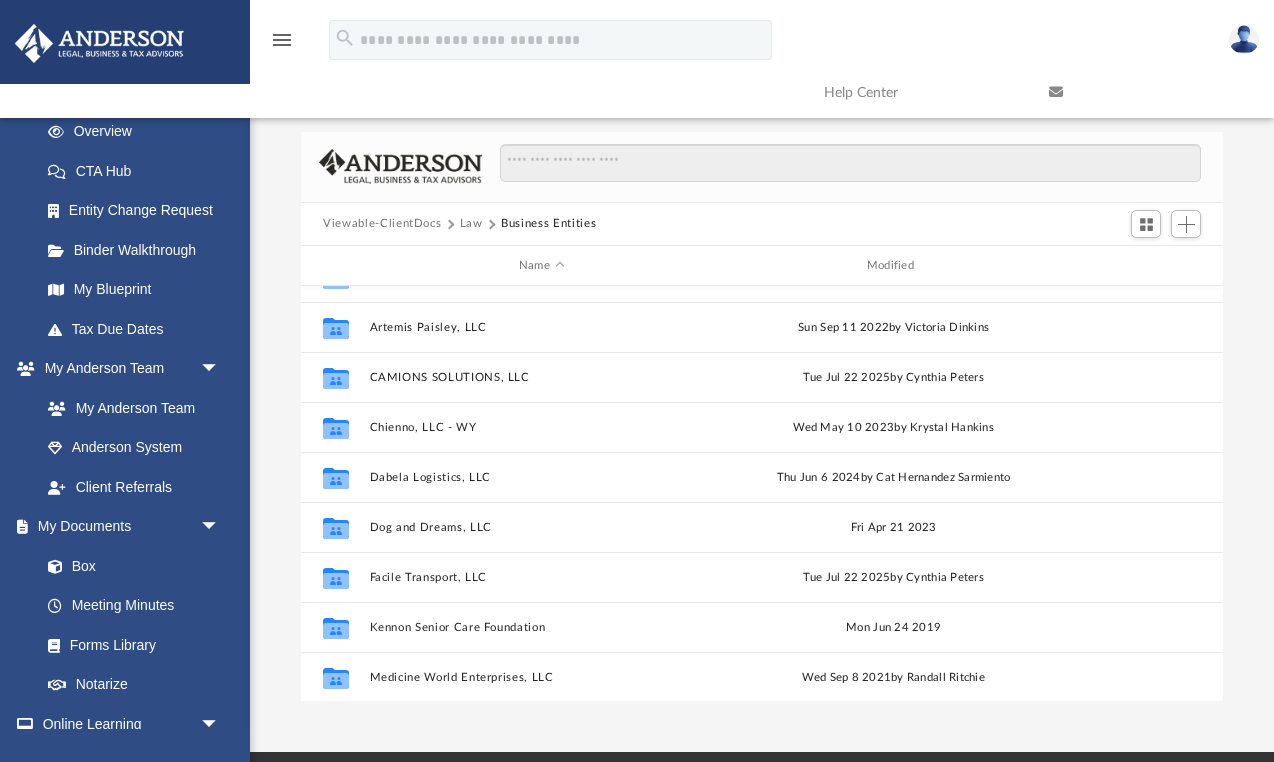 scroll, scrollTop: 337, scrollLeft: 0, axis: vertical 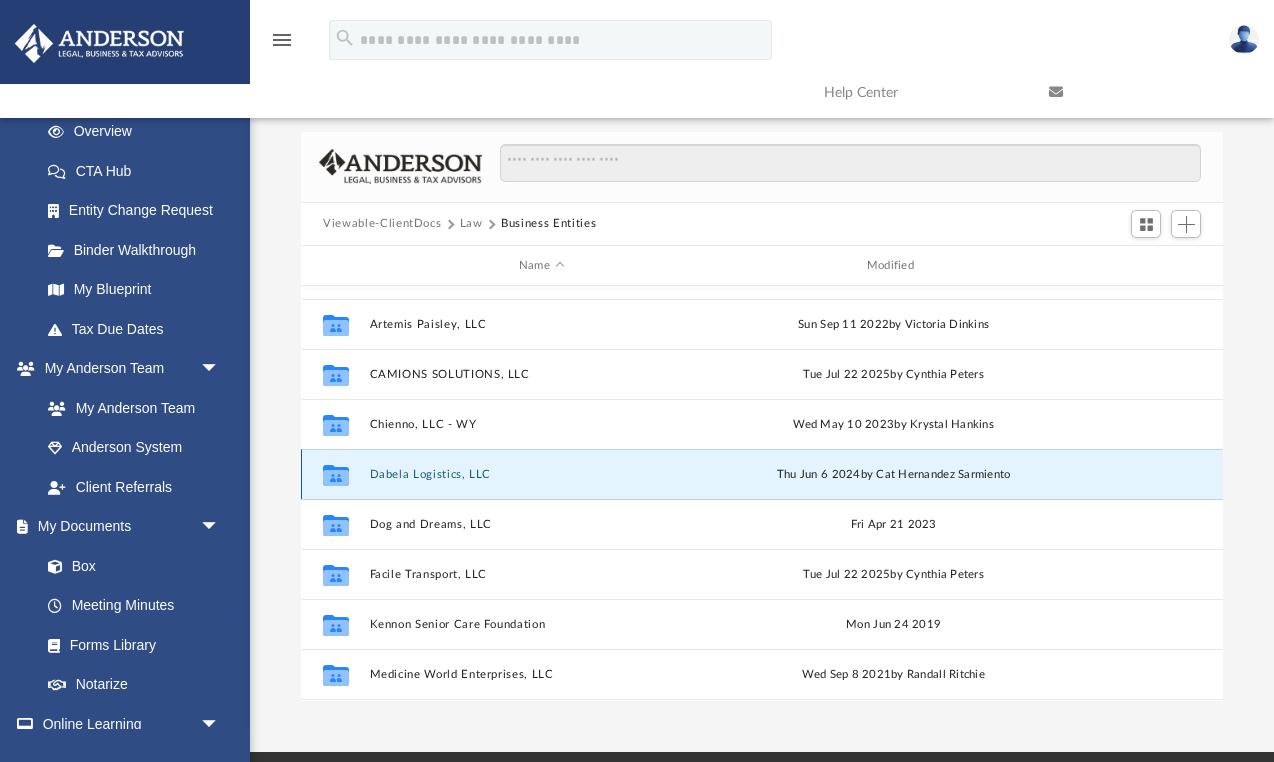 click on "Dabela Logistics, LLC" at bounding box center [542, 474] 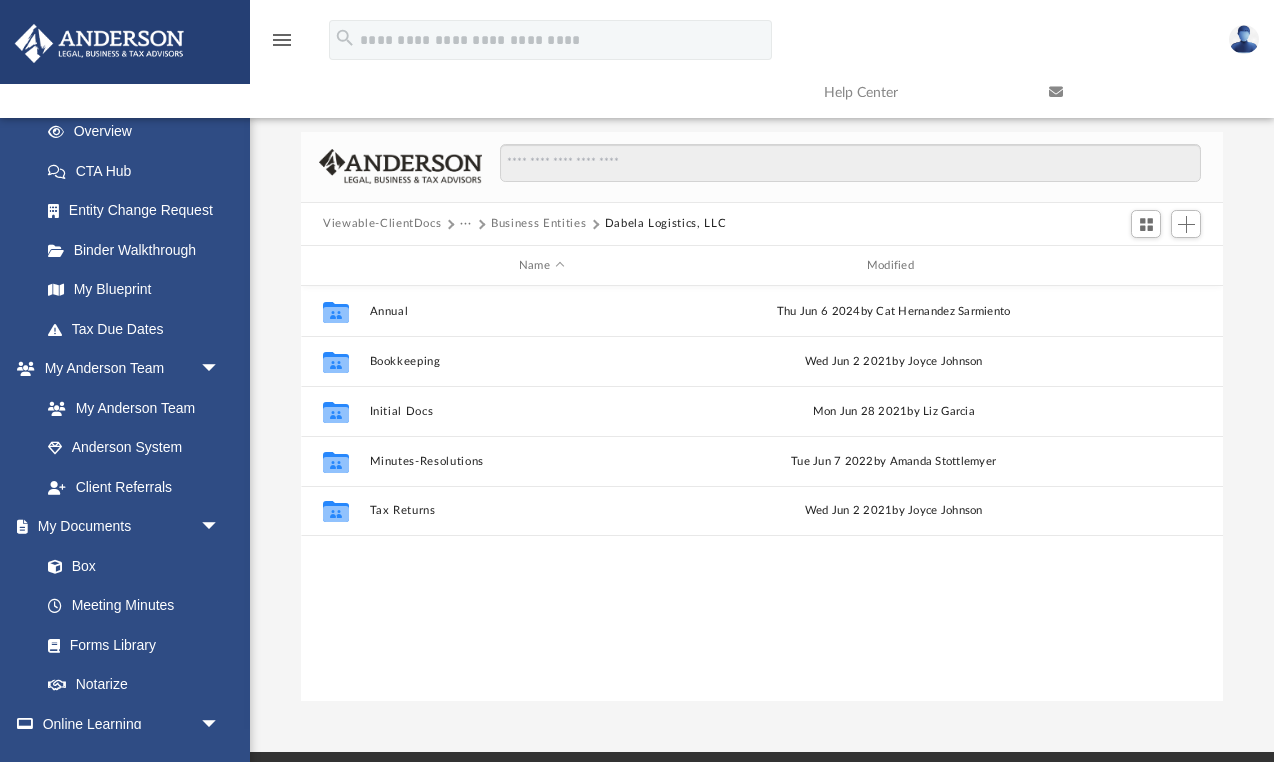 scroll, scrollTop: 0, scrollLeft: 0, axis: both 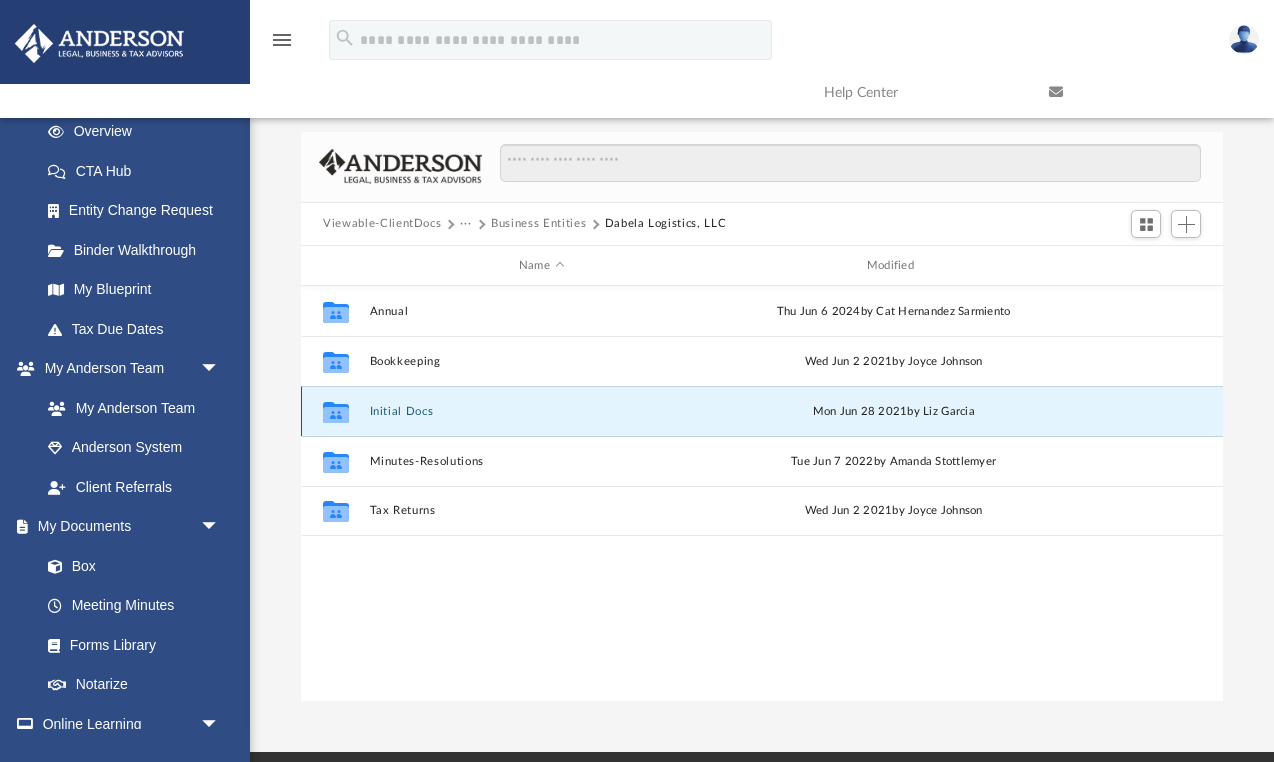 click on "Initial Docs" at bounding box center (542, 411) 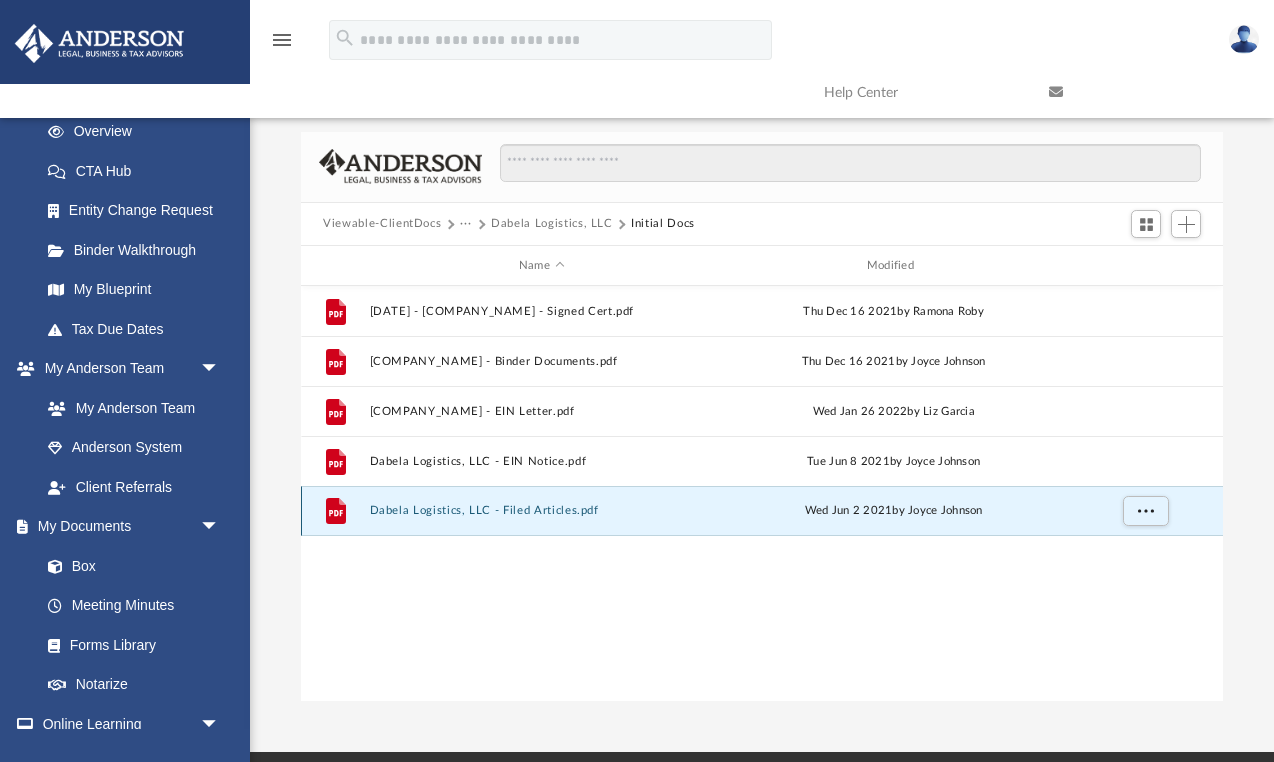 click on "Dabela Logistics, LLC - Filed Articles.pdf" at bounding box center (542, 511) 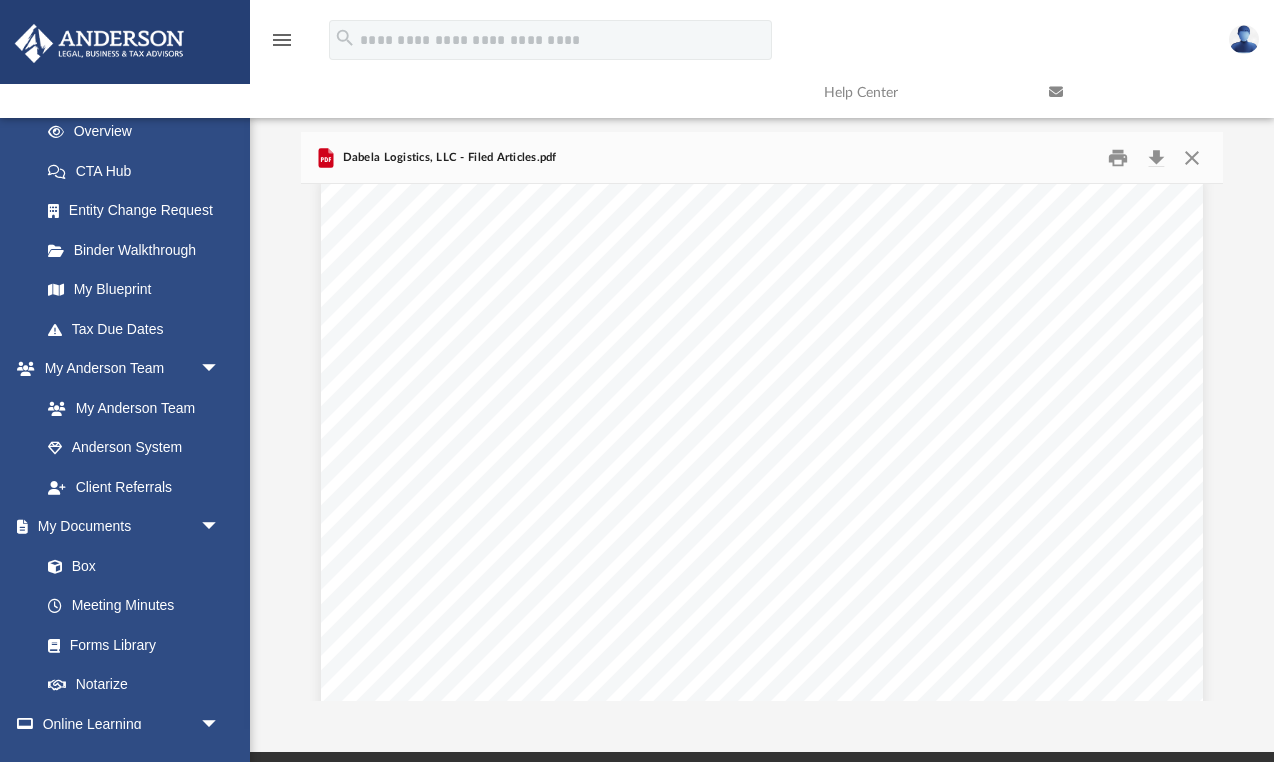scroll, scrollTop: 0, scrollLeft: 0, axis: both 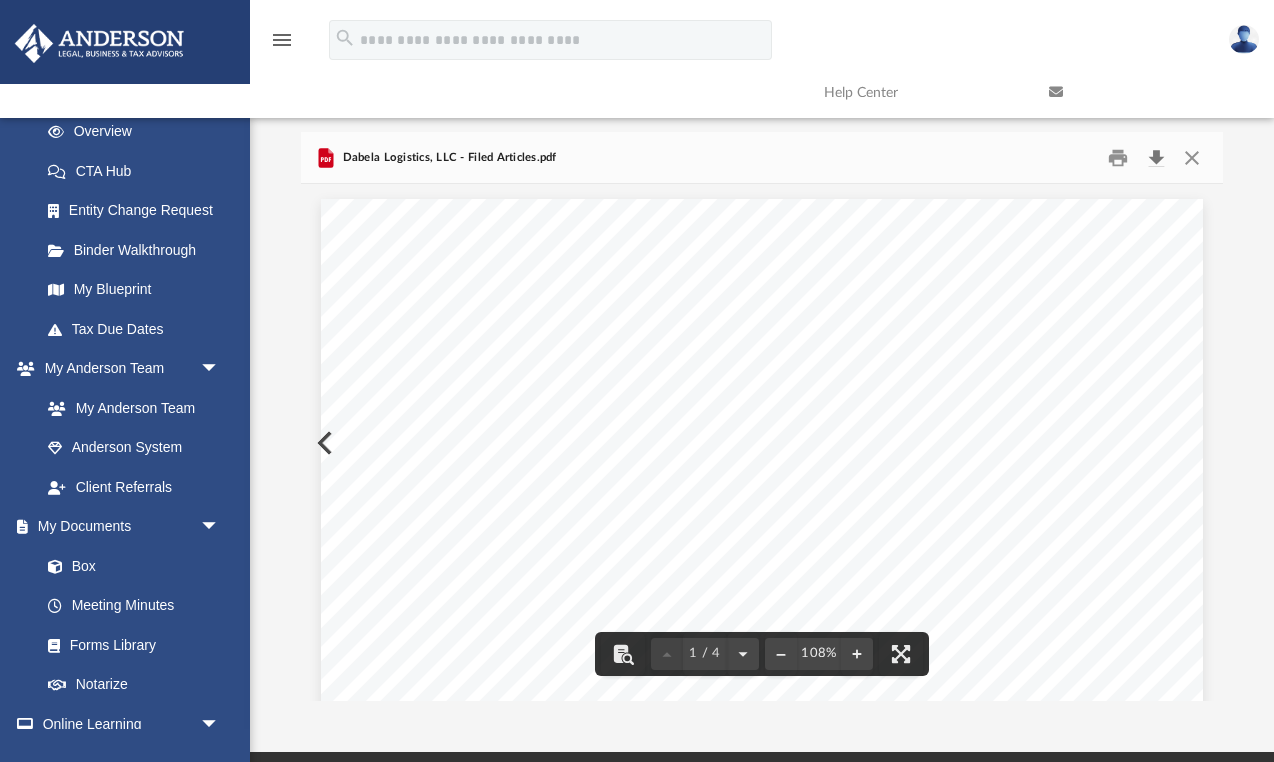 click at bounding box center (1156, 157) 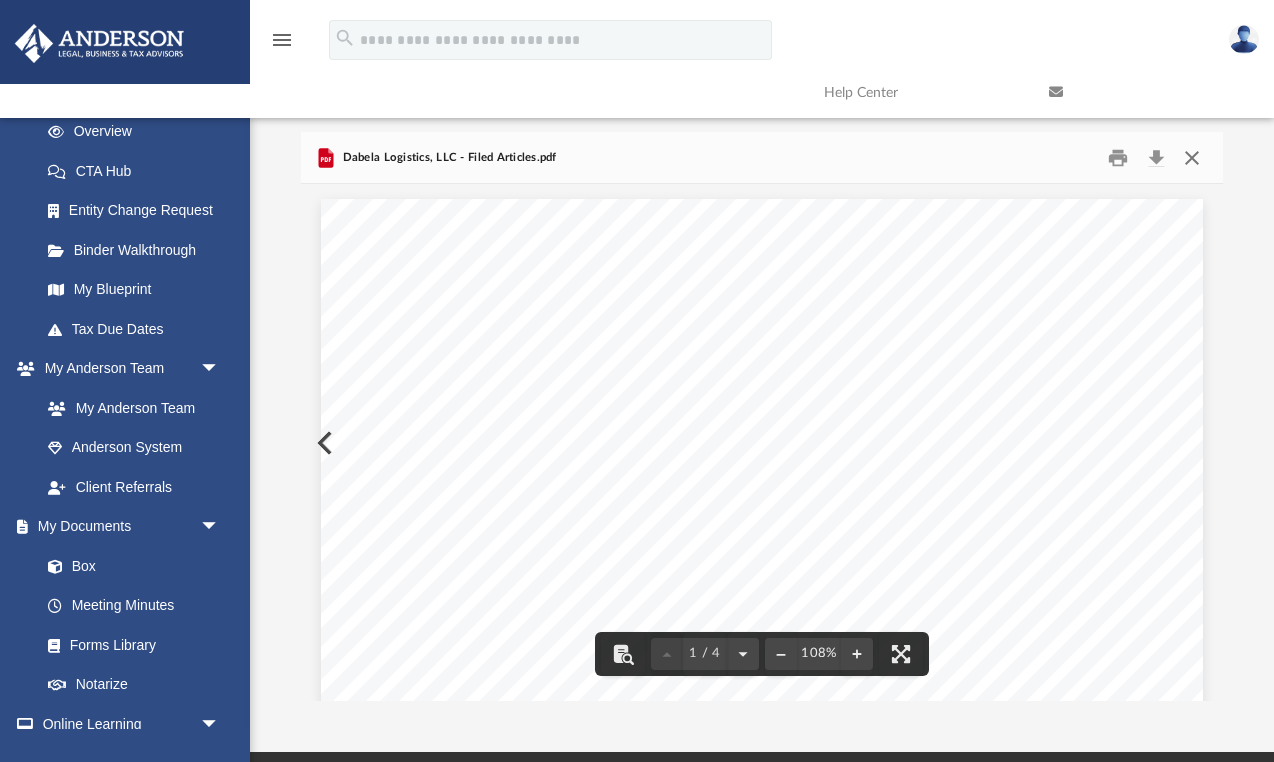click at bounding box center [1191, 157] 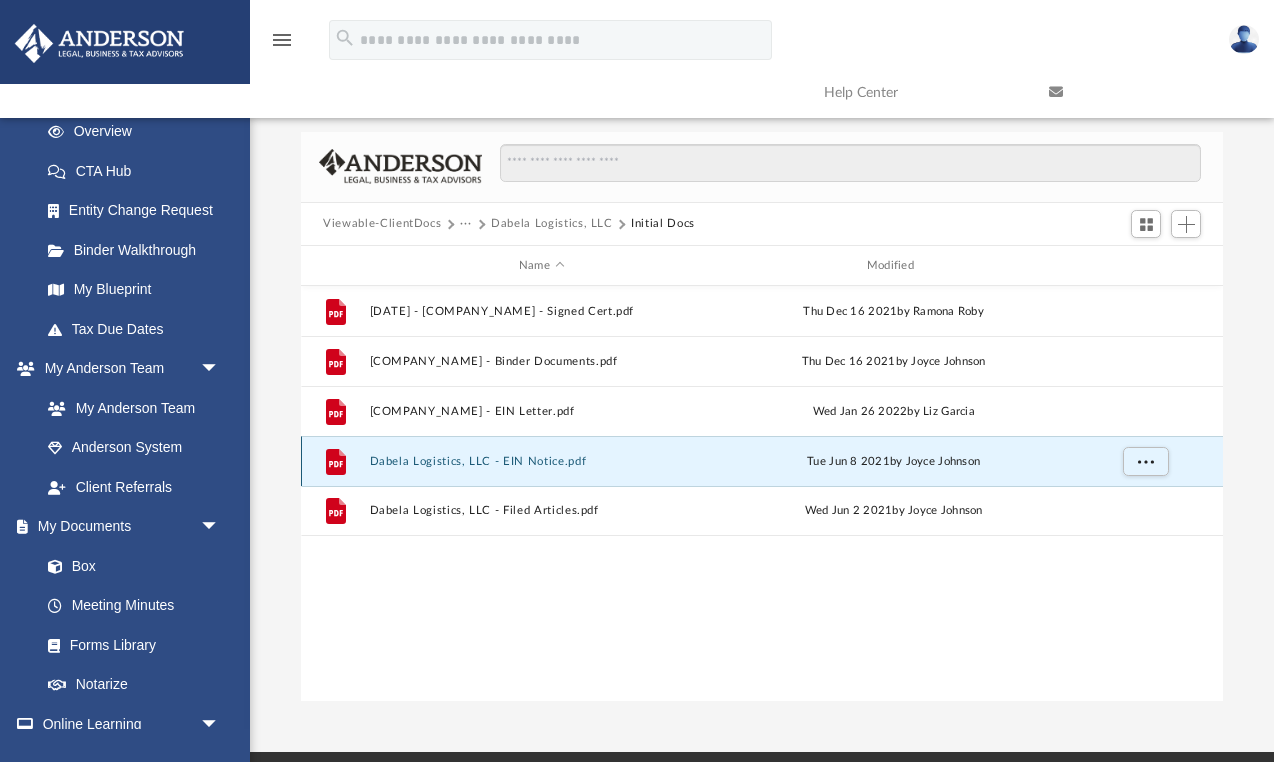 click on "Dabela Logistics, LLC - EIN Notice.pdf" at bounding box center (542, 461) 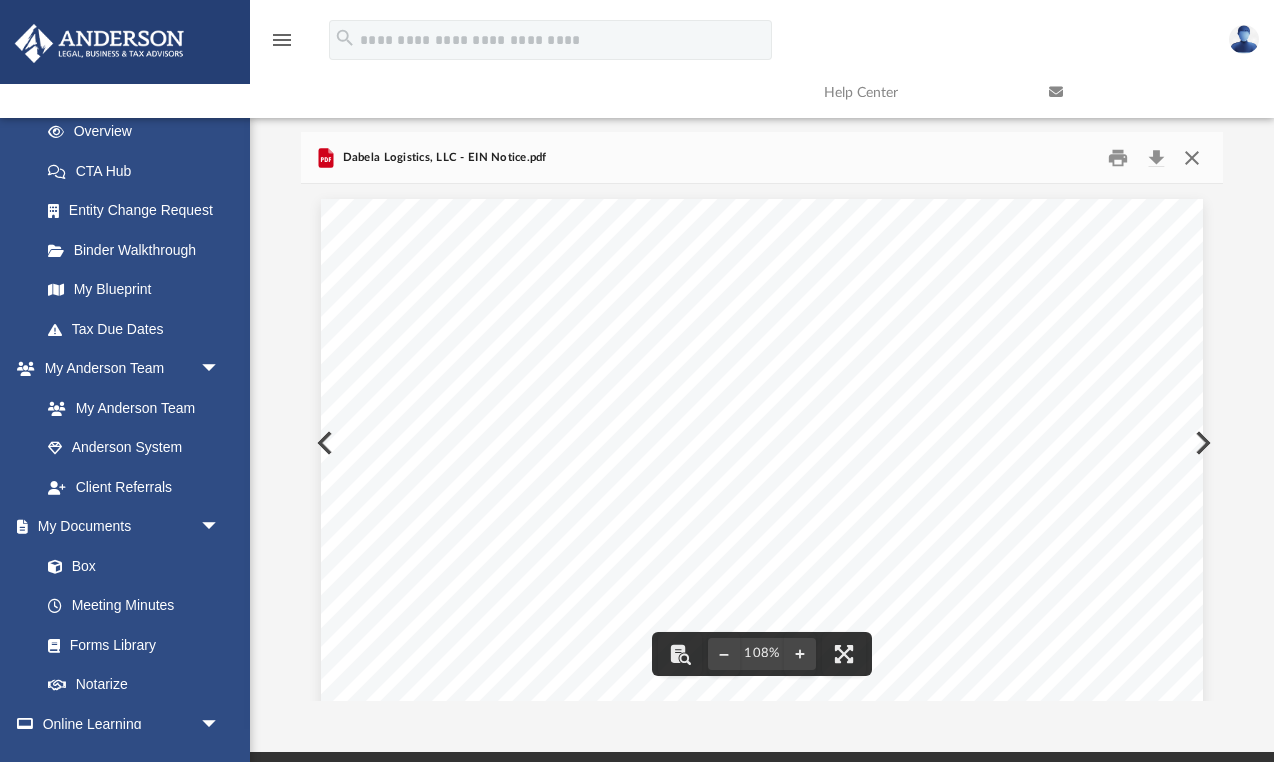 click at bounding box center [1191, 157] 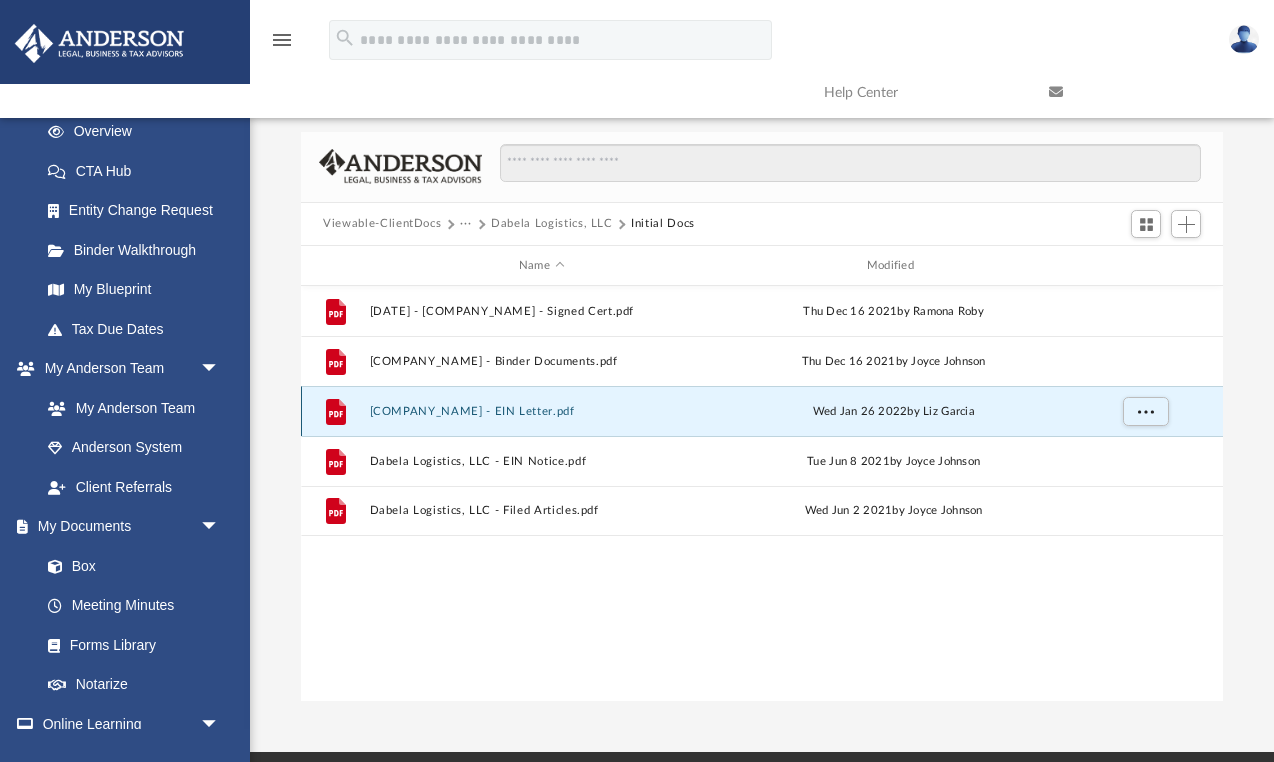 click on "Dabela Logistics, LLC - EIN Letter.pdf" at bounding box center (542, 411) 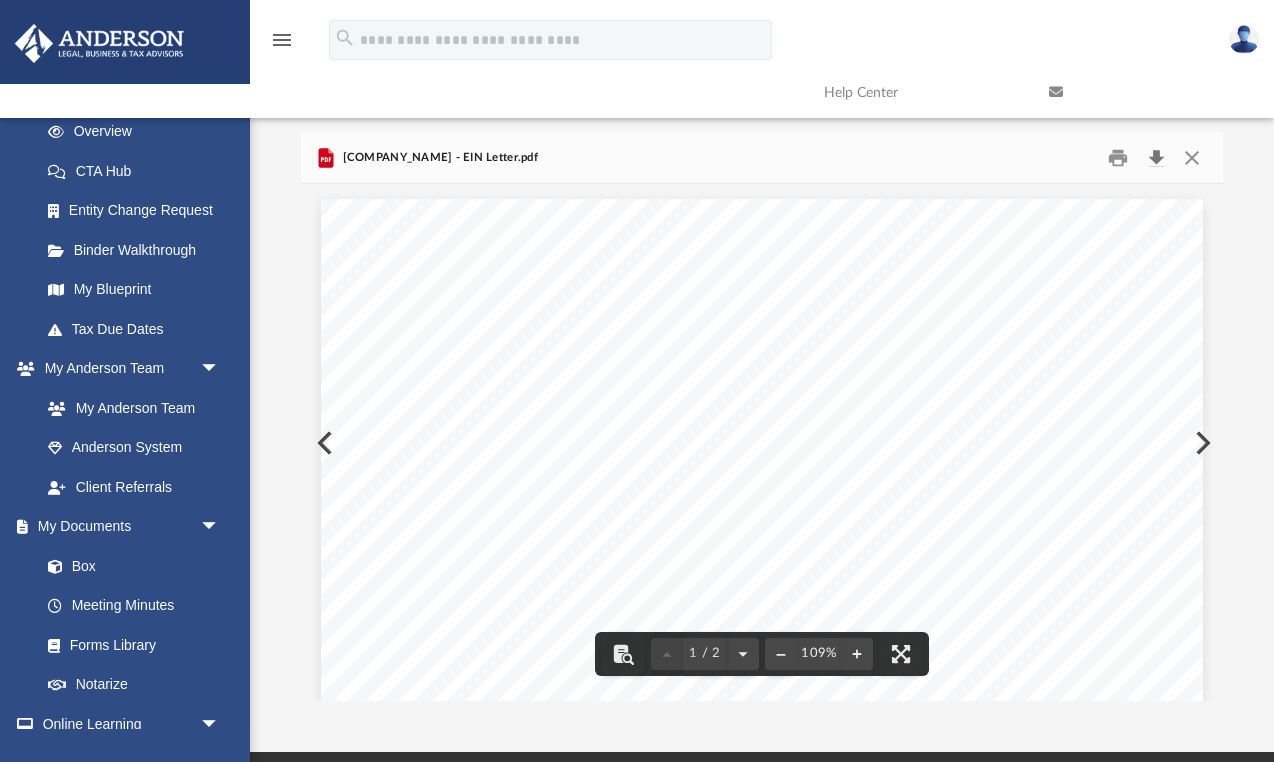 click at bounding box center (1156, 157) 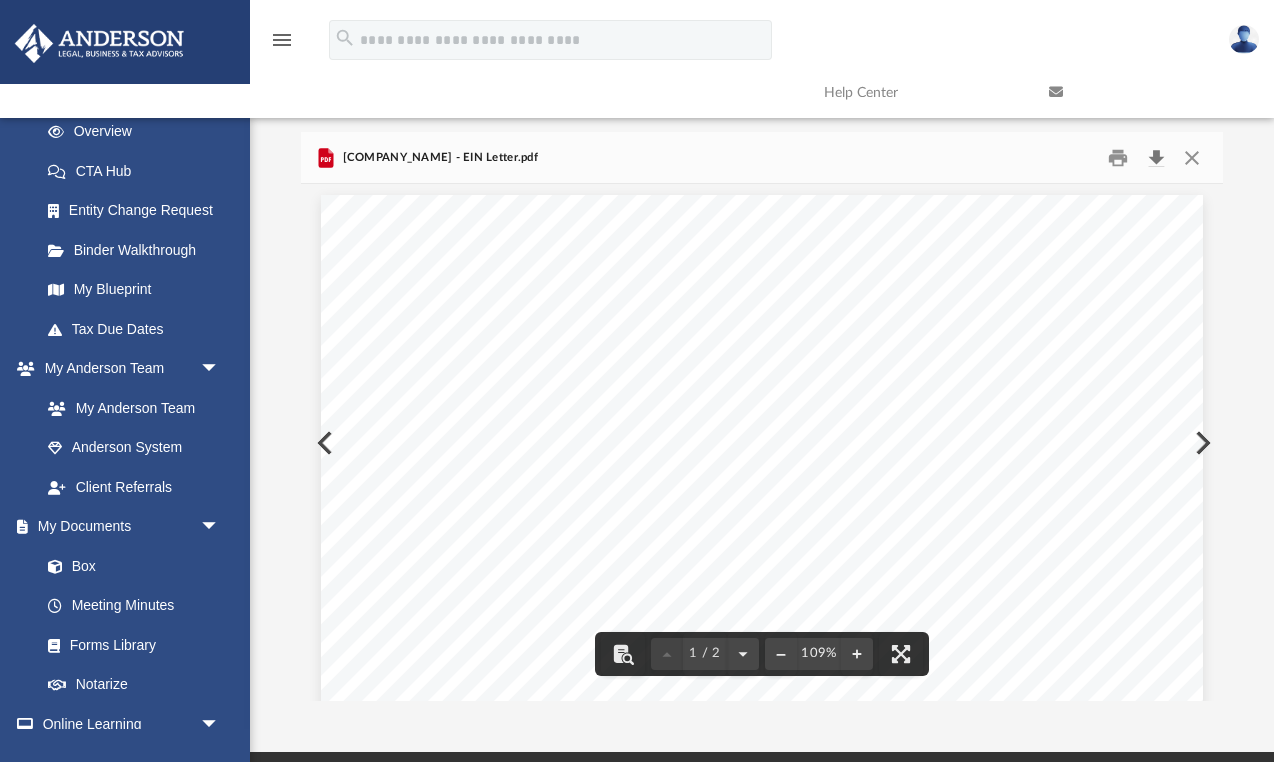 scroll, scrollTop: 0, scrollLeft: 0, axis: both 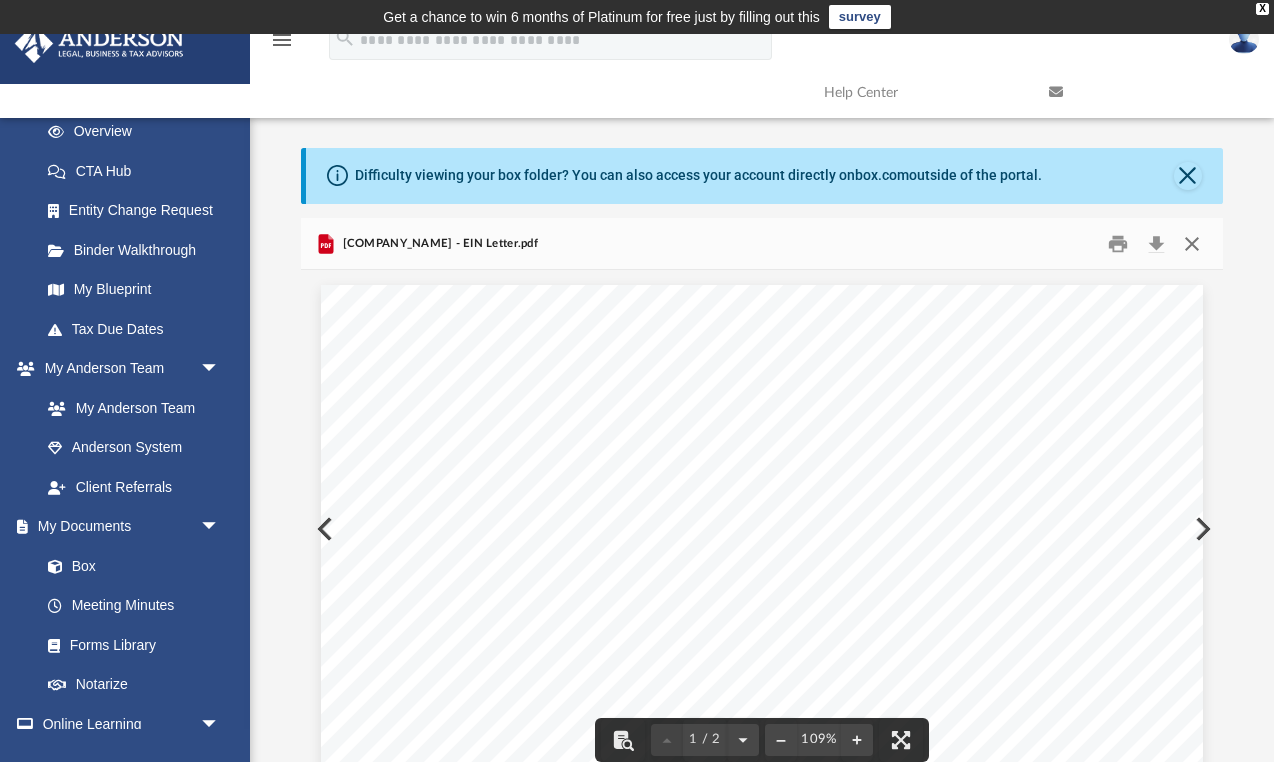 click at bounding box center [1191, 243] 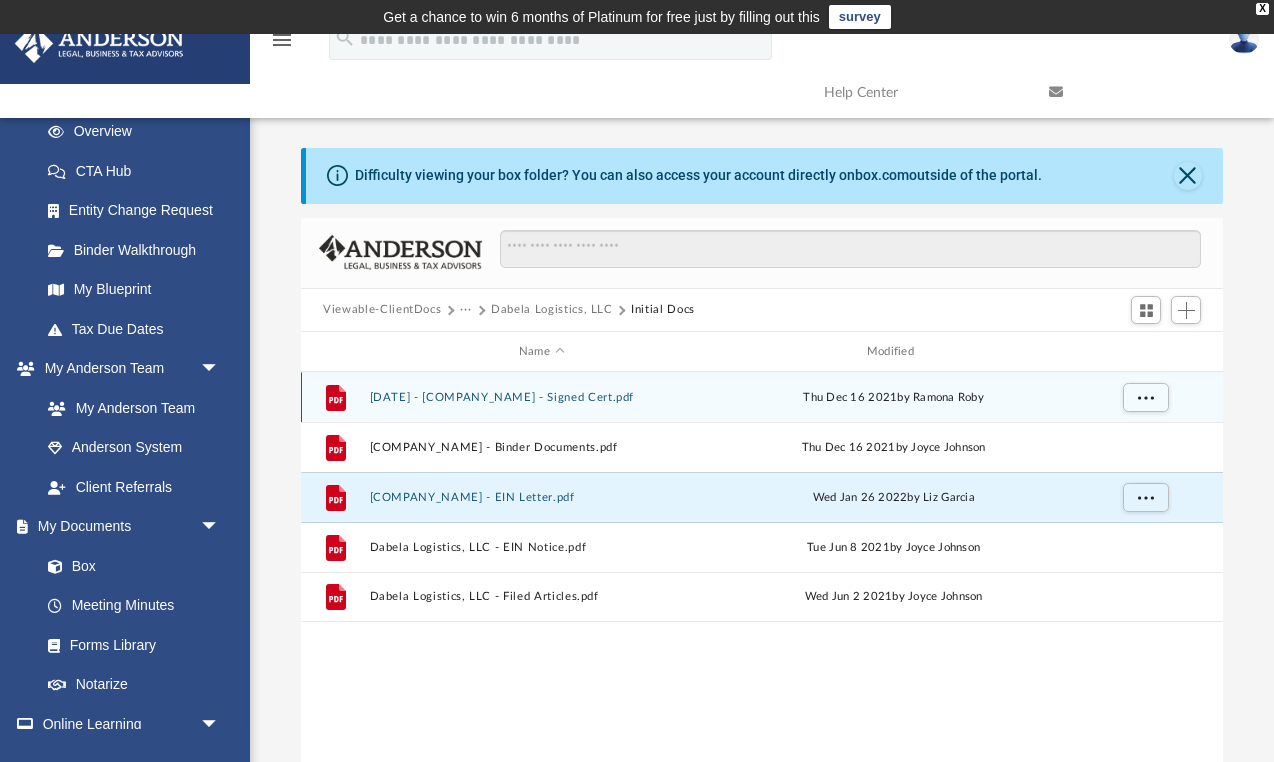 click on "2021_06_23_Dabela Logistics, LLC - Signed Cert.pdf" at bounding box center (542, 397) 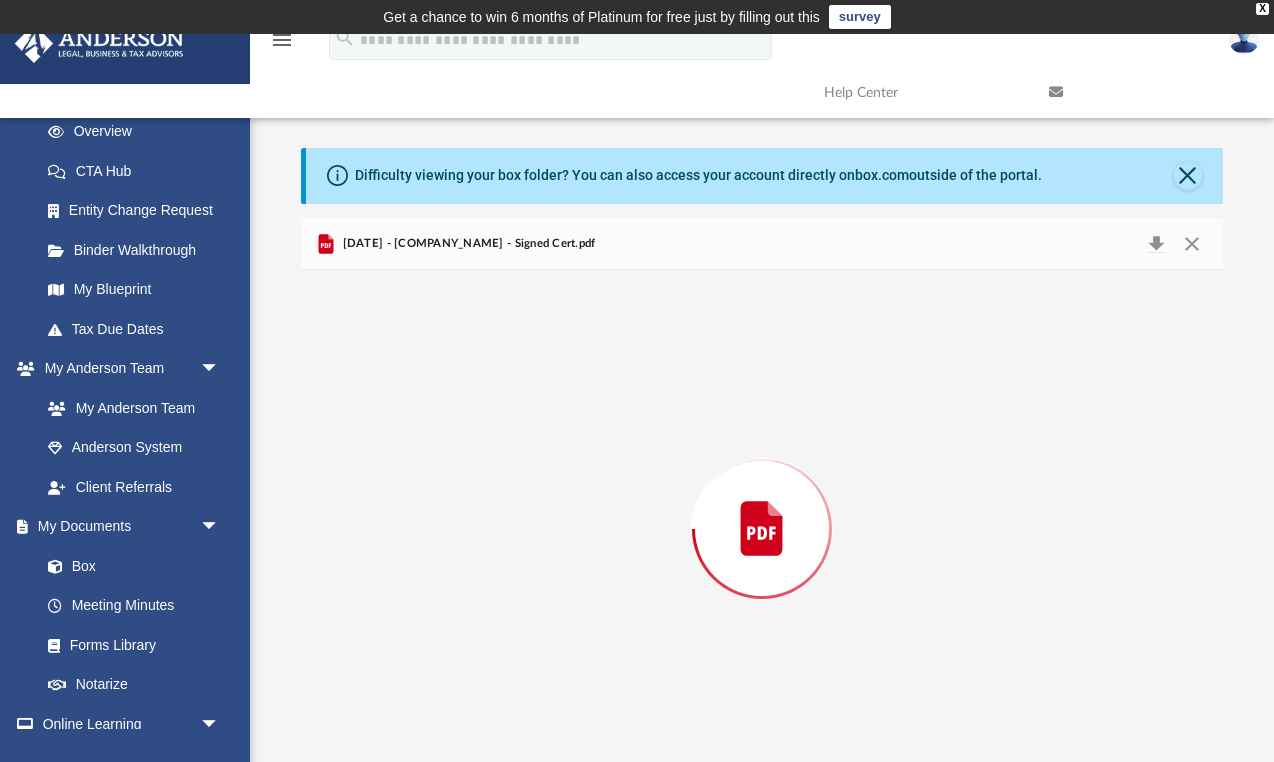 scroll, scrollTop: 24, scrollLeft: 0, axis: vertical 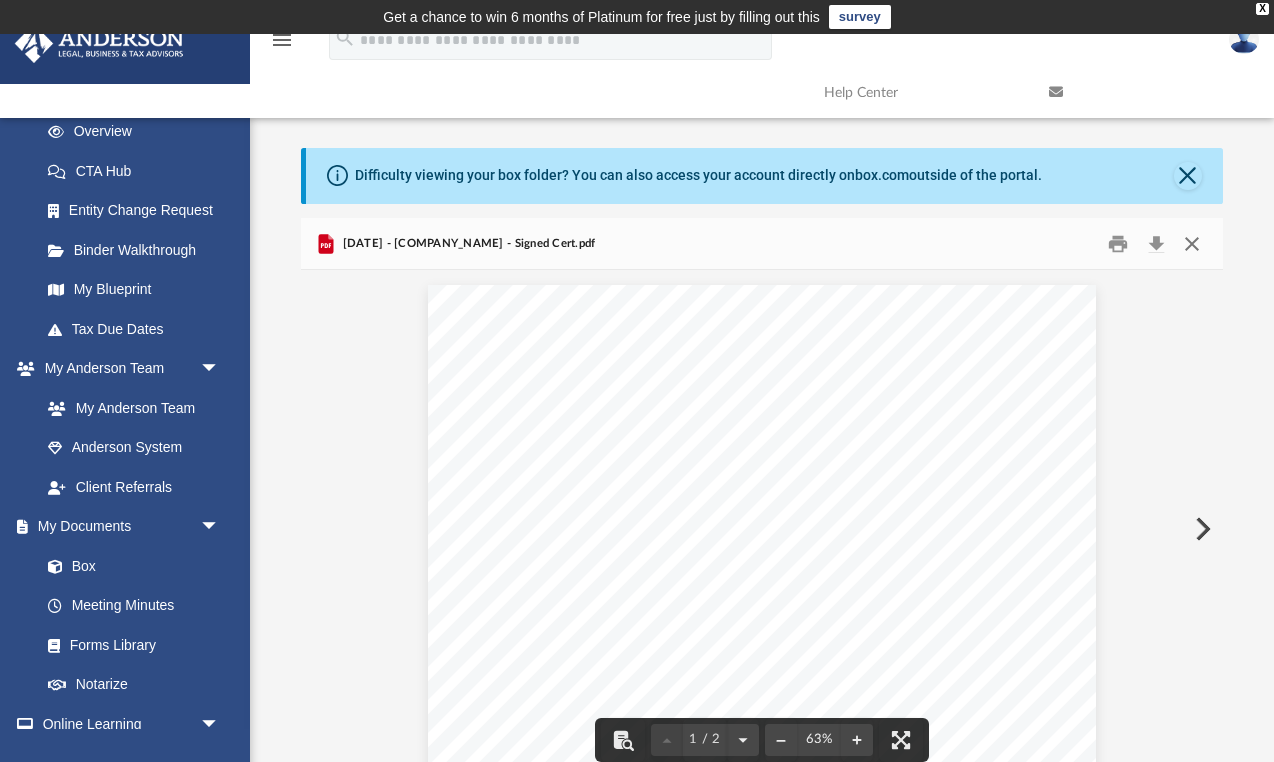 click at bounding box center [1191, 243] 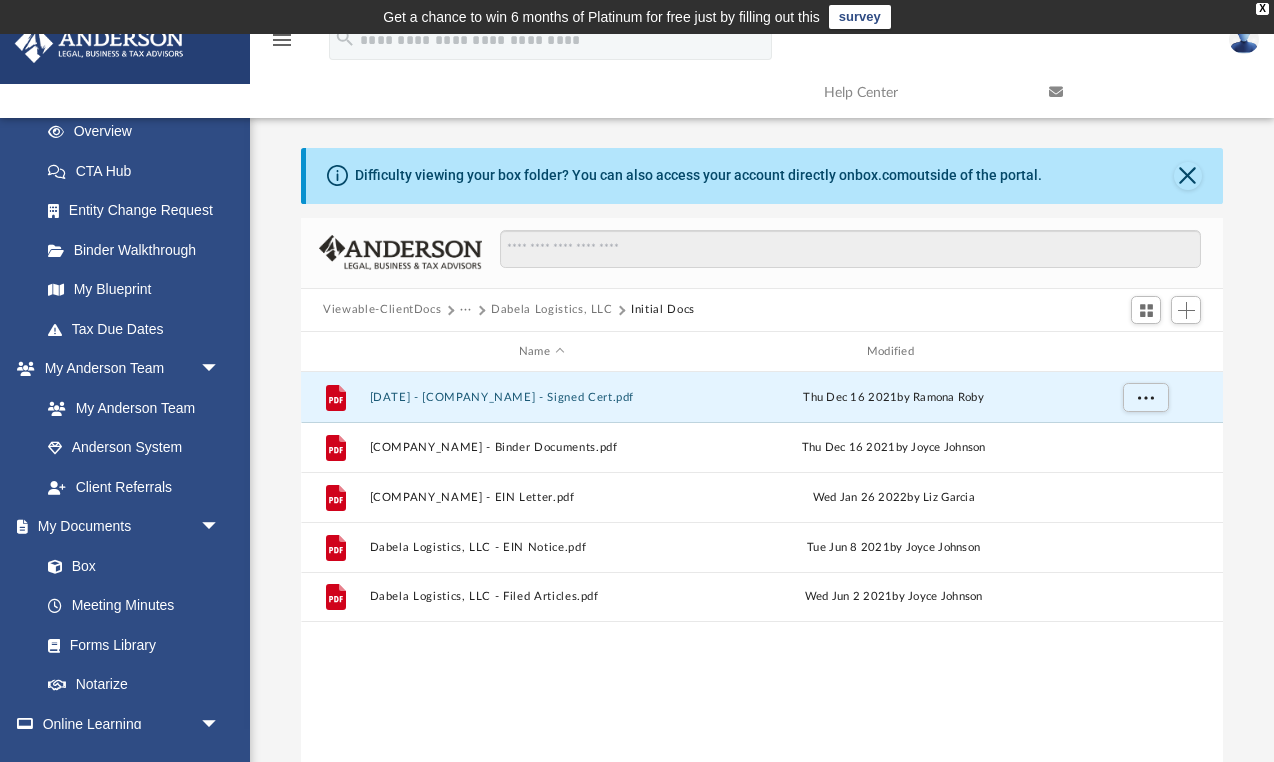 click on "Dabela Logistics, LLC" at bounding box center (552, 310) 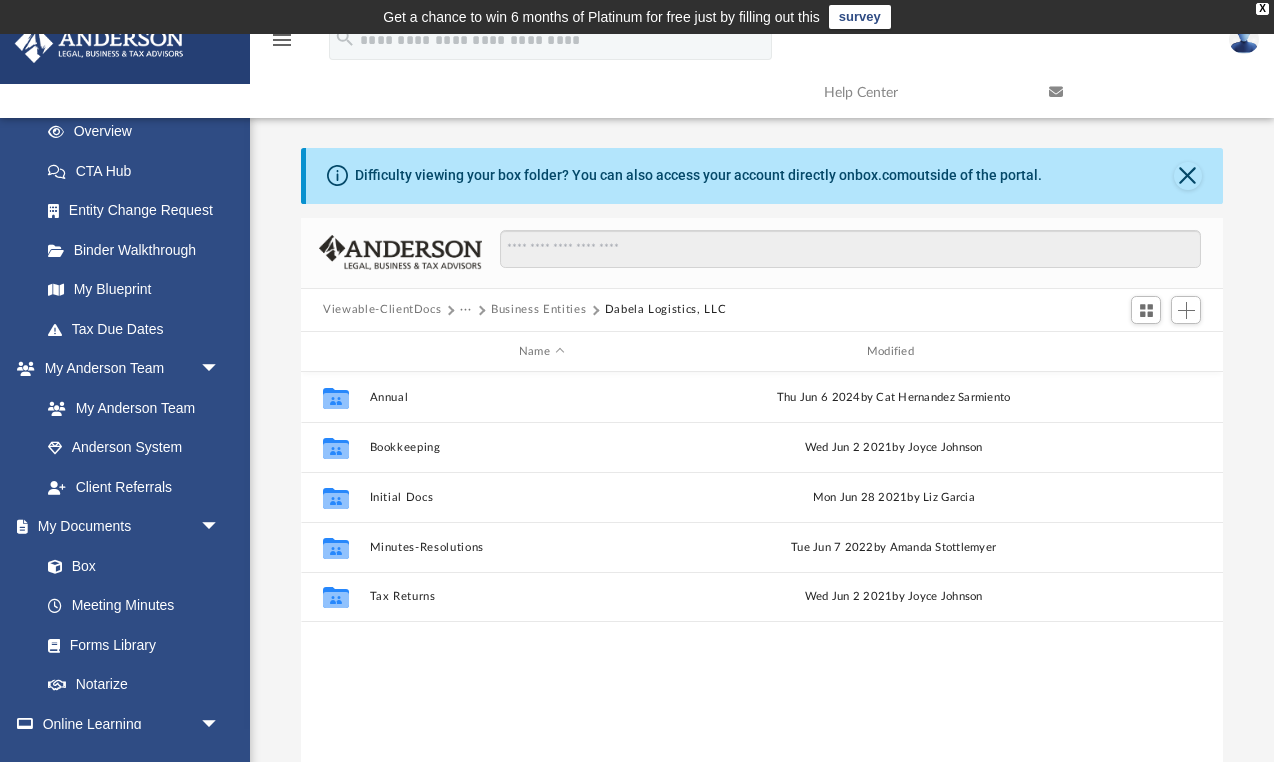 click on "Business Entities" at bounding box center [538, 310] 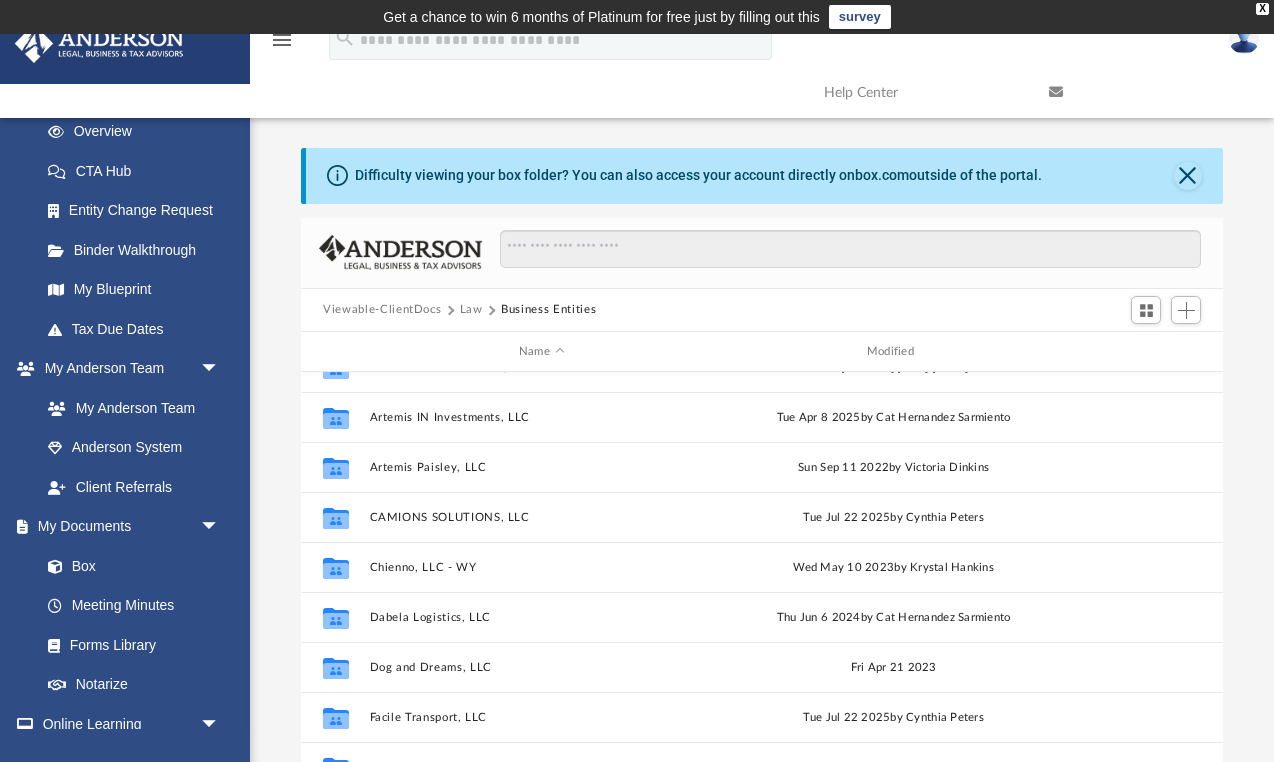 scroll, scrollTop: 301, scrollLeft: 0, axis: vertical 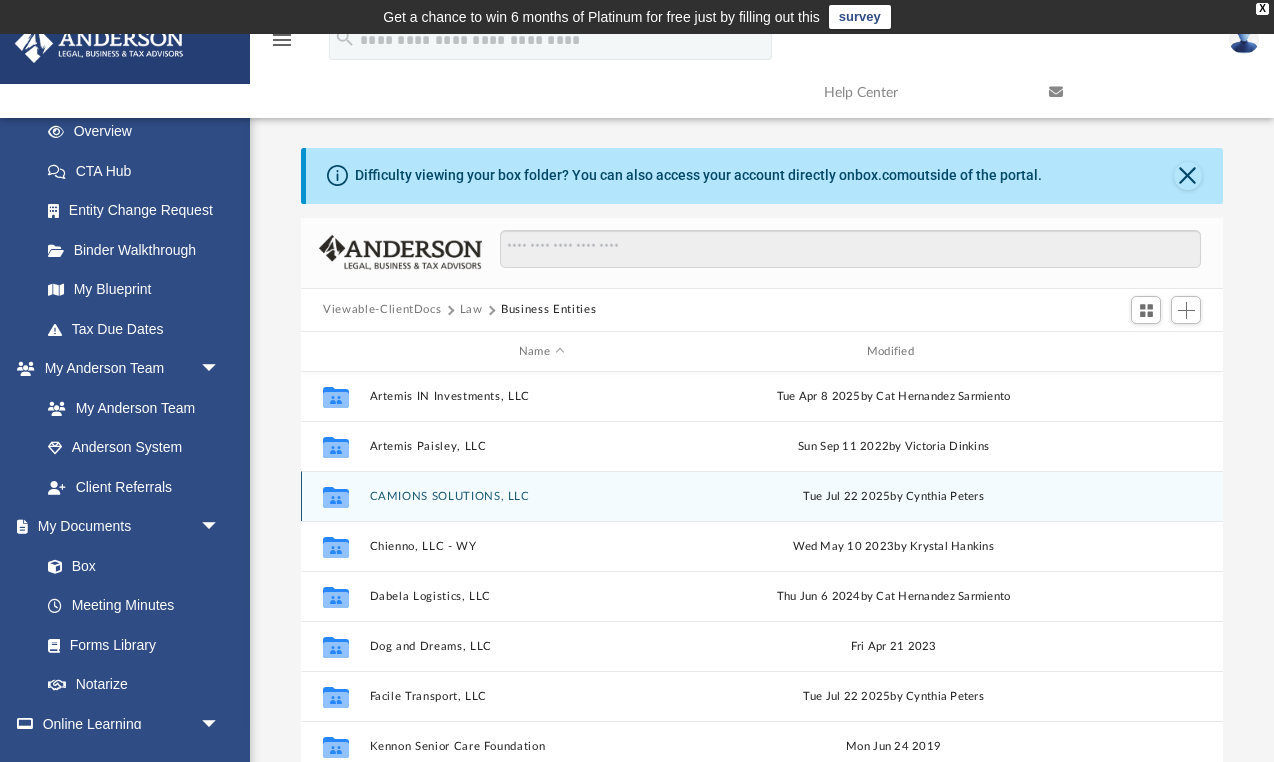 click on "CAMIONS SOLUTIONS, LLC" at bounding box center [542, 496] 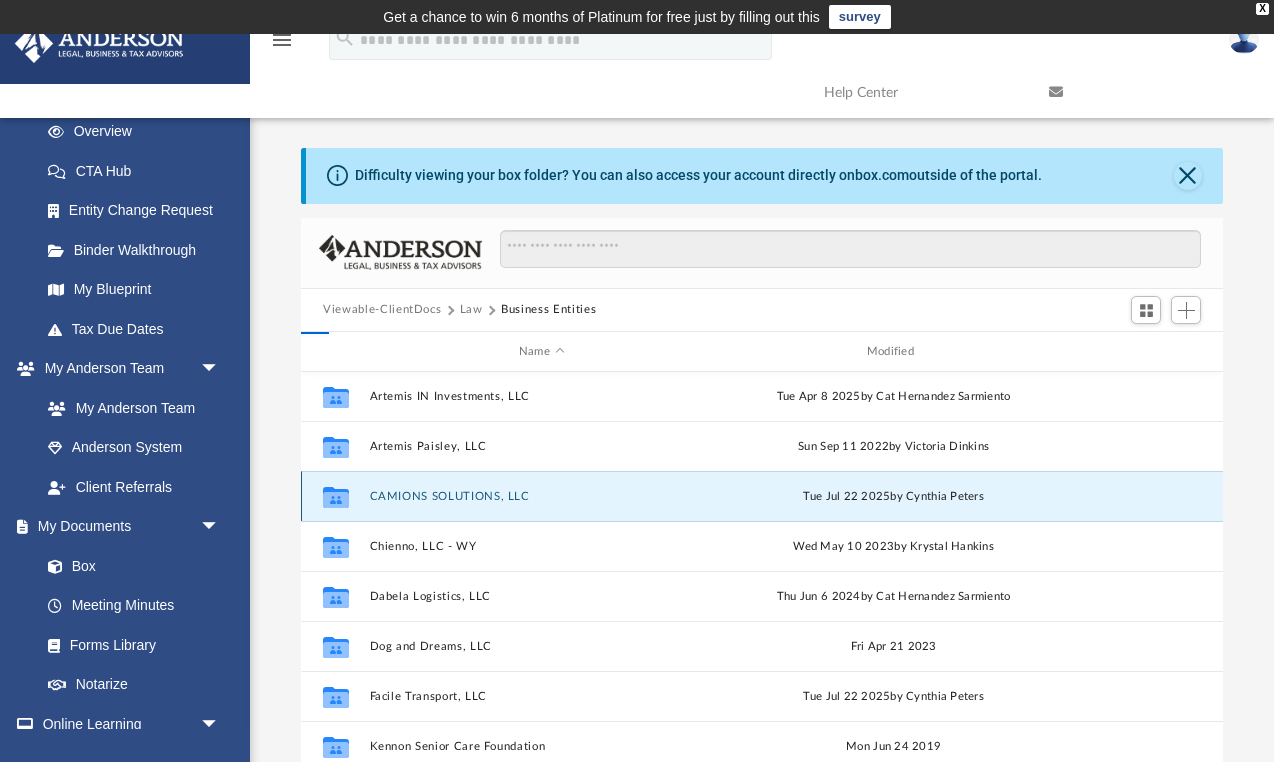 scroll, scrollTop: 0, scrollLeft: 0, axis: both 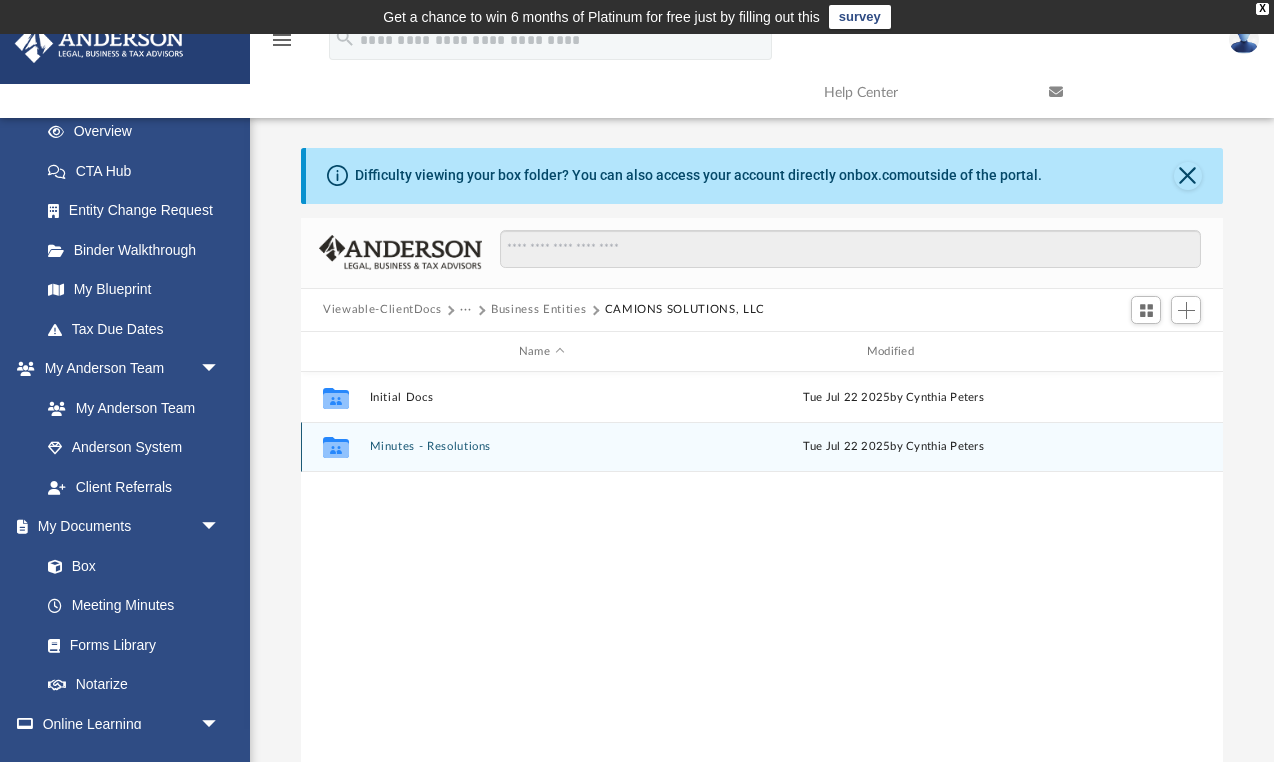 click on "Minutes - Resolutions" at bounding box center (542, 447) 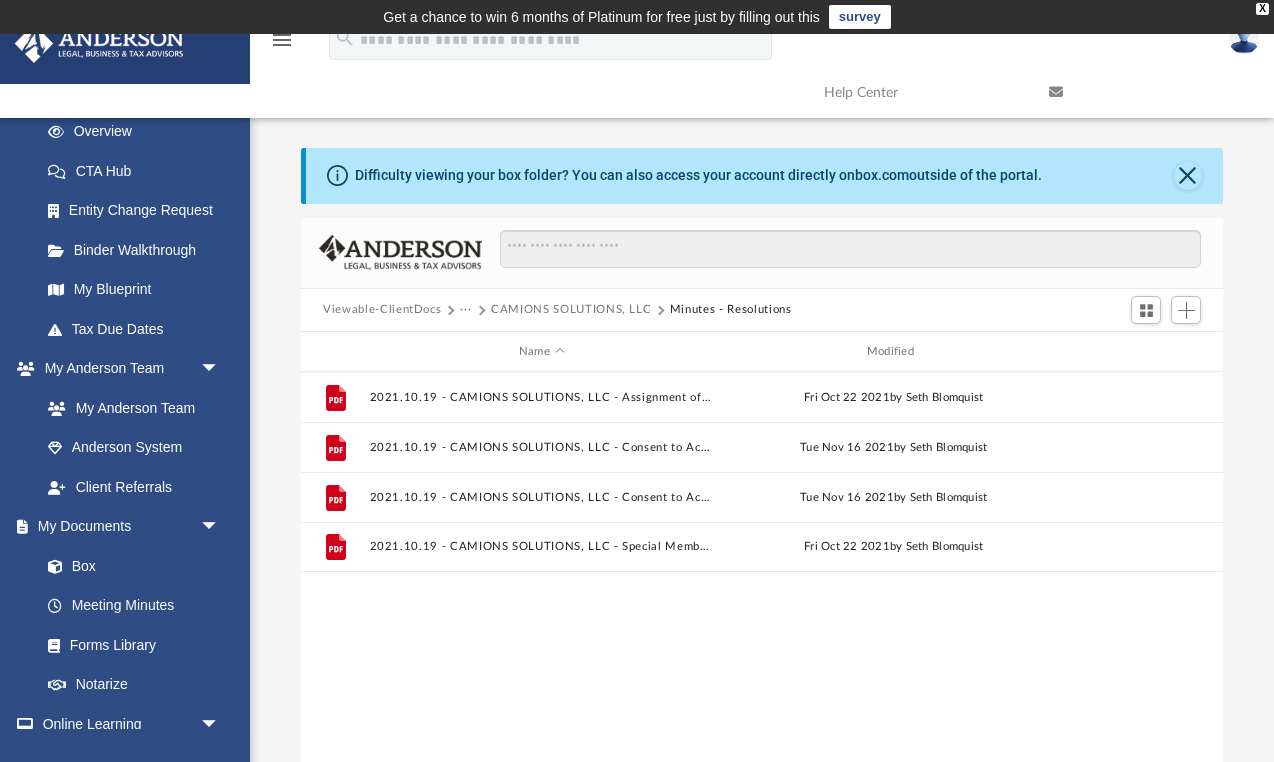 click on "CAMIONS SOLUTIONS, LLC" at bounding box center (571, 310) 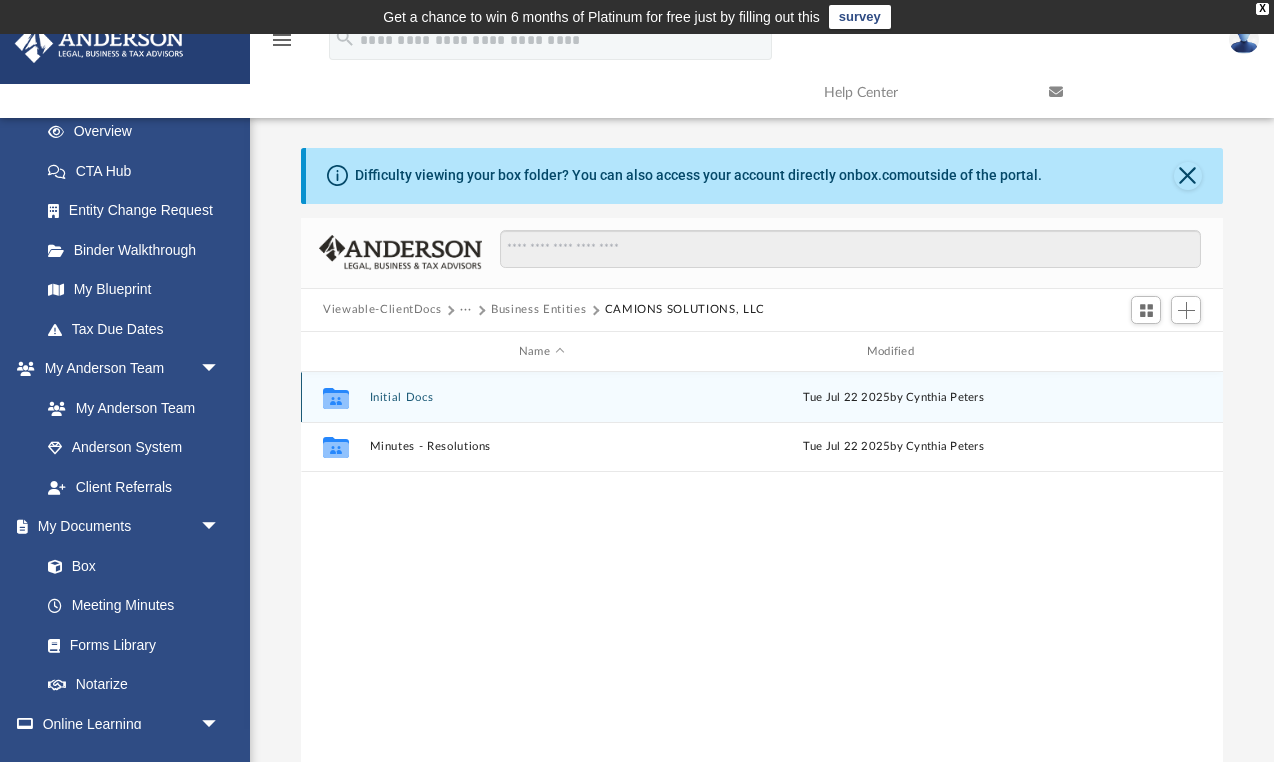 click on "Initial Docs" at bounding box center (542, 397) 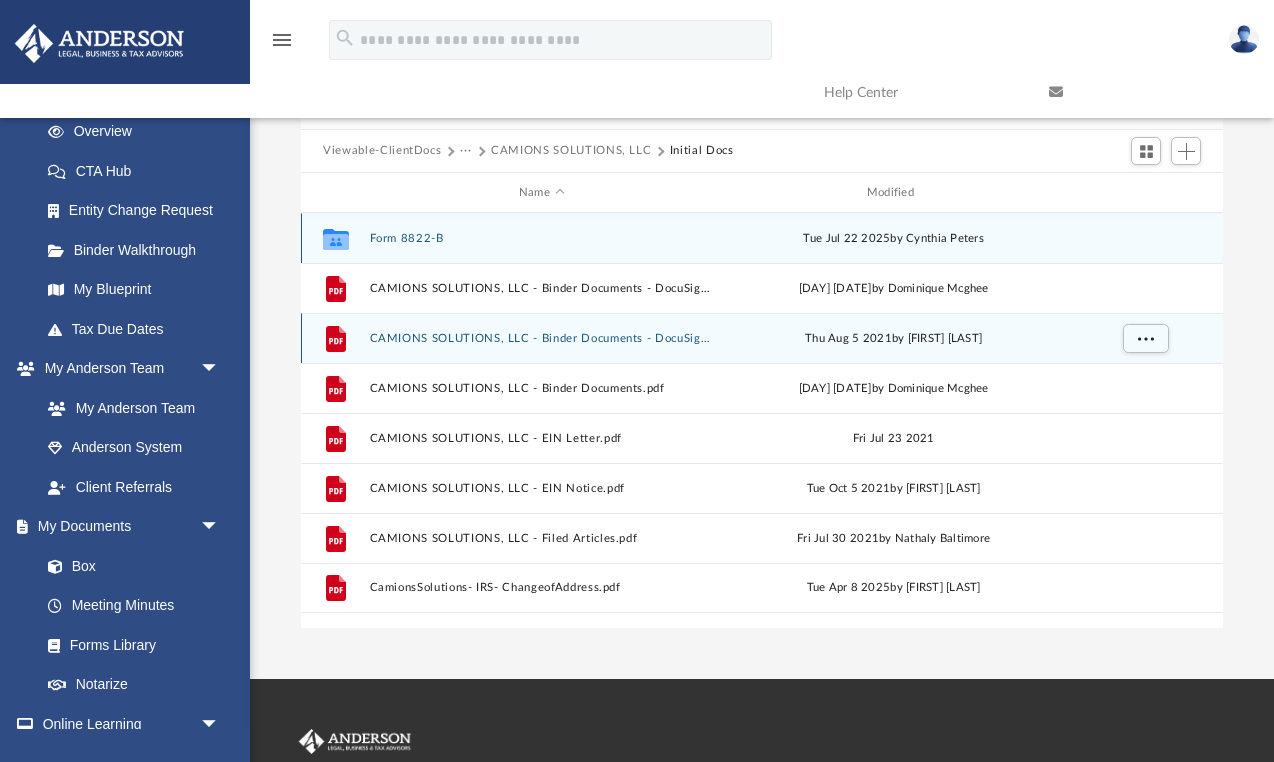 scroll, scrollTop: 162, scrollLeft: 0, axis: vertical 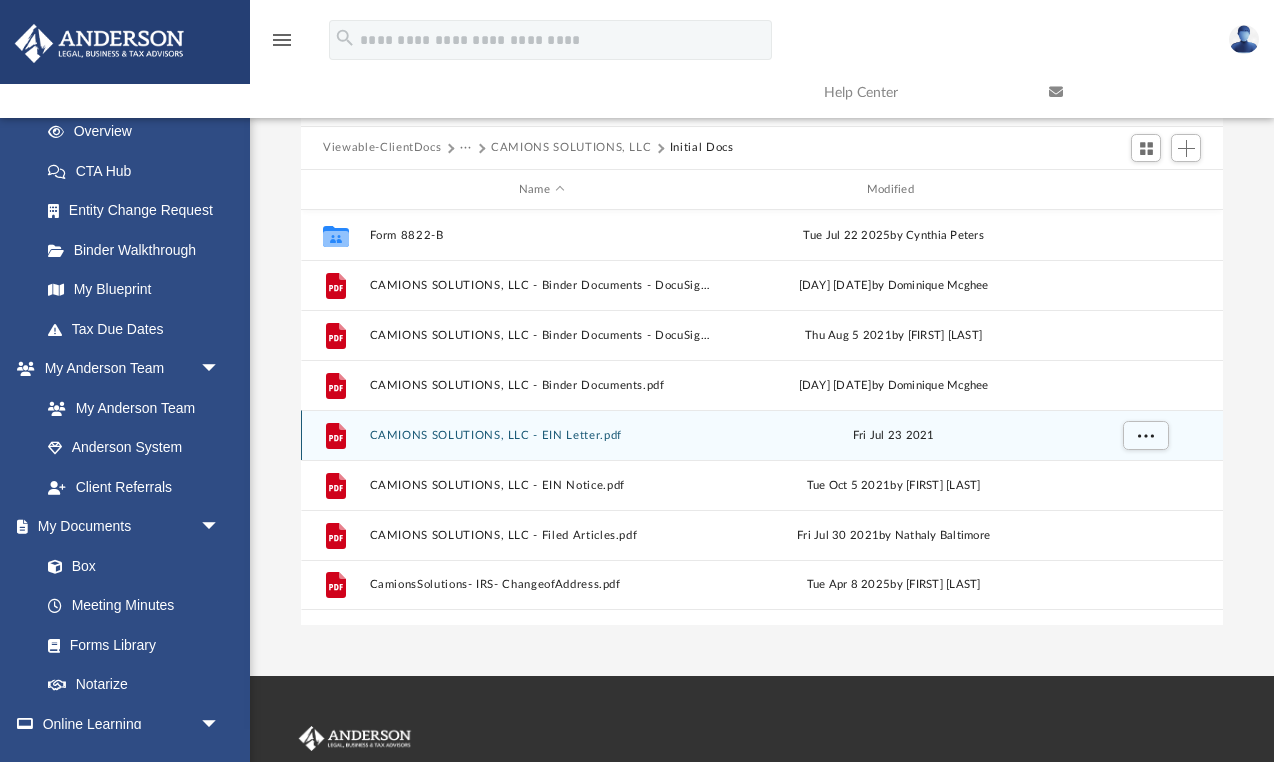 click on "CAMIONS SOLUTIONS, LLC - EIN Letter.pdf" at bounding box center (542, 435) 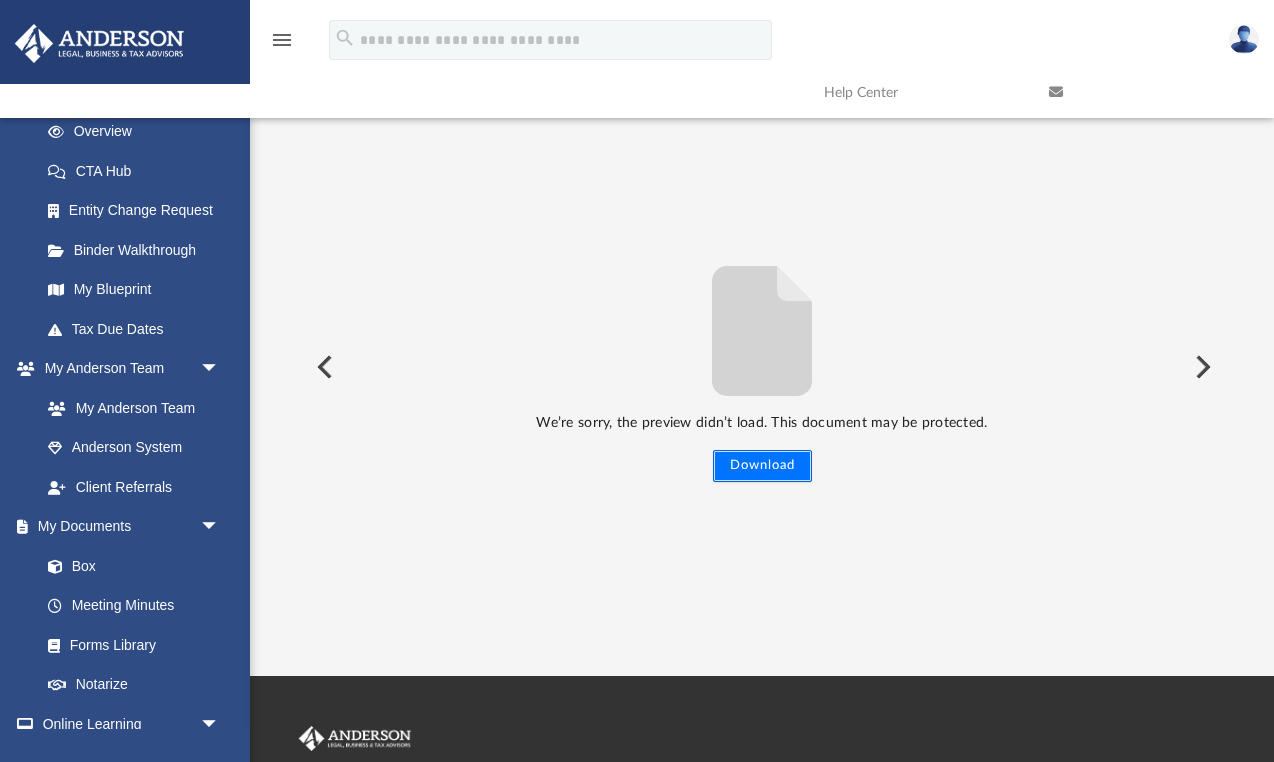 click on "Download" at bounding box center (762, 466) 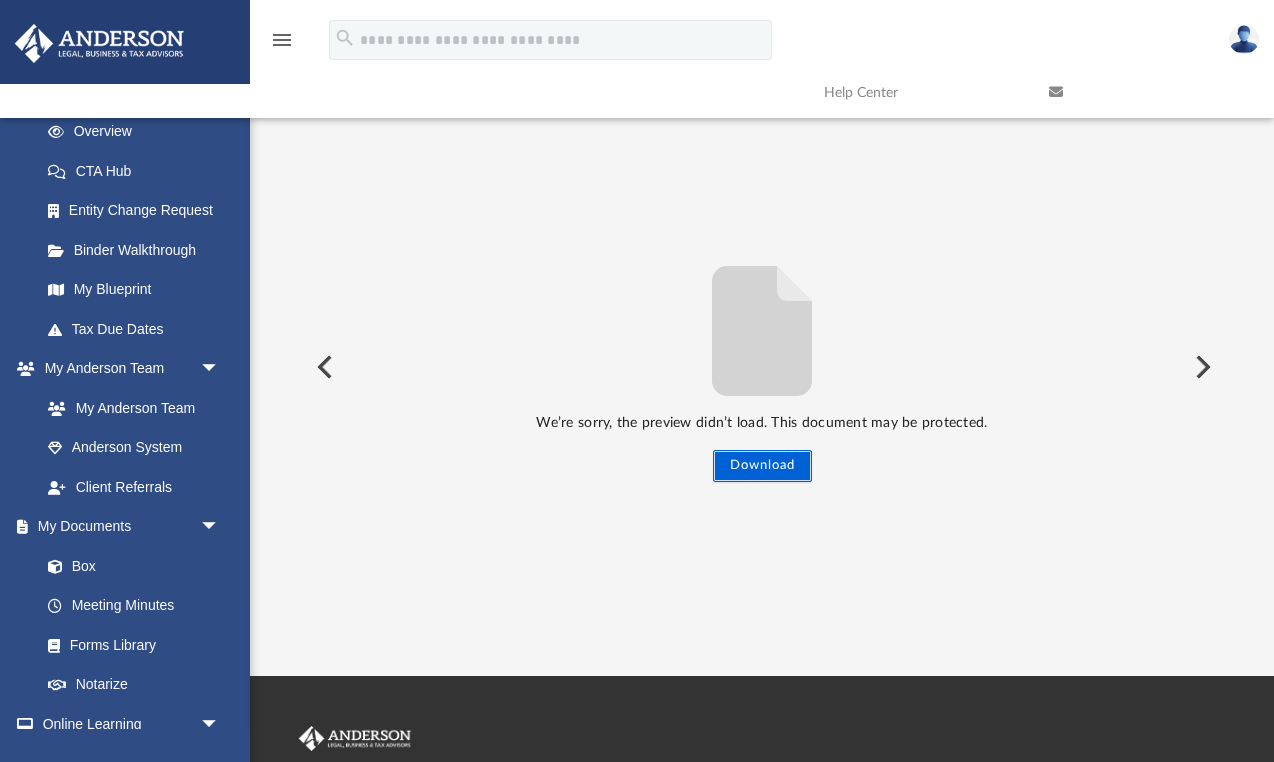 scroll, scrollTop: 0, scrollLeft: 0, axis: both 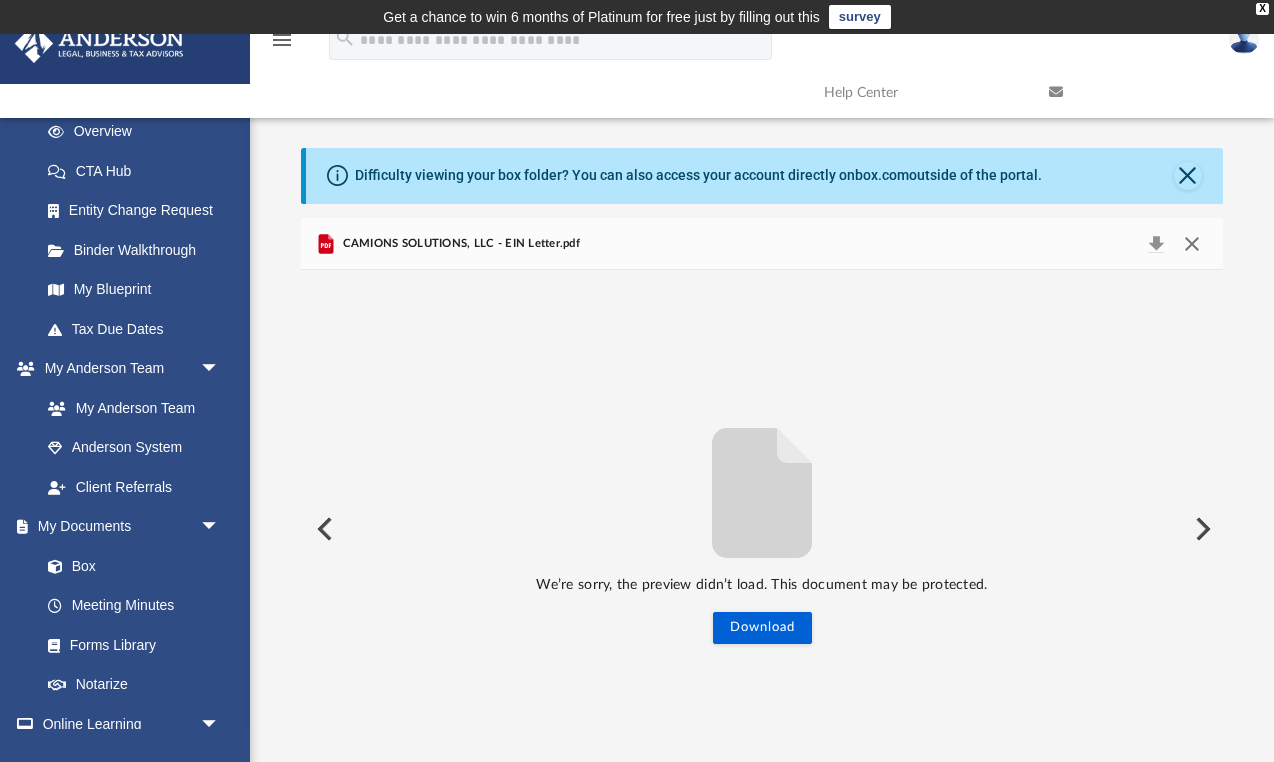 click at bounding box center (1191, 244) 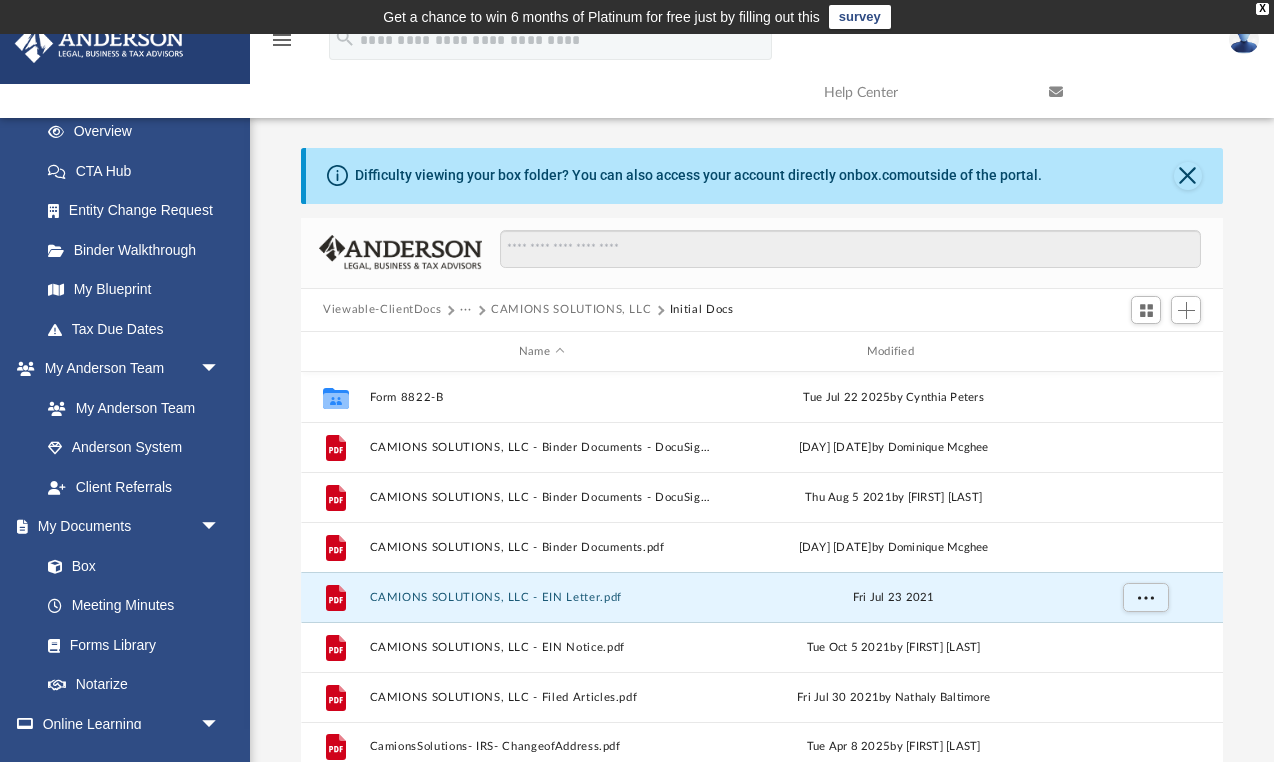 click on "CAMIONS SOLUTIONS, LLC" at bounding box center (571, 310) 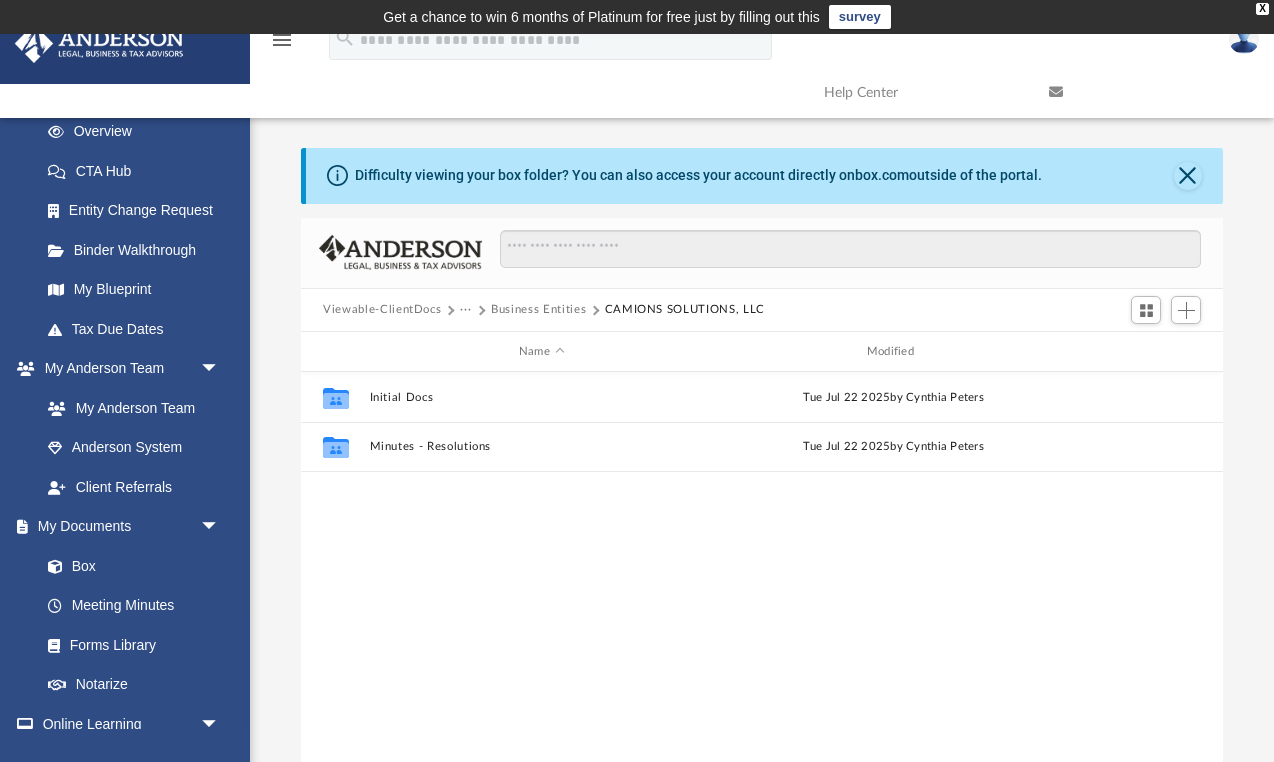 click on "Business Entities" at bounding box center [538, 310] 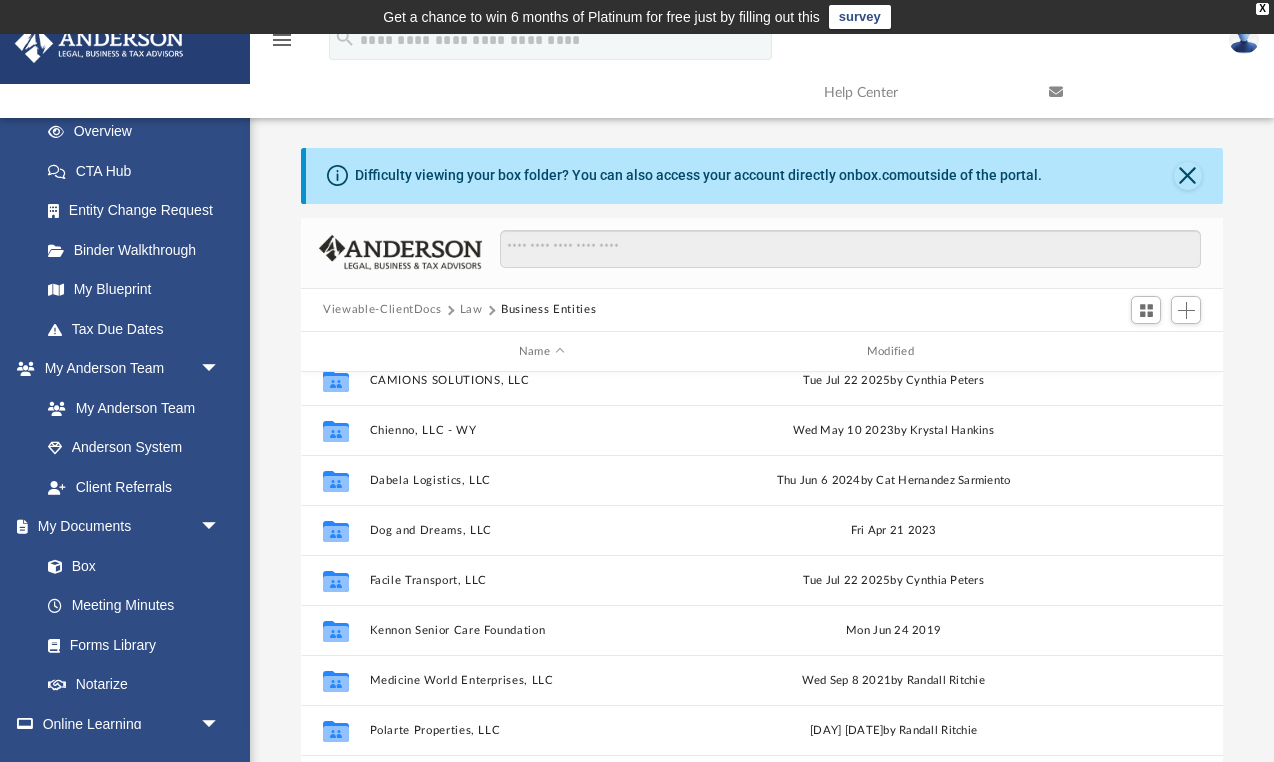 scroll, scrollTop: 423, scrollLeft: 0, axis: vertical 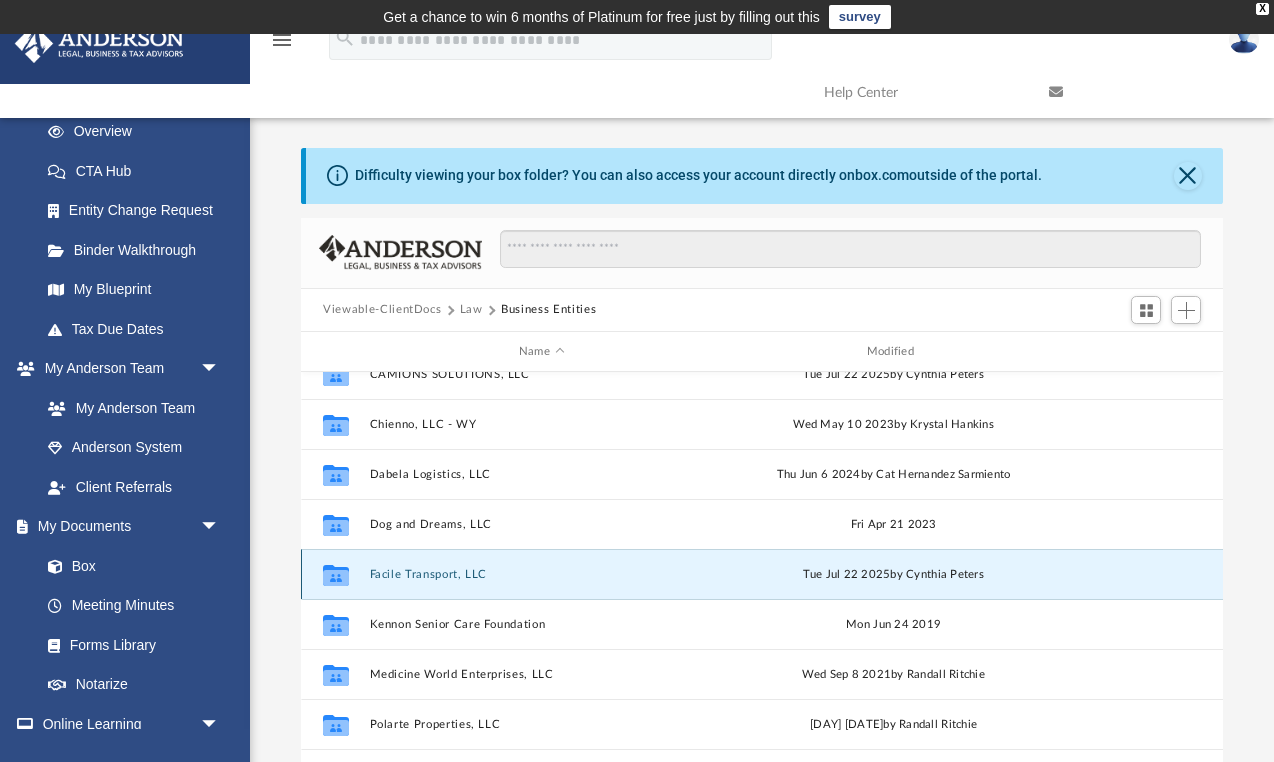 click on "Facile Transport, LLC" at bounding box center [542, 574] 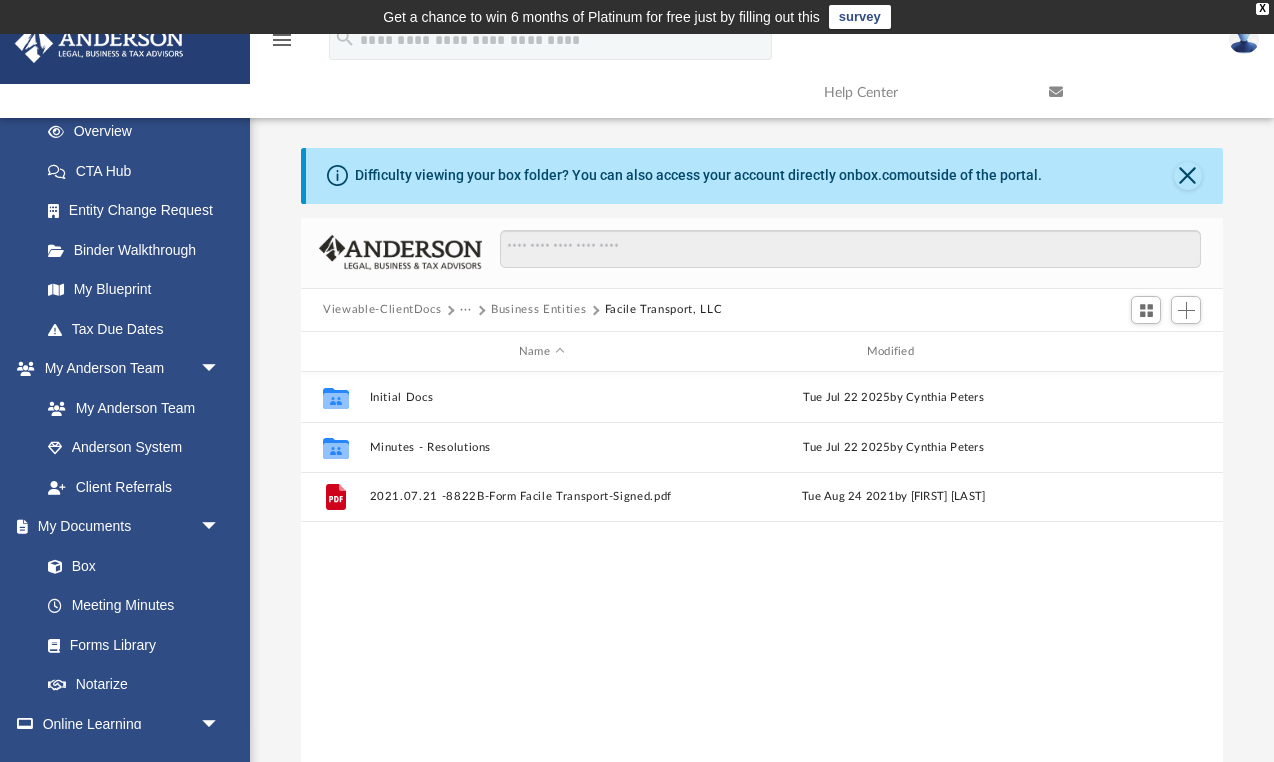 scroll, scrollTop: 0, scrollLeft: 0, axis: both 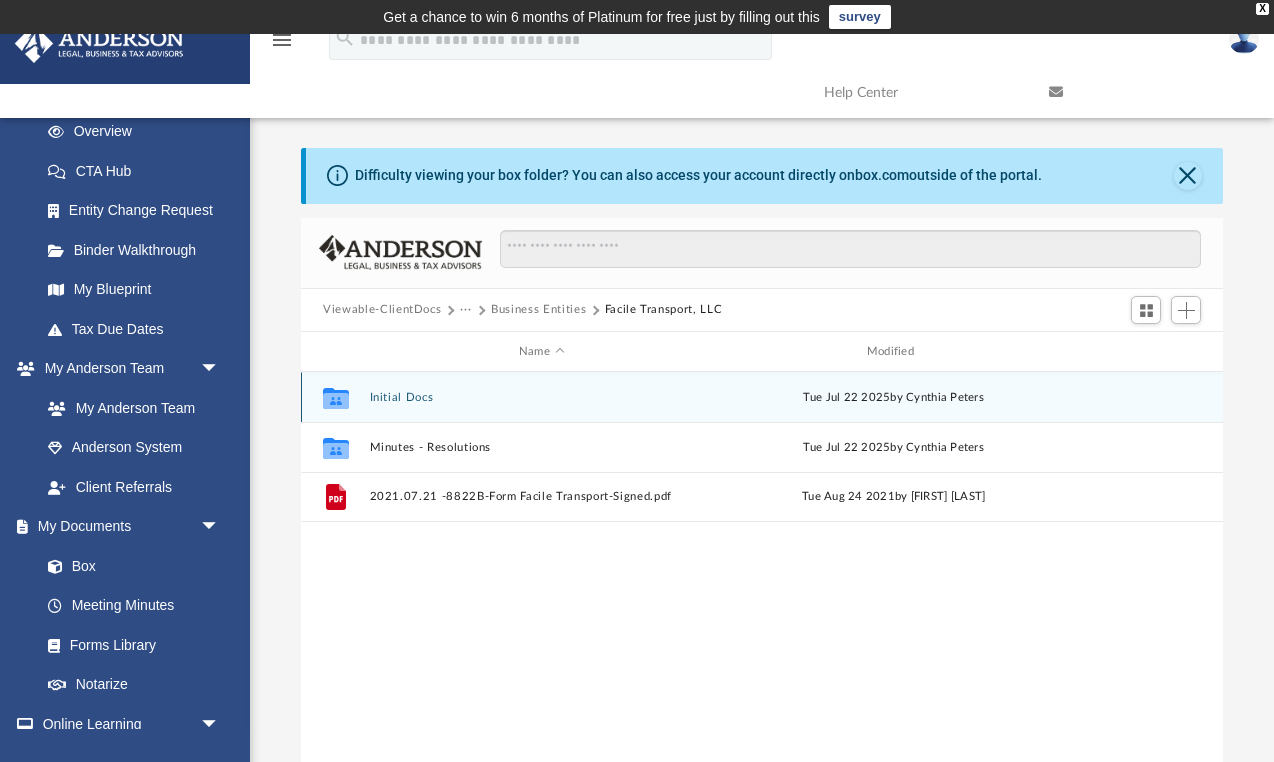 click on "Initial Docs" at bounding box center [542, 397] 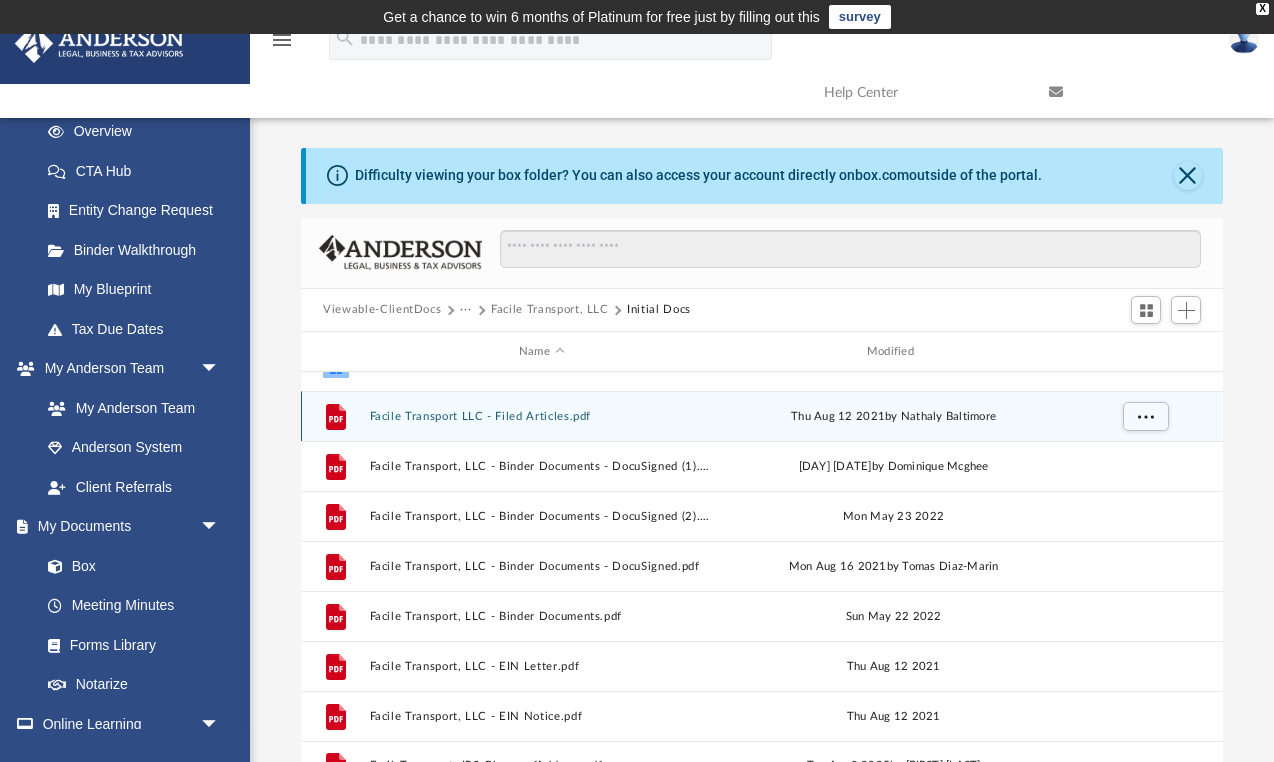 scroll, scrollTop: 85, scrollLeft: 0, axis: vertical 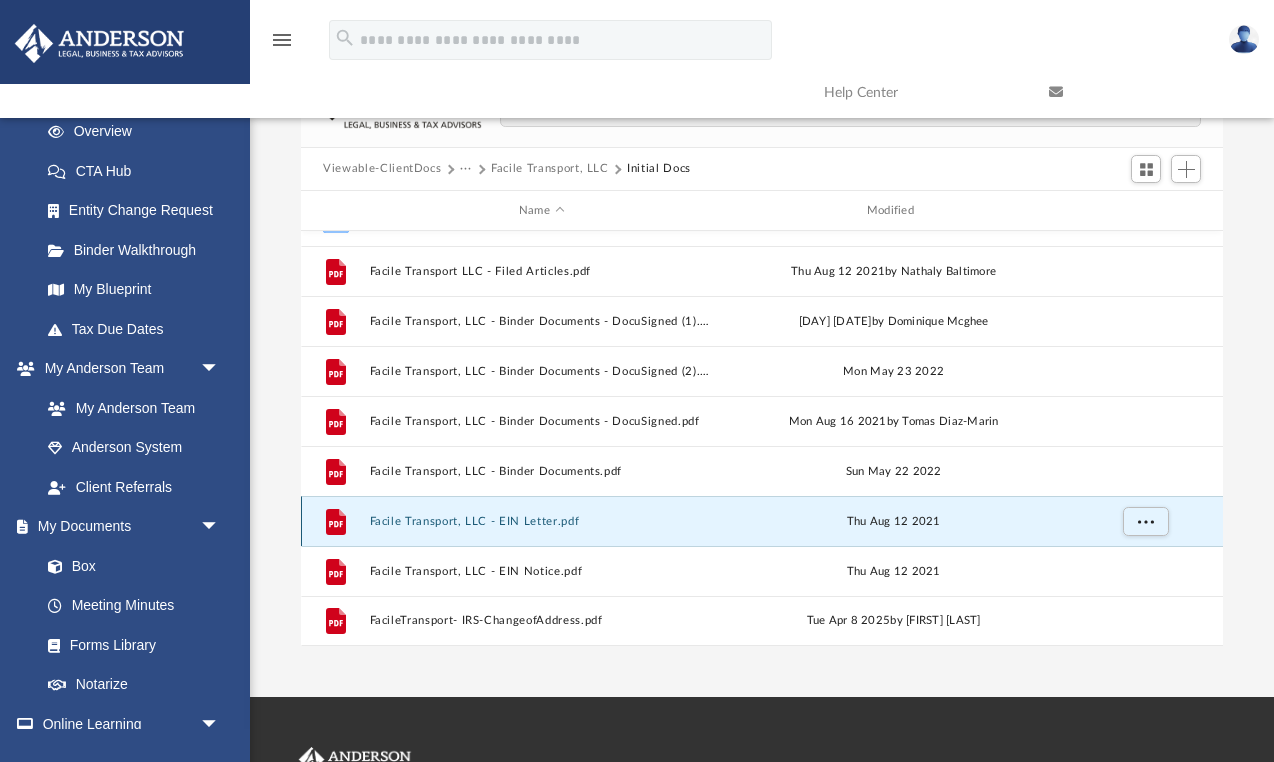 click on "Facile Transport, LLC - EIN Letter.pdf" at bounding box center (542, 521) 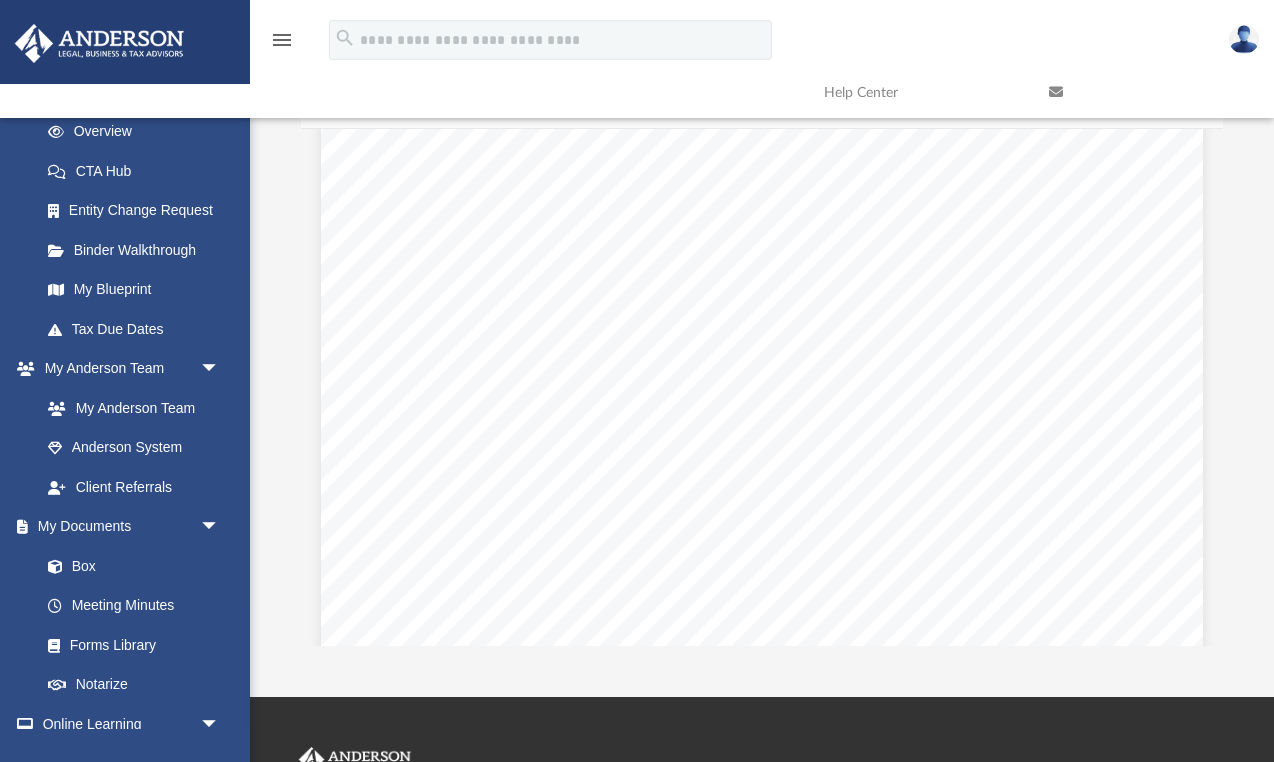 scroll, scrollTop: 0, scrollLeft: 0, axis: both 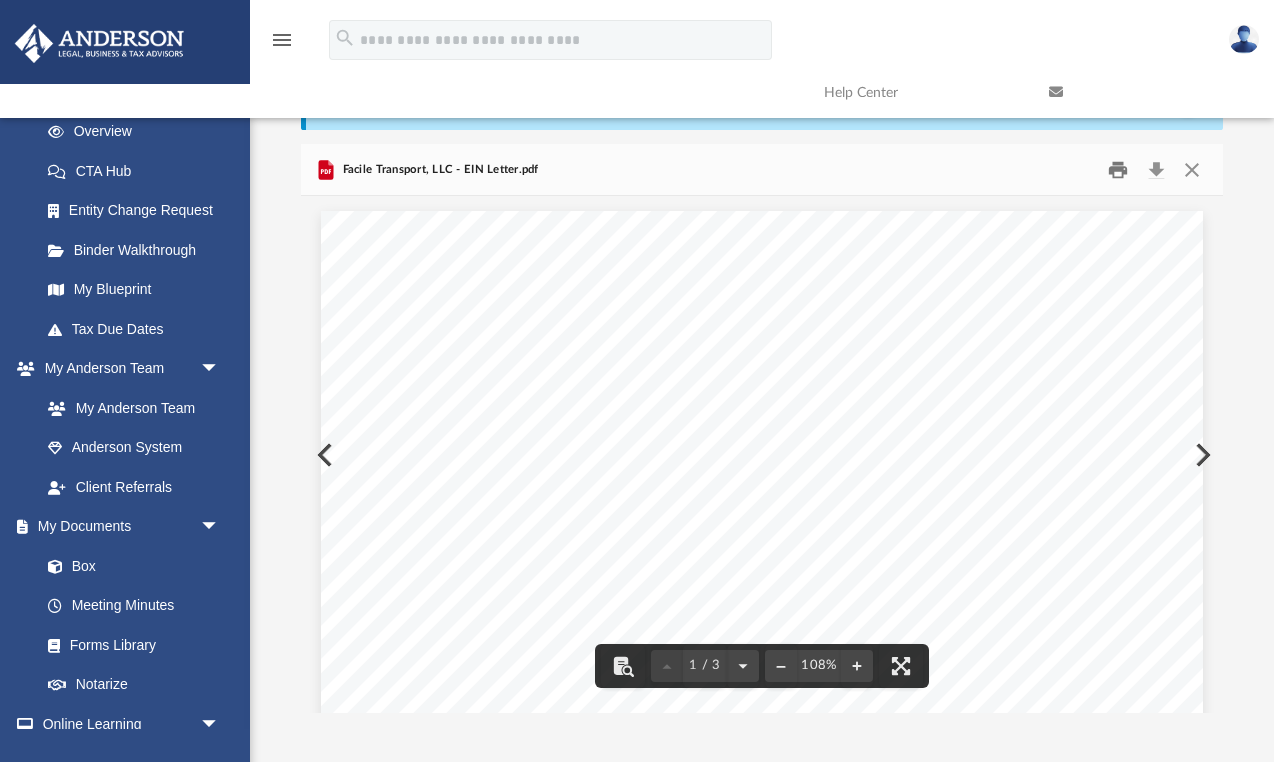 click at bounding box center (1118, 169) 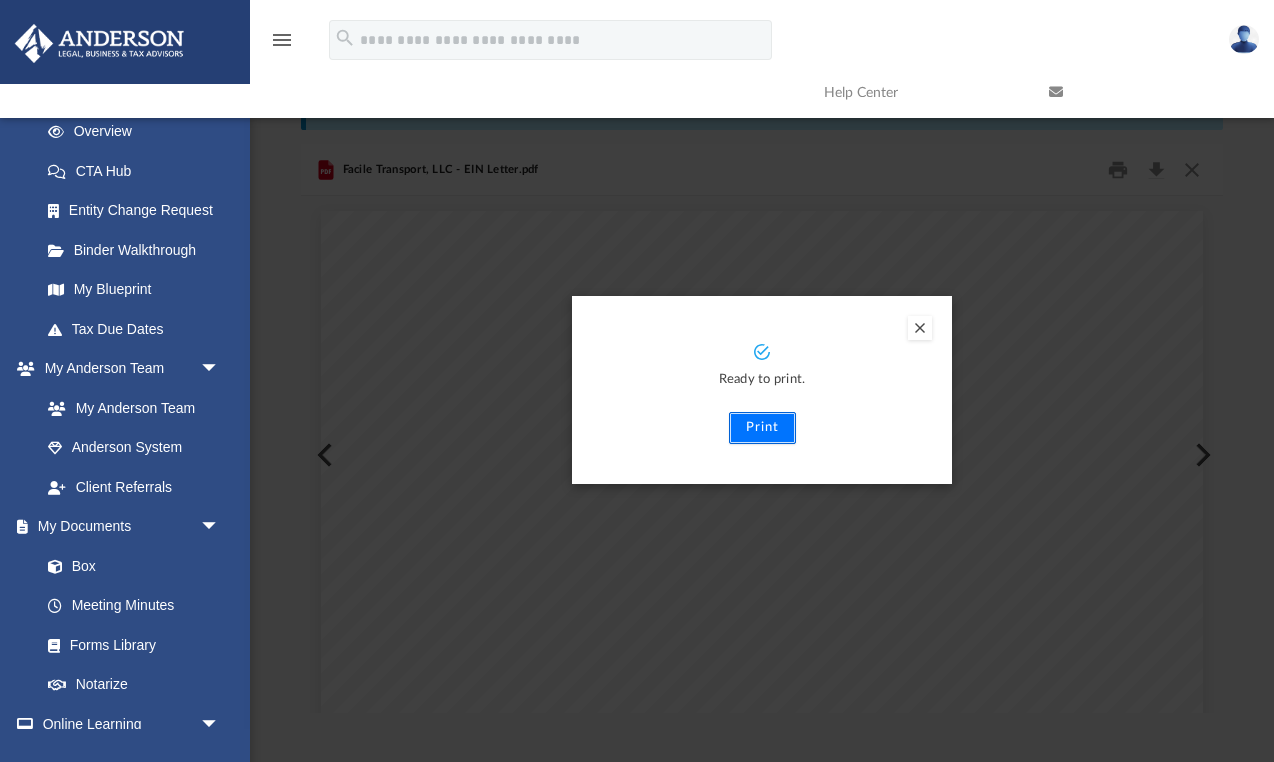 click on "Print" at bounding box center [762, 428] 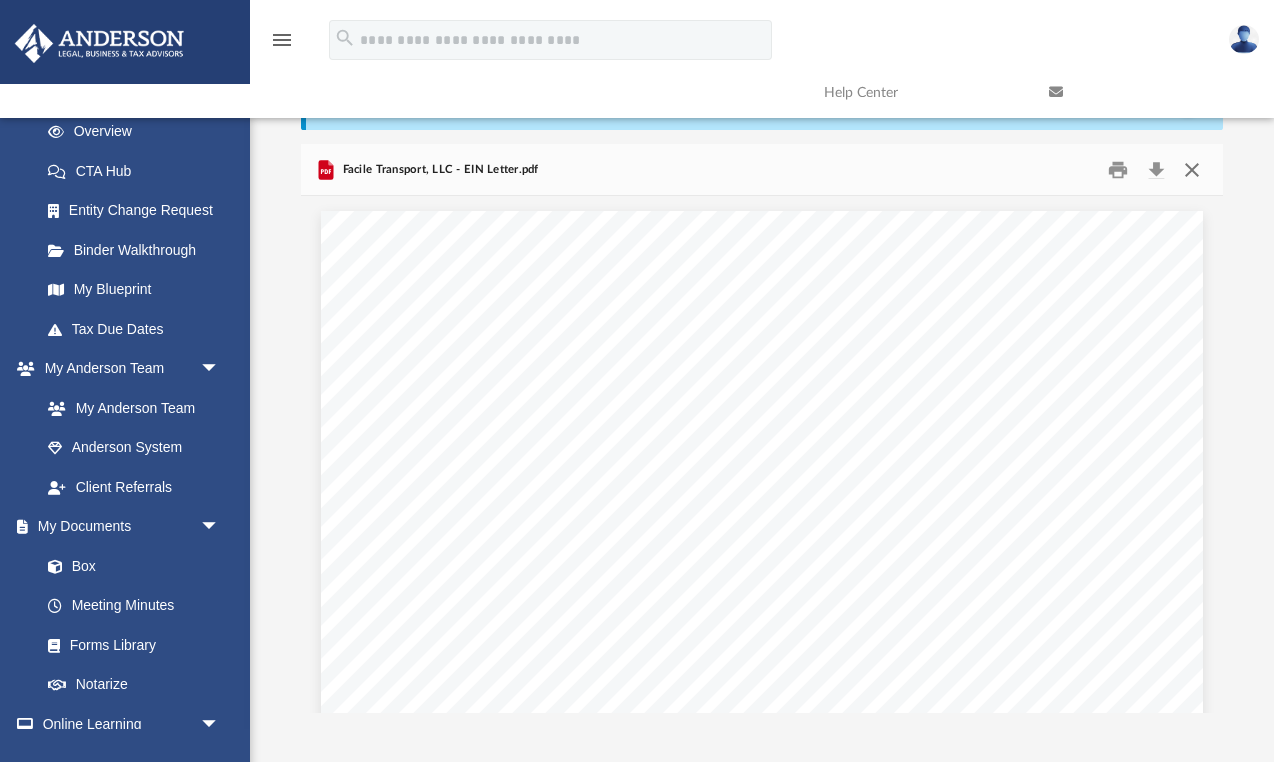 click at bounding box center [1191, 169] 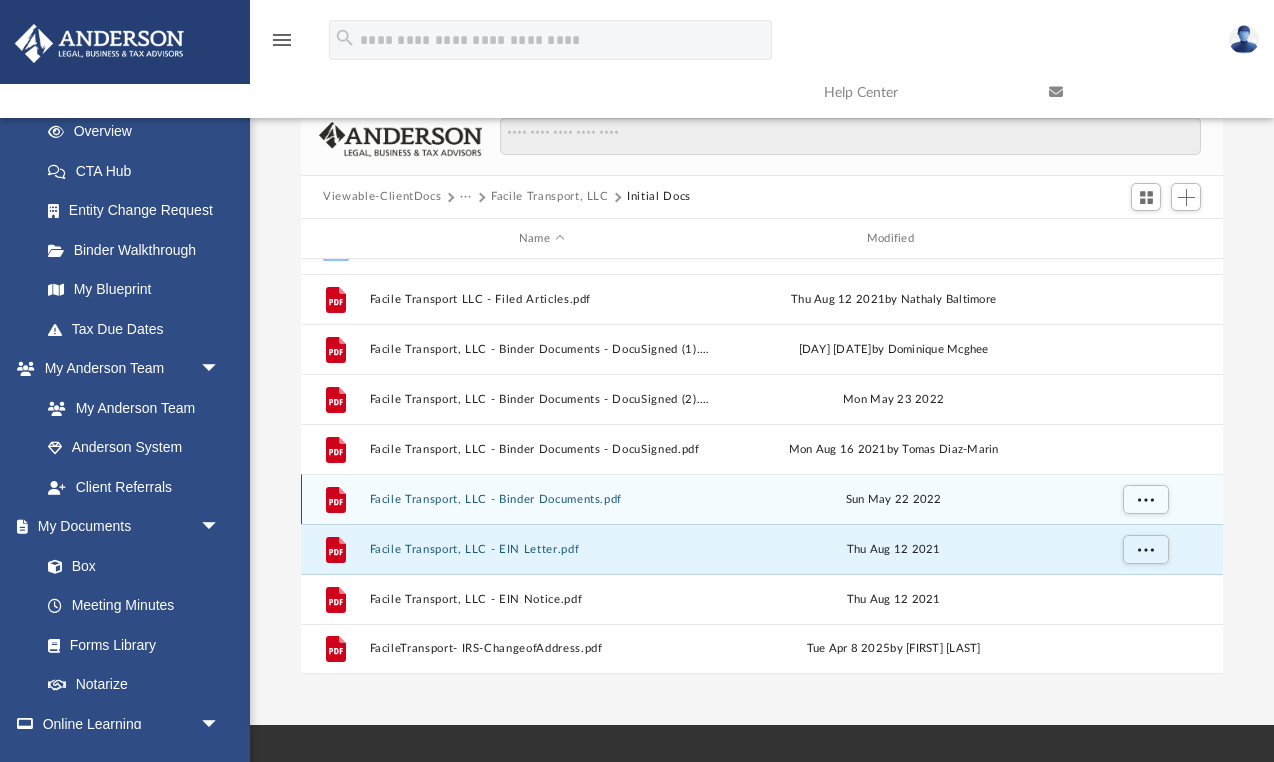 scroll, scrollTop: 115, scrollLeft: 0, axis: vertical 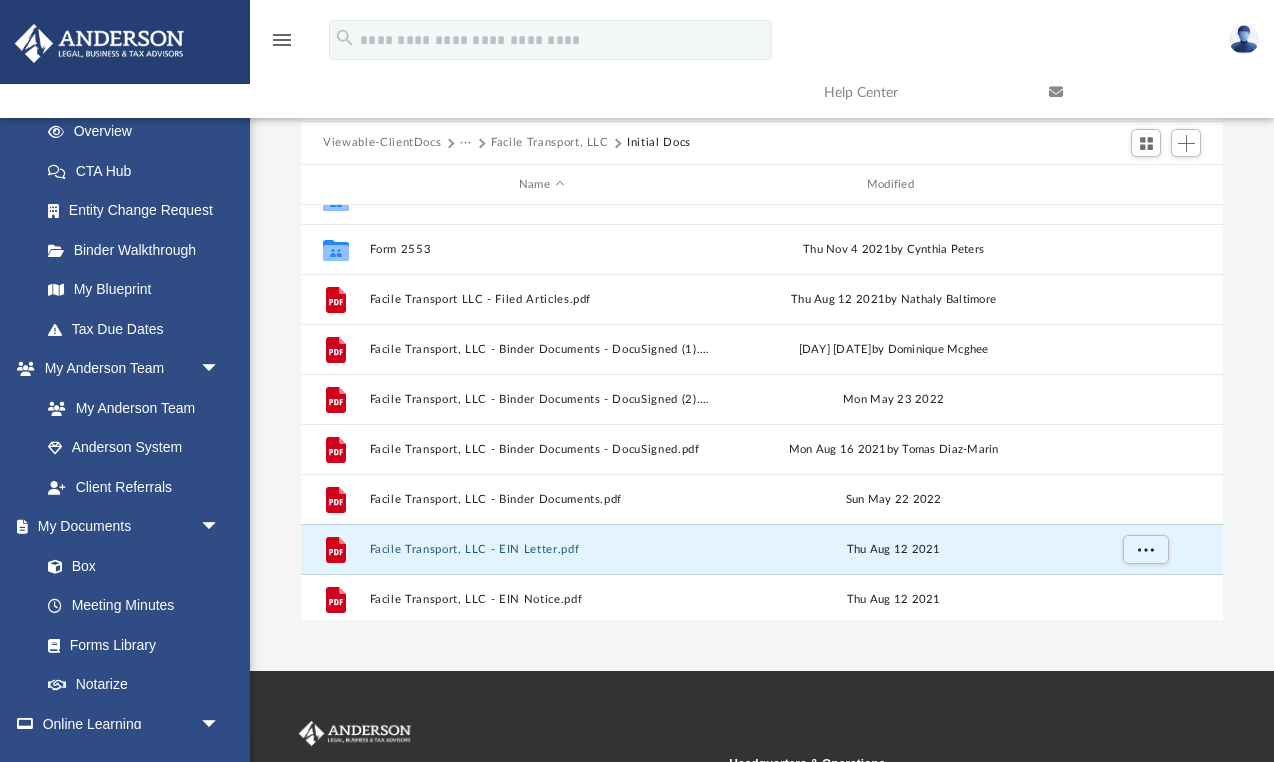 click on "Facile Transport, LLC" at bounding box center (550, 143) 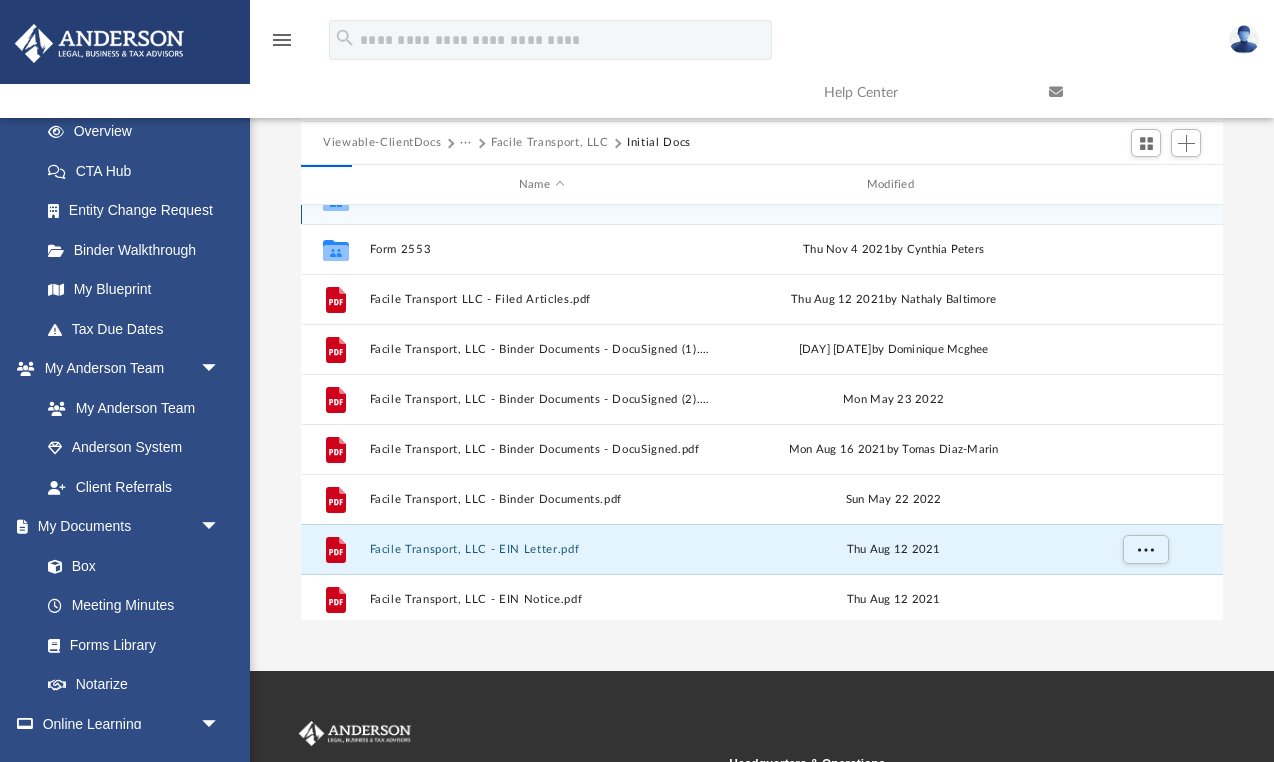 scroll, scrollTop: 0, scrollLeft: 0, axis: both 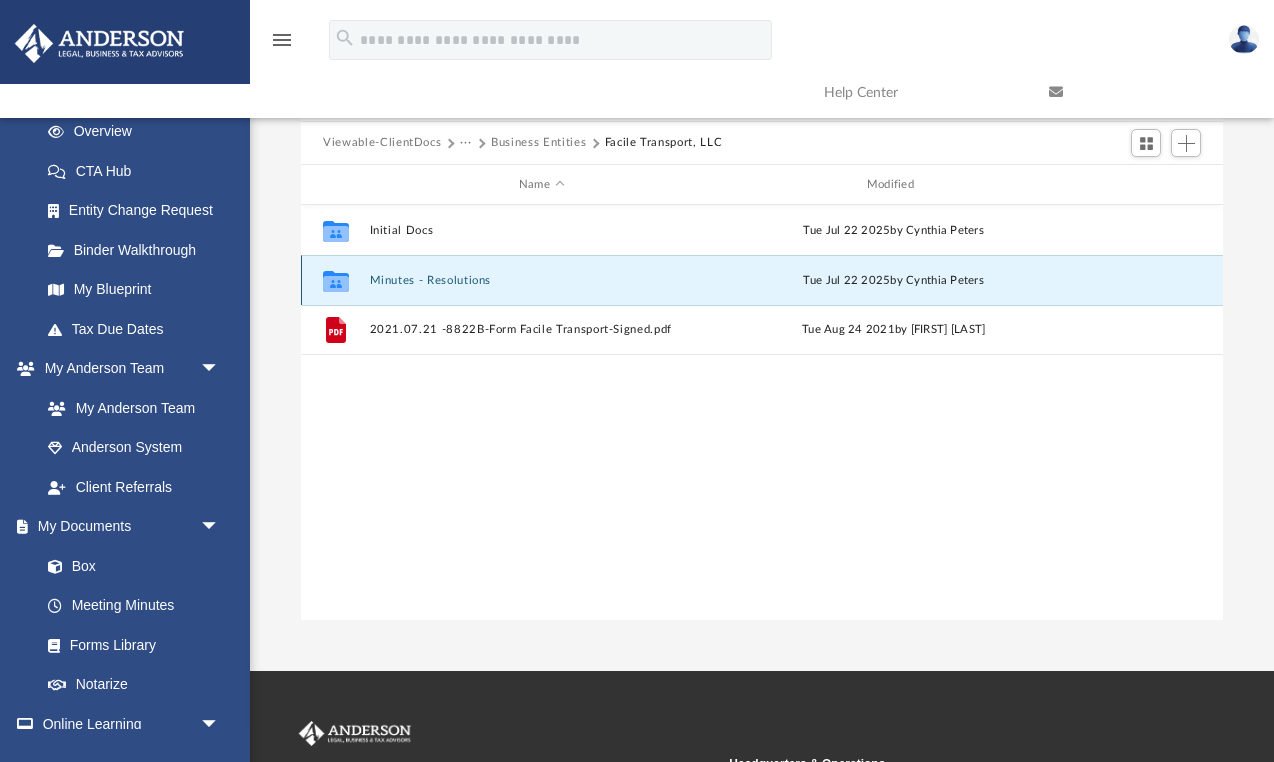 click on "Minutes - Resolutions" at bounding box center [542, 280] 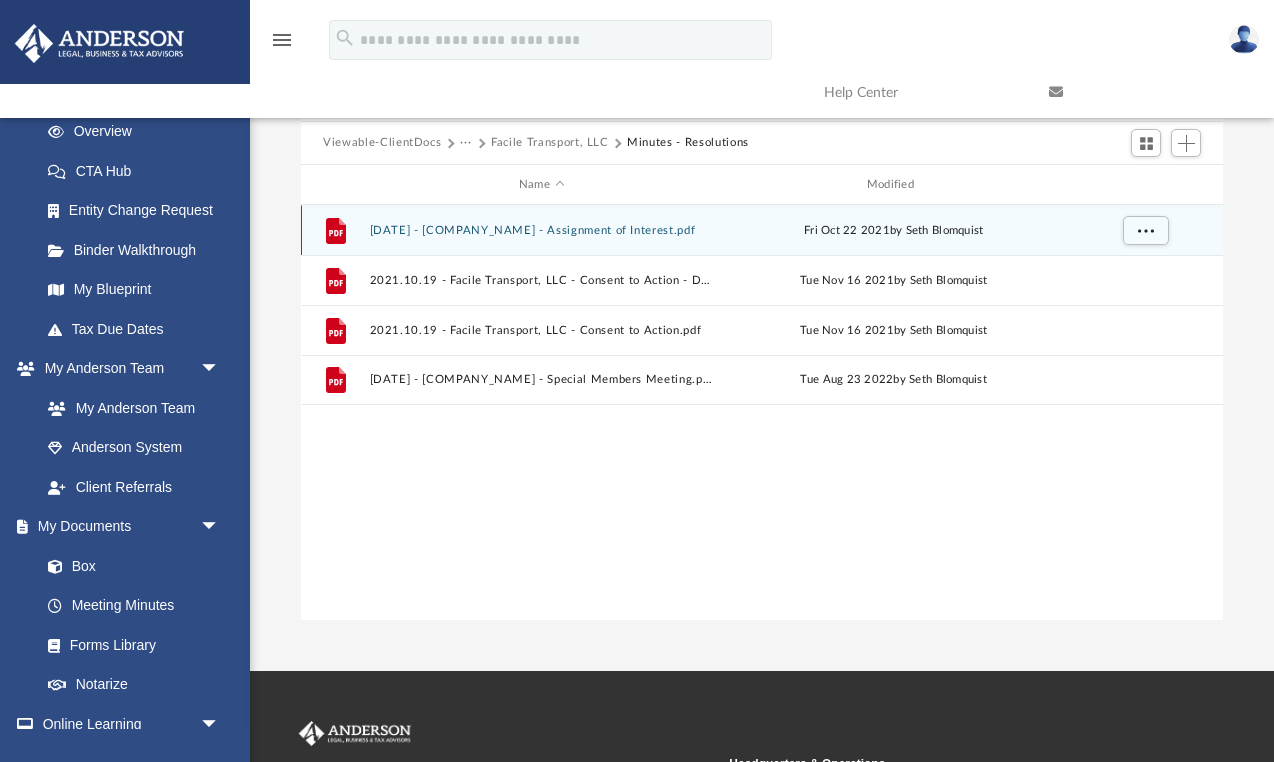 click on "File 2021.10.19 - Facile Transport, LLC - Assignment of Interest.pdf Fri Oct 22 2021  by Seth Blomquist" at bounding box center [762, 230] 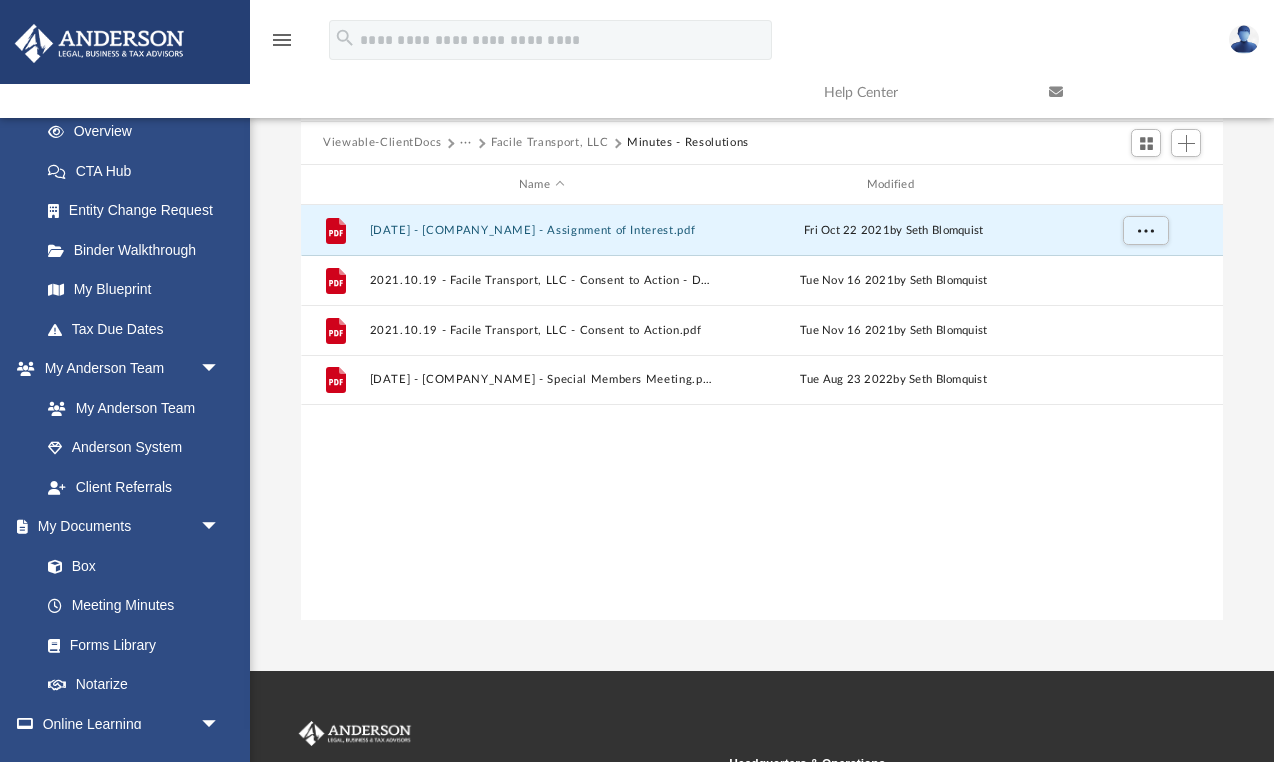 click on "Facile Transport, LLC" at bounding box center [550, 143] 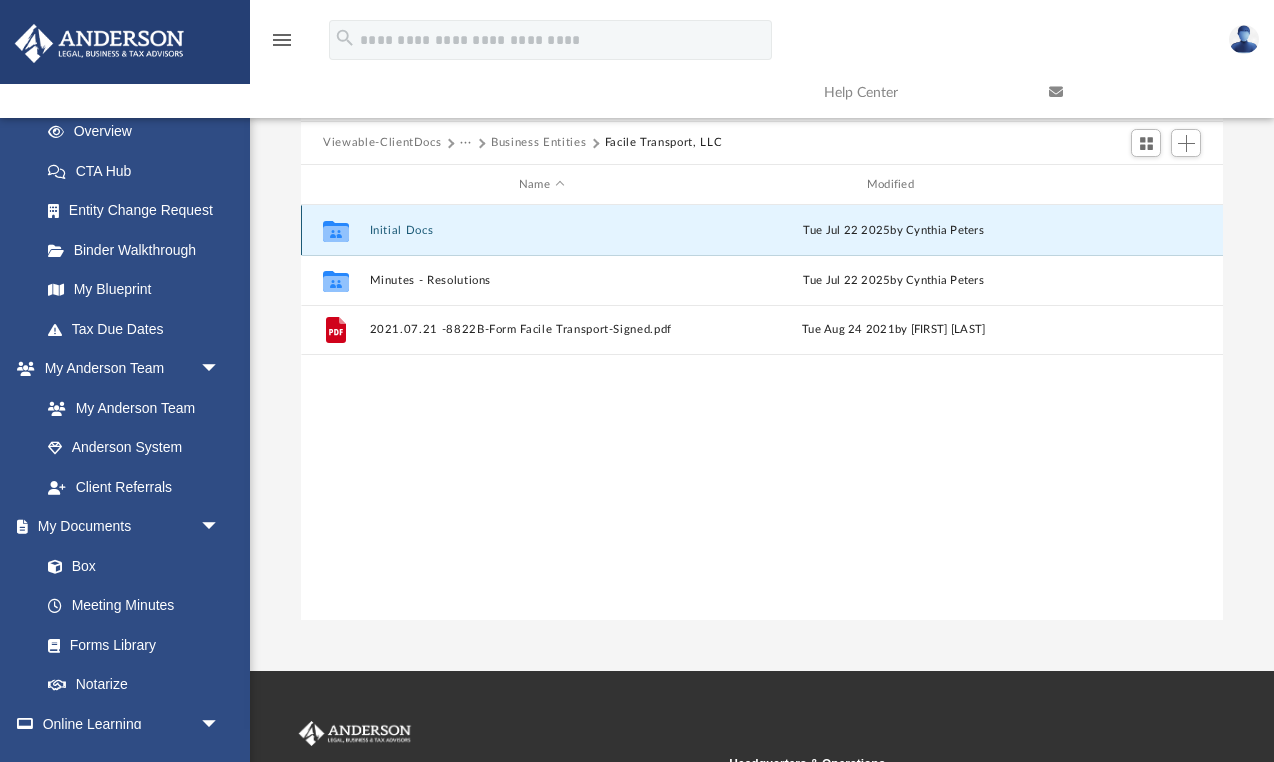 click on "Initial Docs" at bounding box center (542, 230) 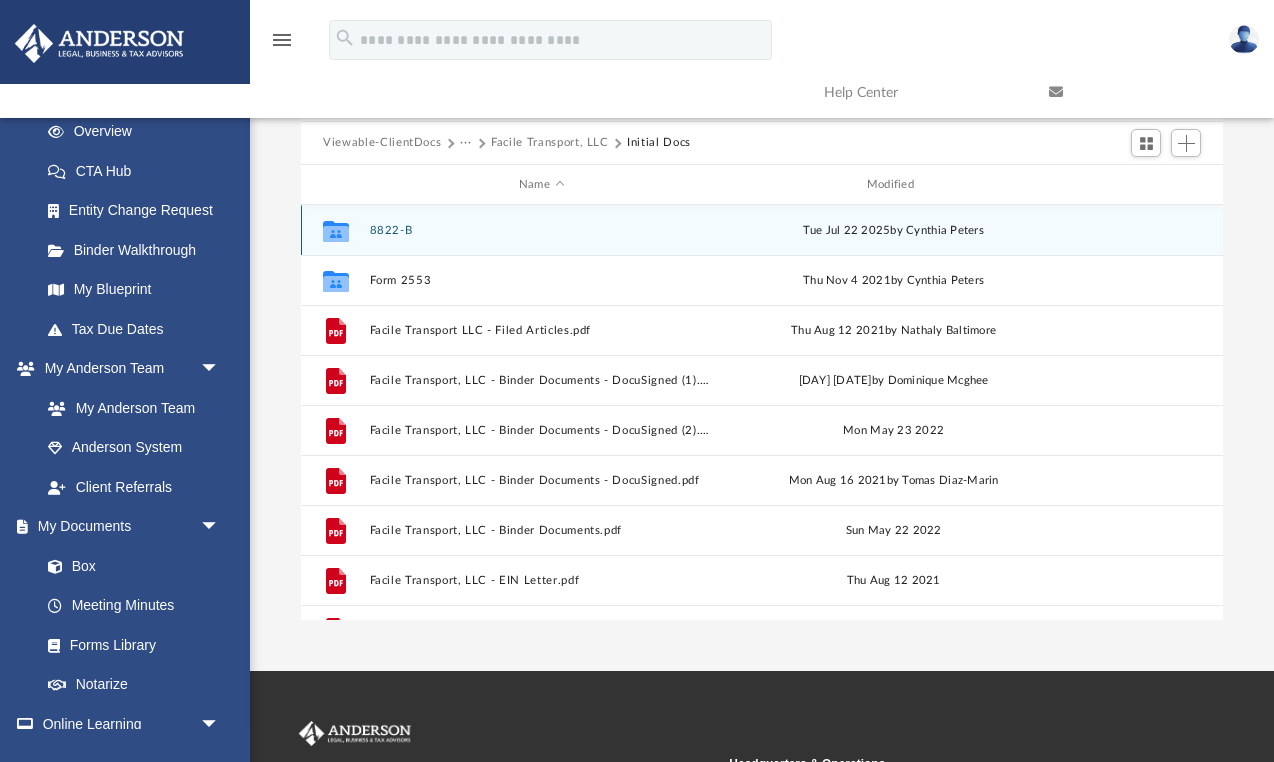 click on "8822-B" at bounding box center [542, 230] 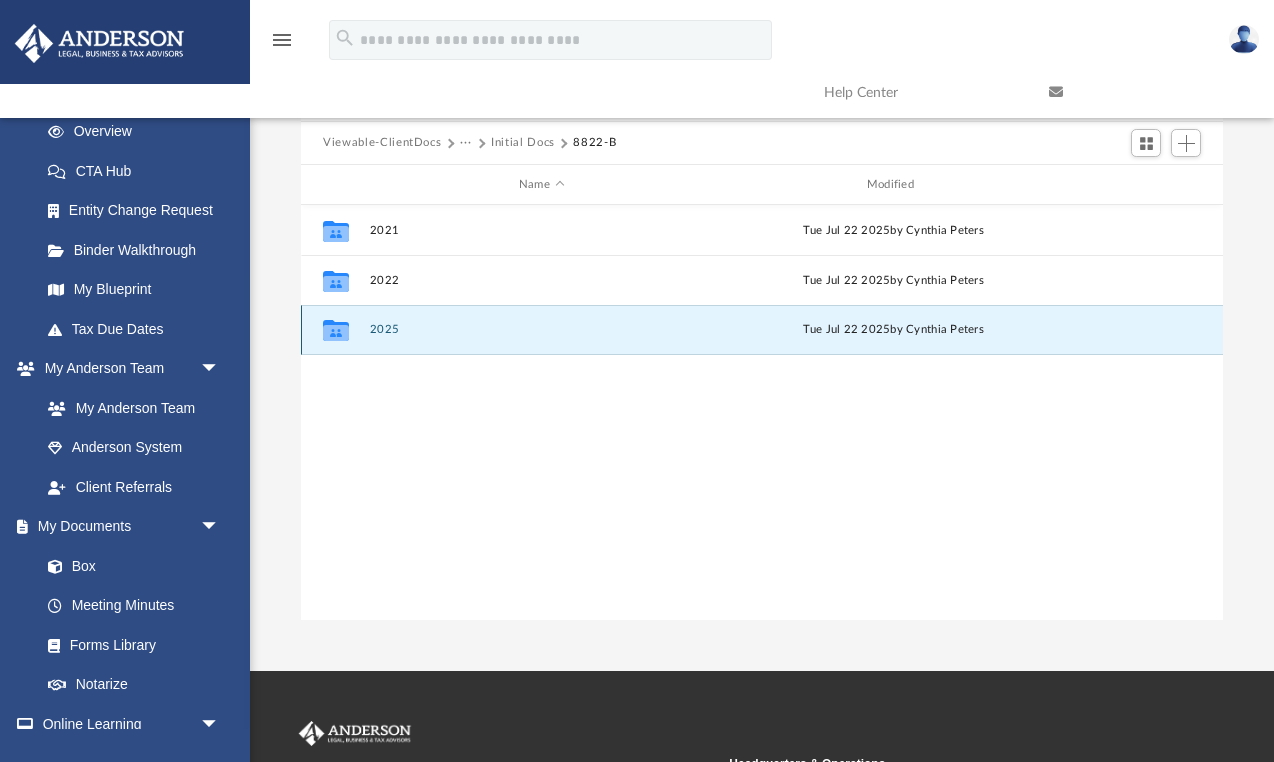 click on "2025" at bounding box center [542, 330] 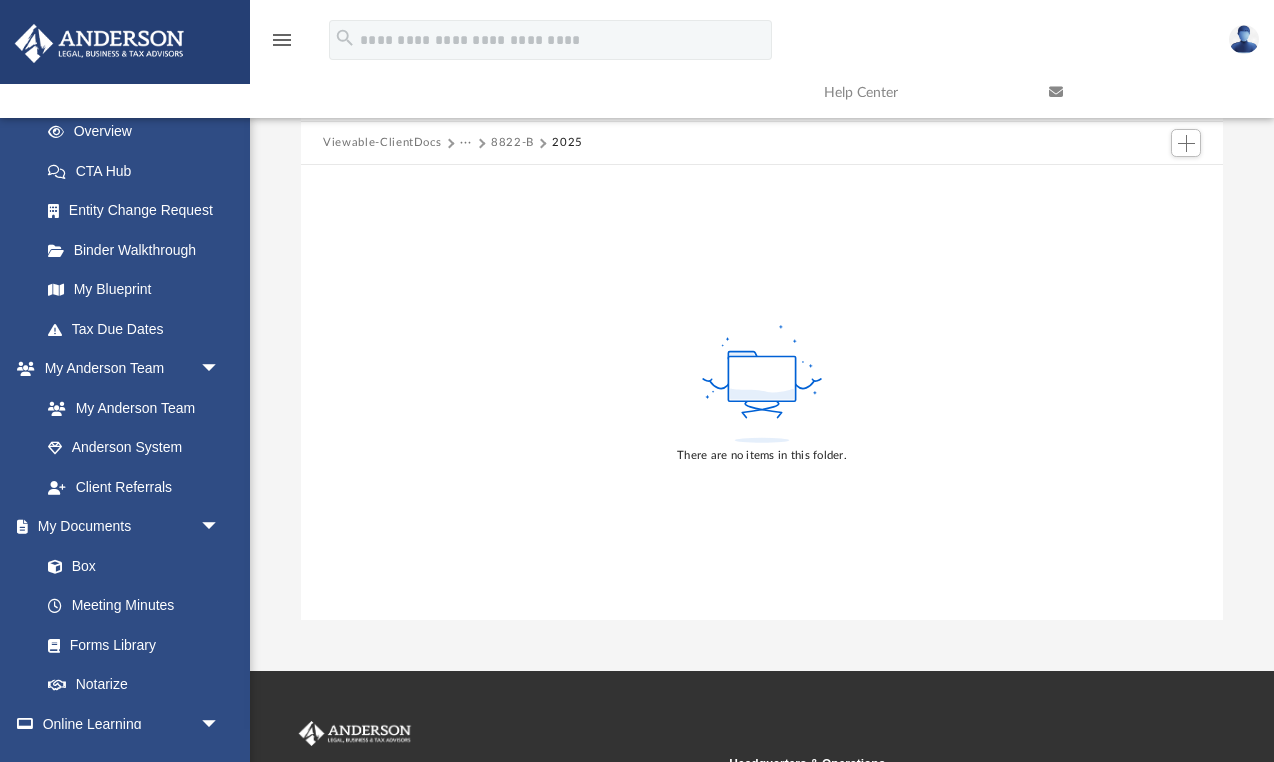 click on "···" at bounding box center (466, 143) 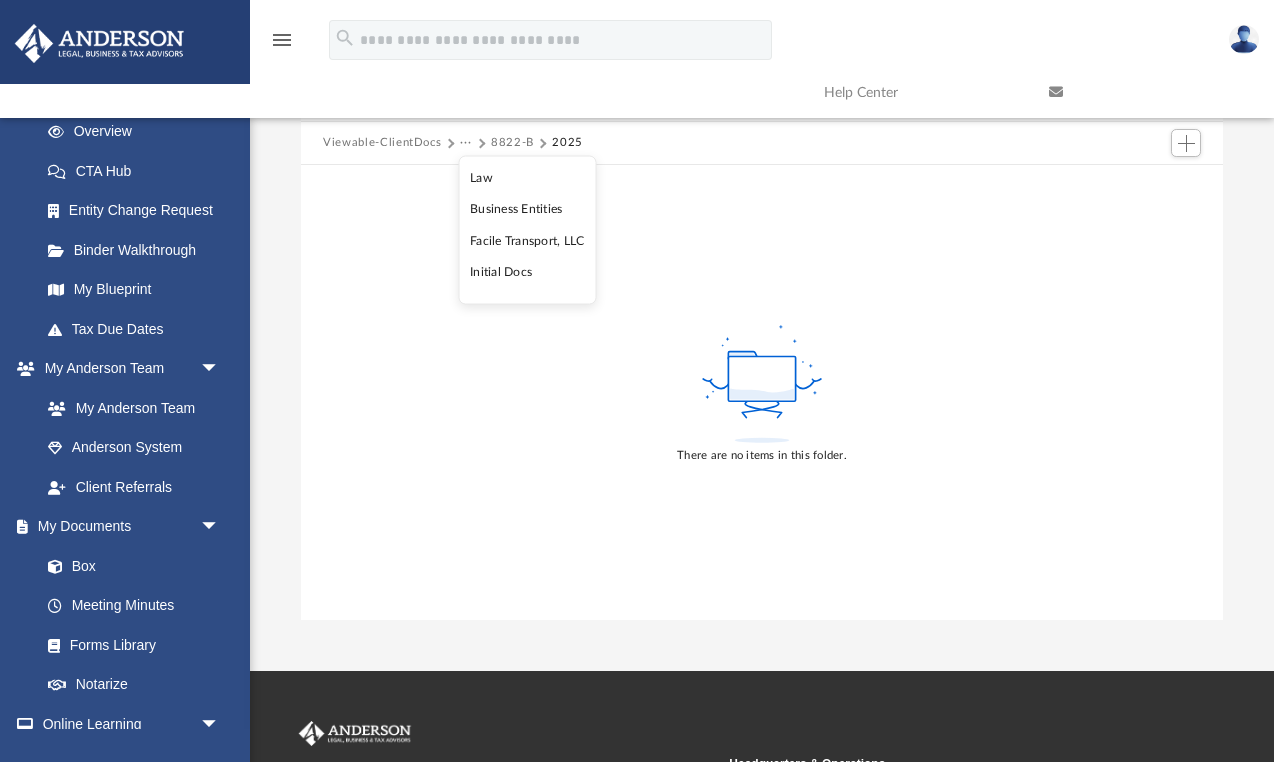 click on "There are no items in this folder." at bounding box center [762, 392] 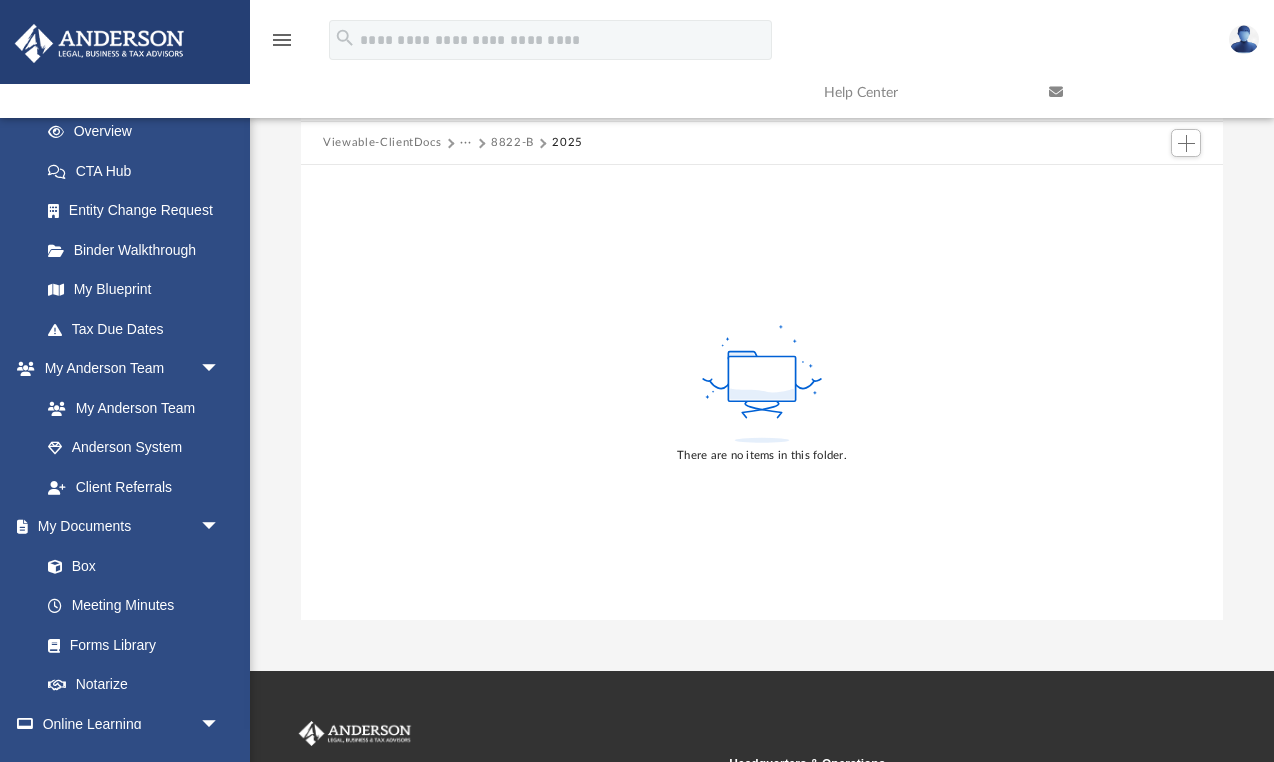 click on "8822-B" at bounding box center [512, 143] 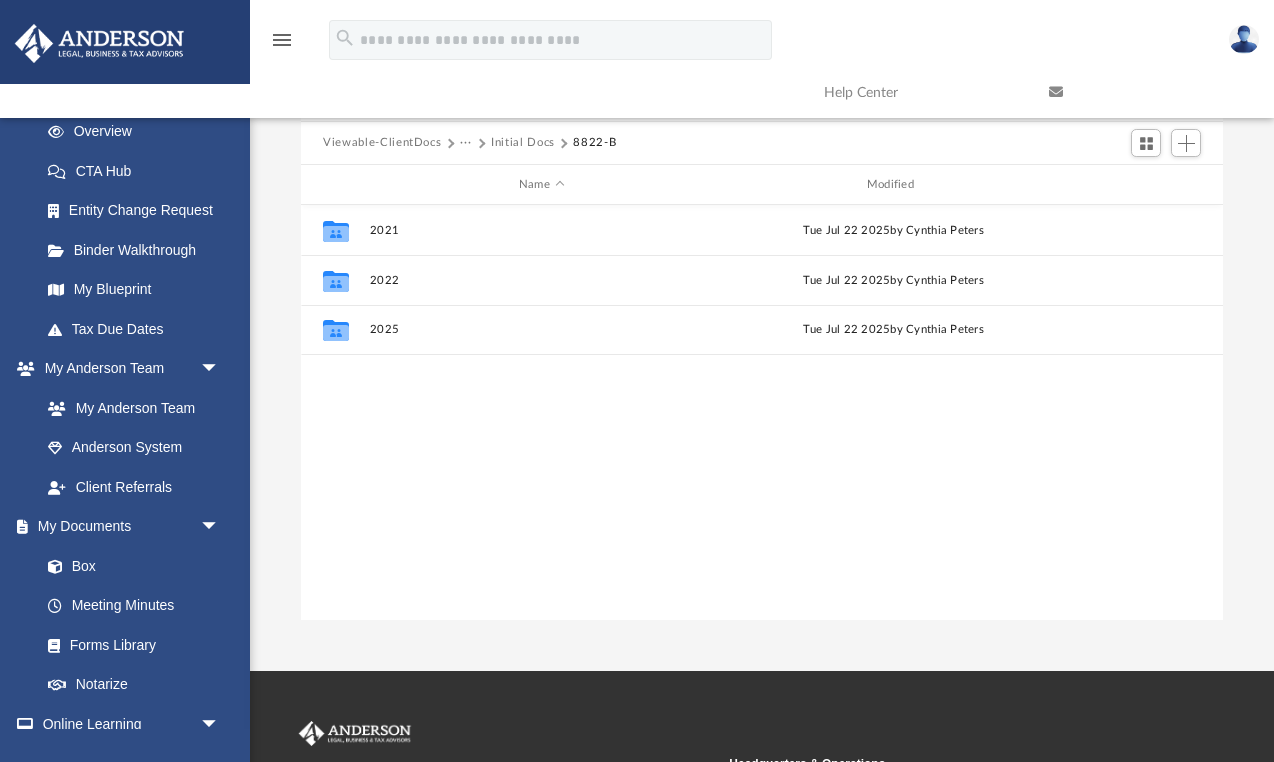 scroll, scrollTop: 1, scrollLeft: 1, axis: both 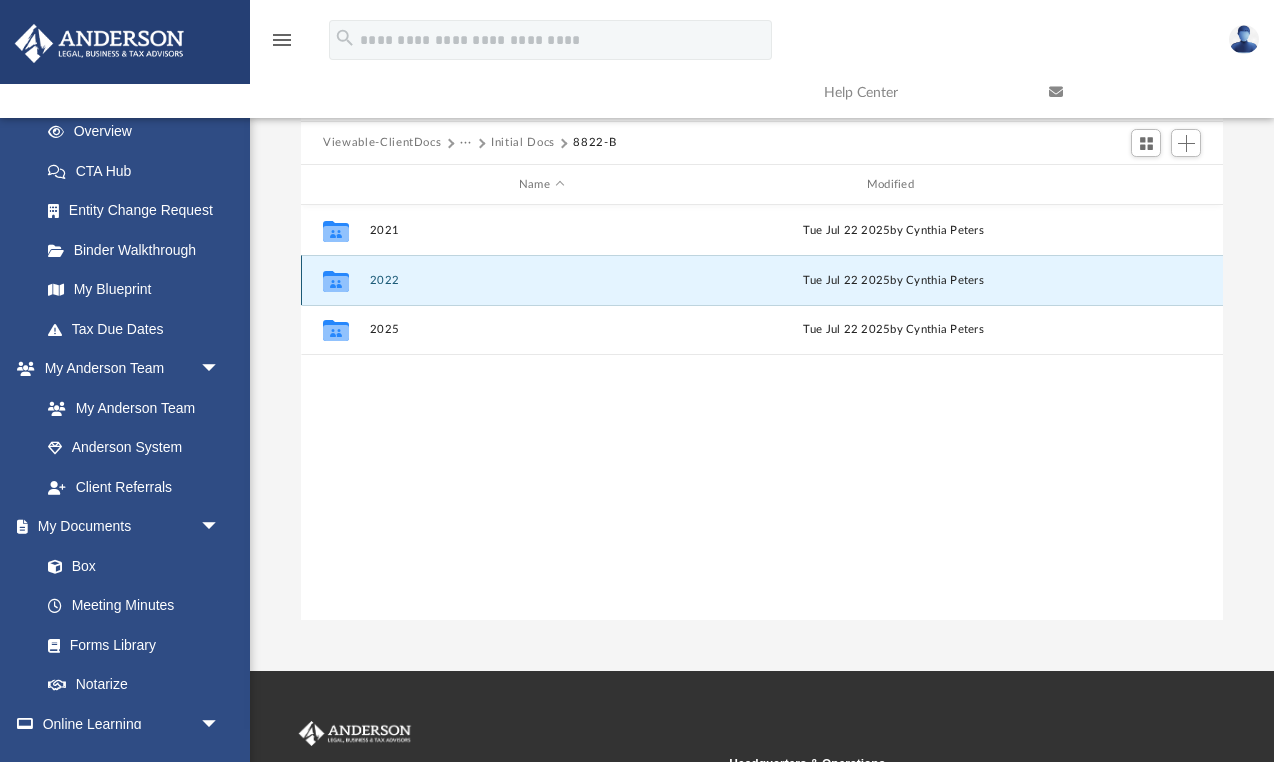 click on "2022" at bounding box center (542, 280) 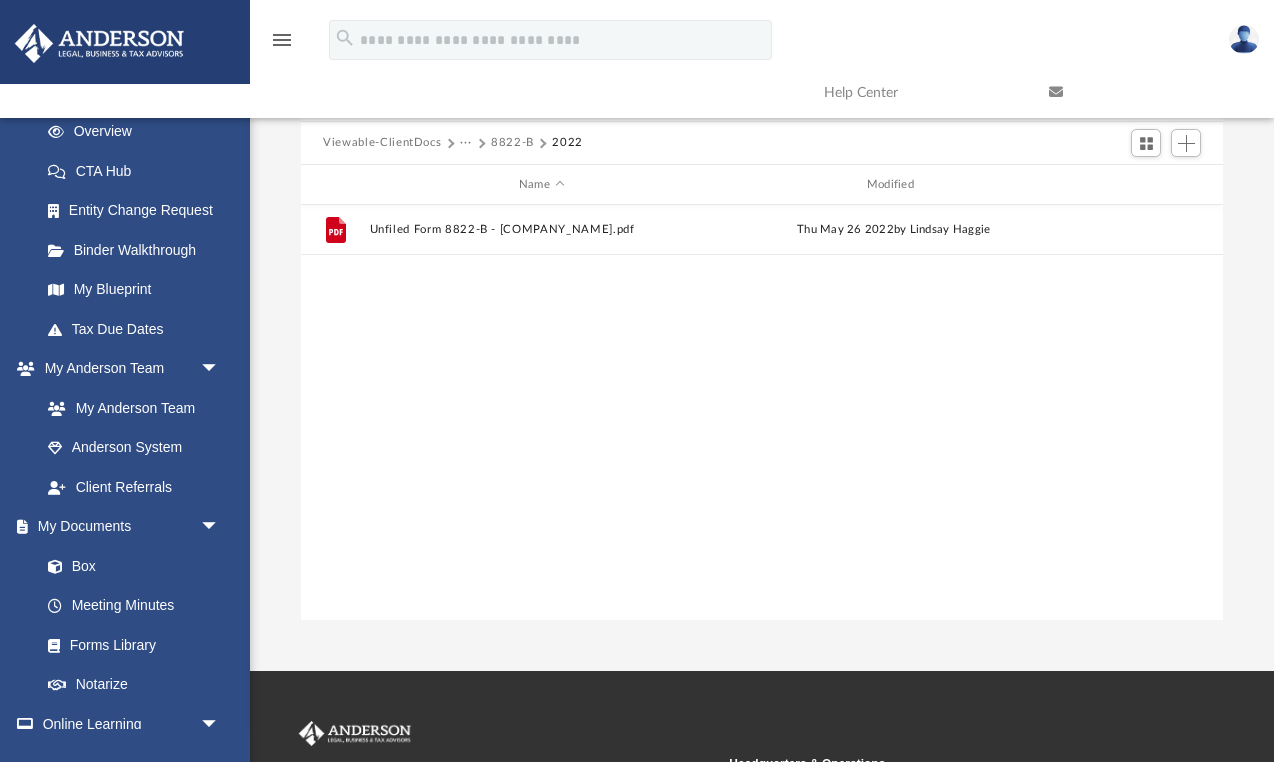 click on "File Unfiled Form 8822-B - Facile Transport, LLC.pdf Thu May 26 2022  by Lindsay Haggie" at bounding box center (762, 412) 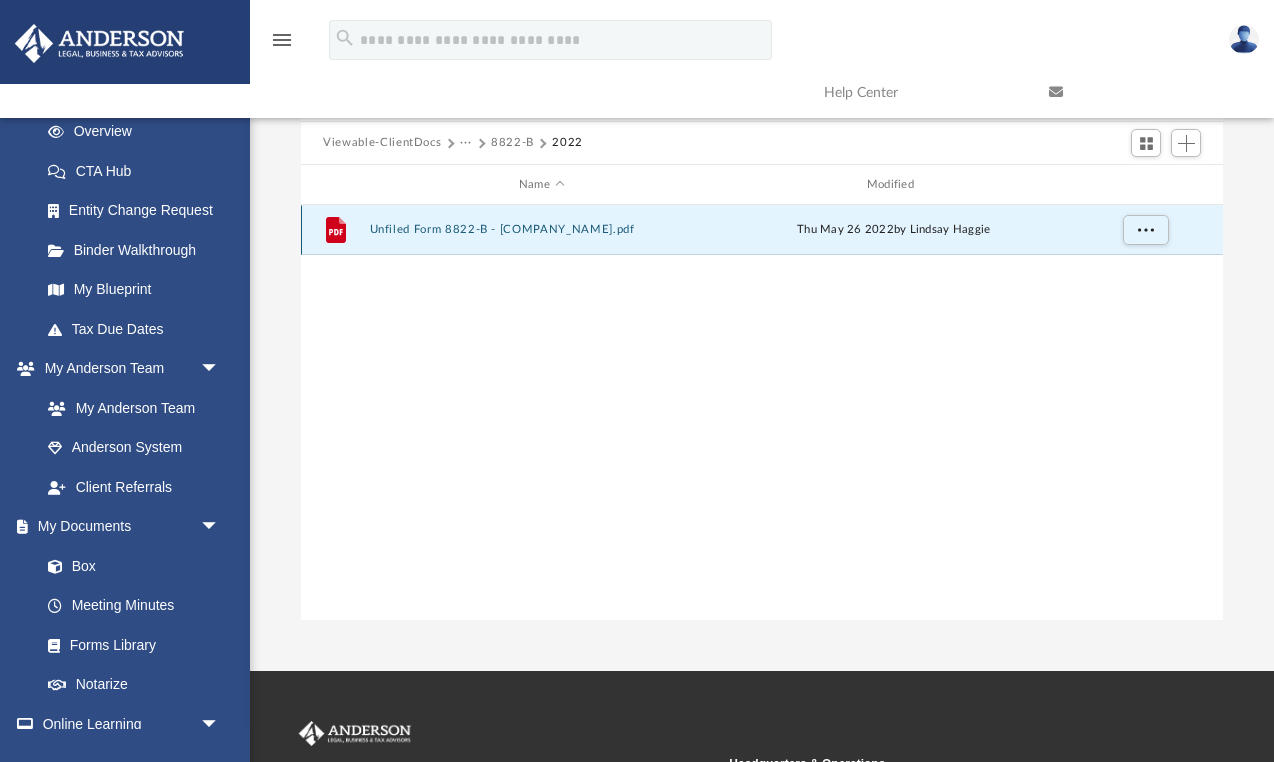 click on "Unfiled Form 8822-B - Facile Transport, LLC.pdf" at bounding box center [542, 230] 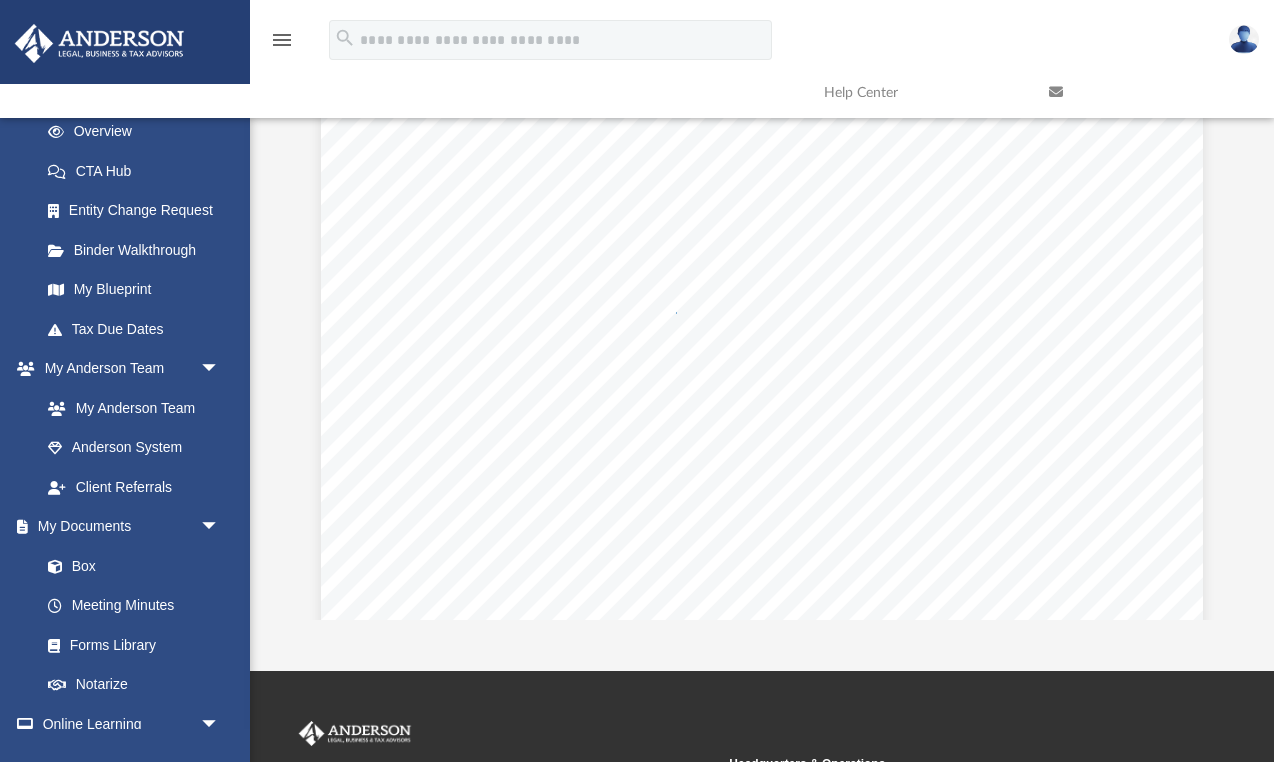 scroll, scrollTop: 0, scrollLeft: 0, axis: both 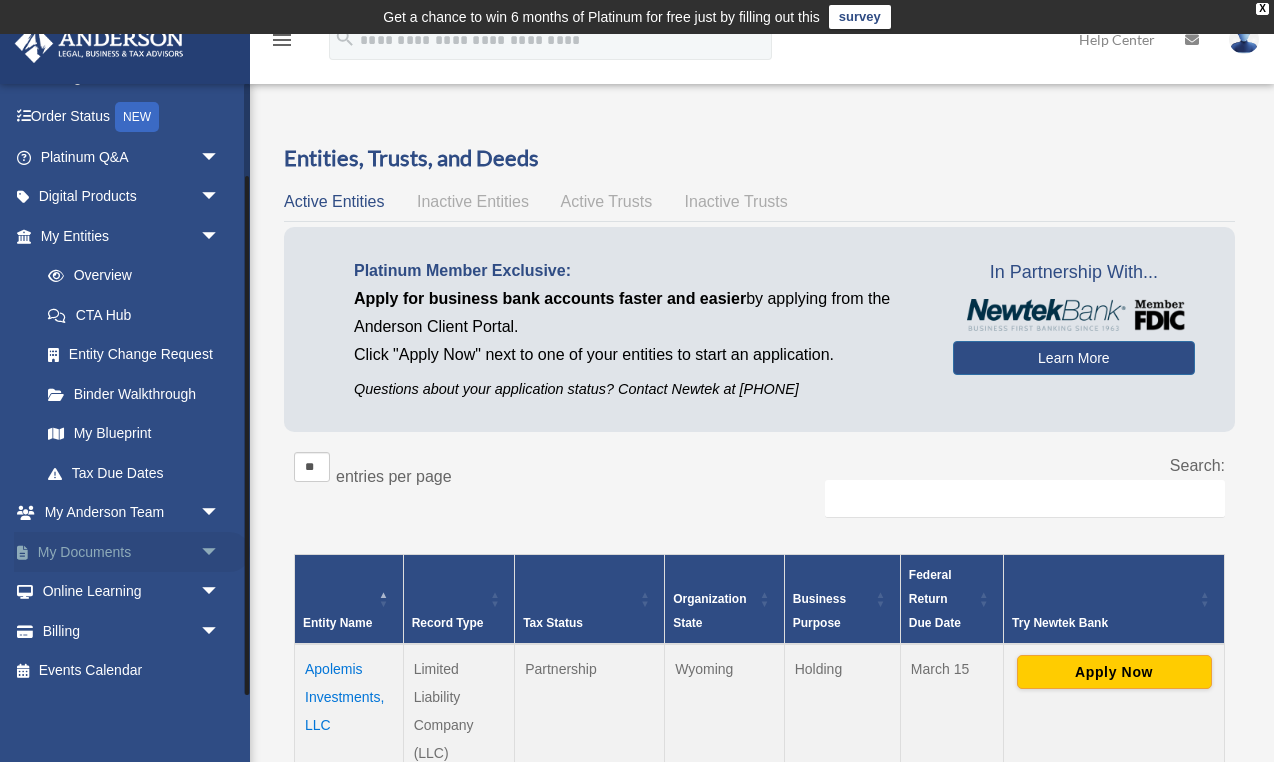 click on "arrow_drop_down" at bounding box center (220, 552) 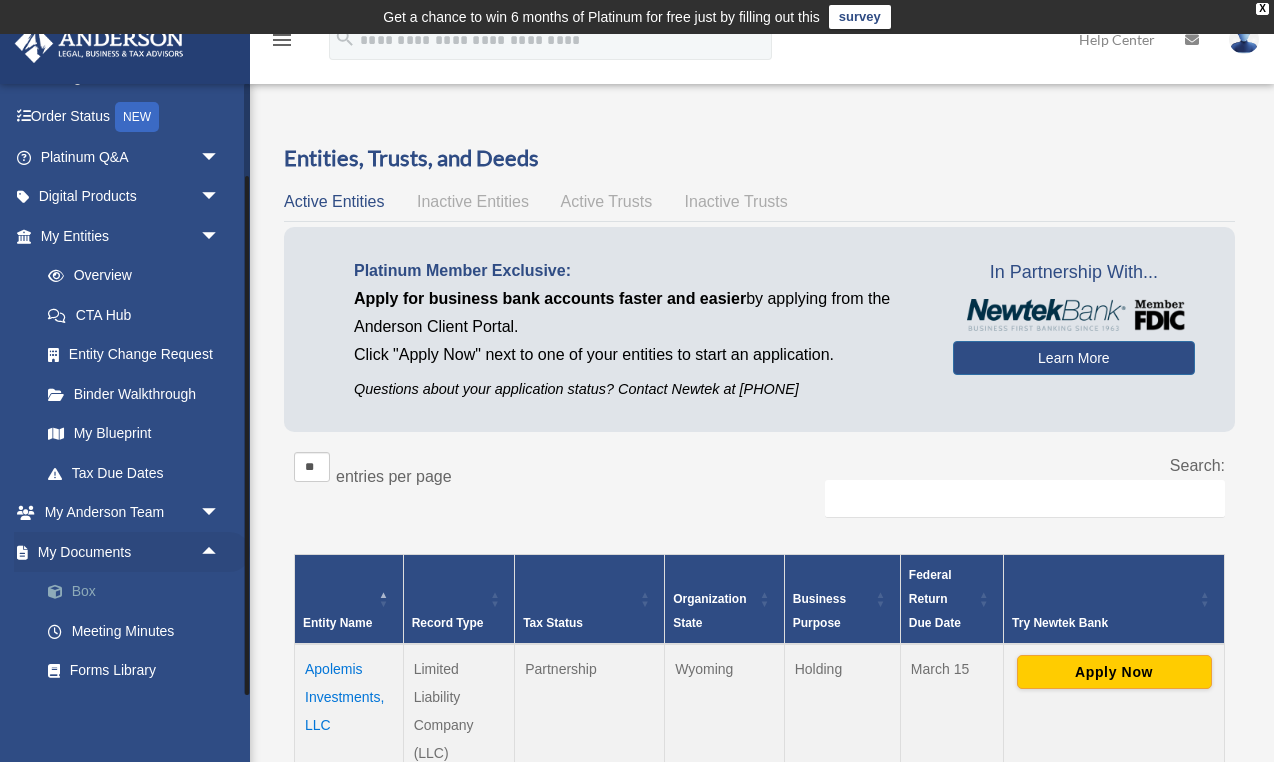 click on "Box" at bounding box center [139, 592] 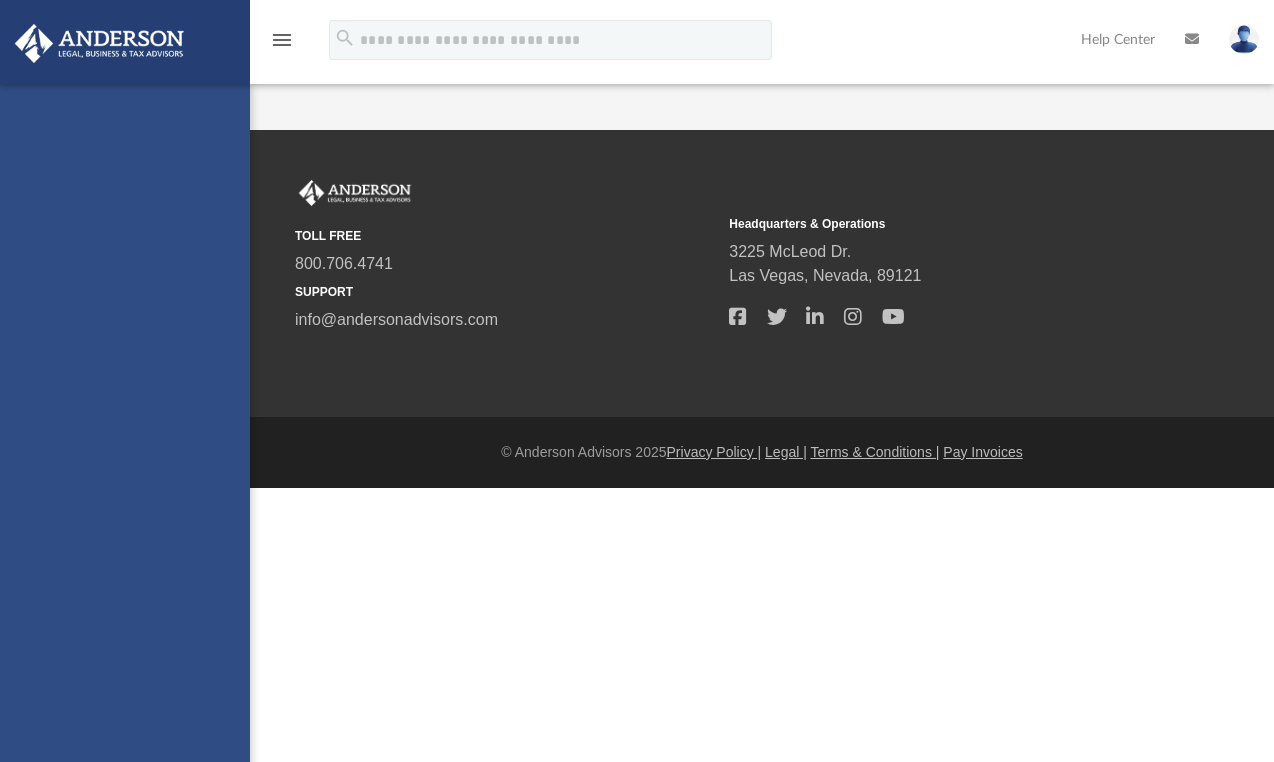 scroll, scrollTop: 0, scrollLeft: 0, axis: both 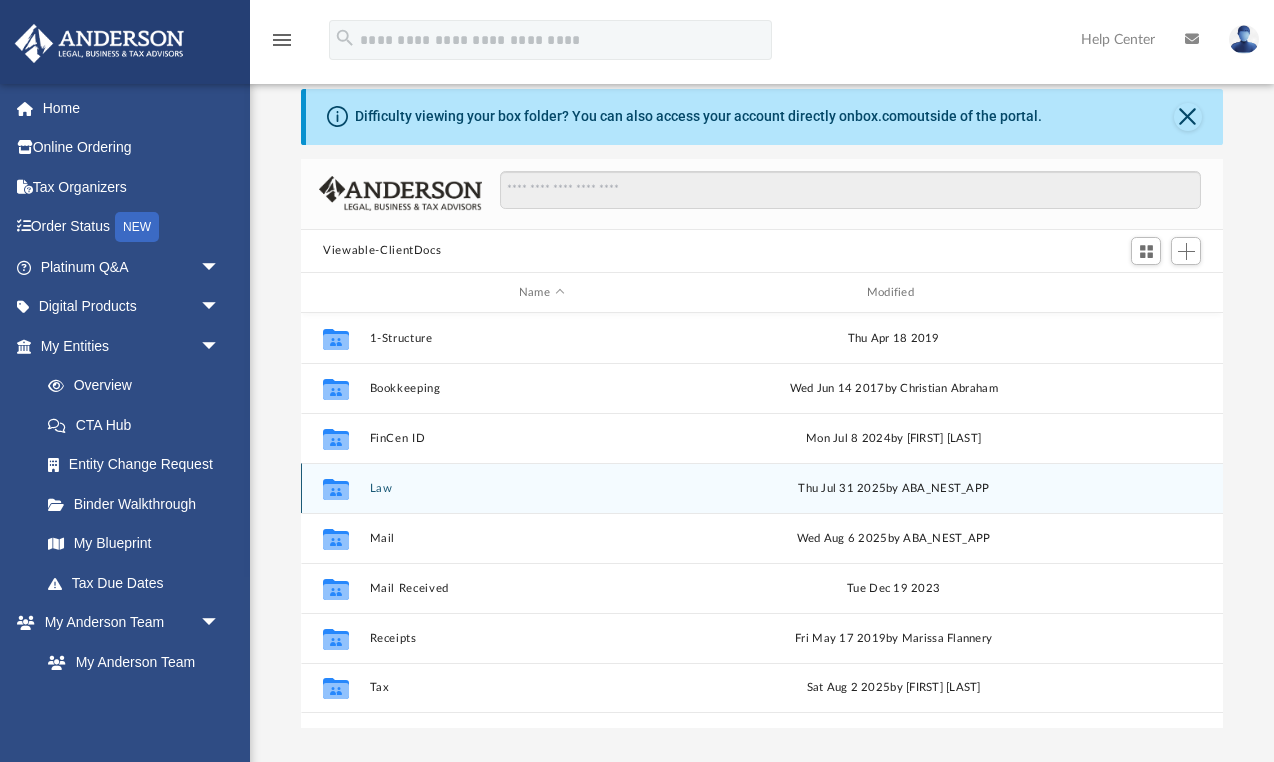 click on "Law" at bounding box center (542, 488) 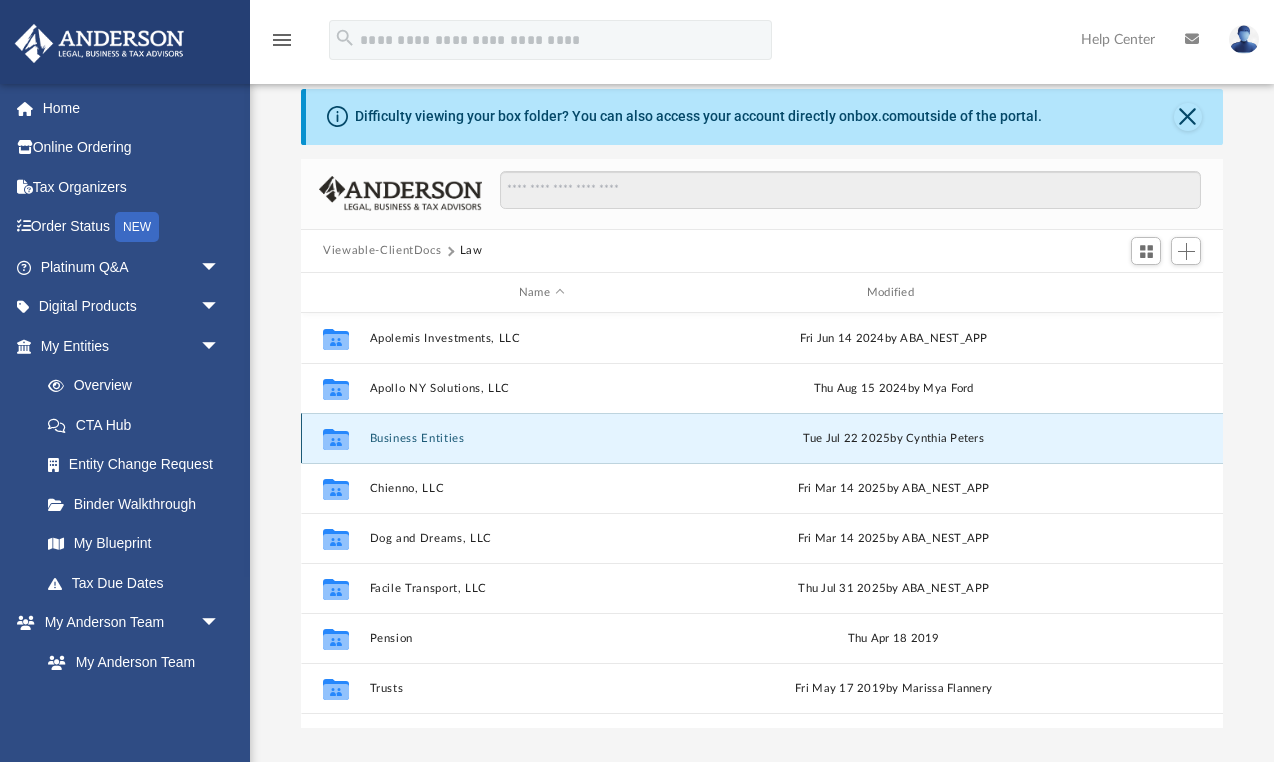 click on "Business Entities" at bounding box center (542, 438) 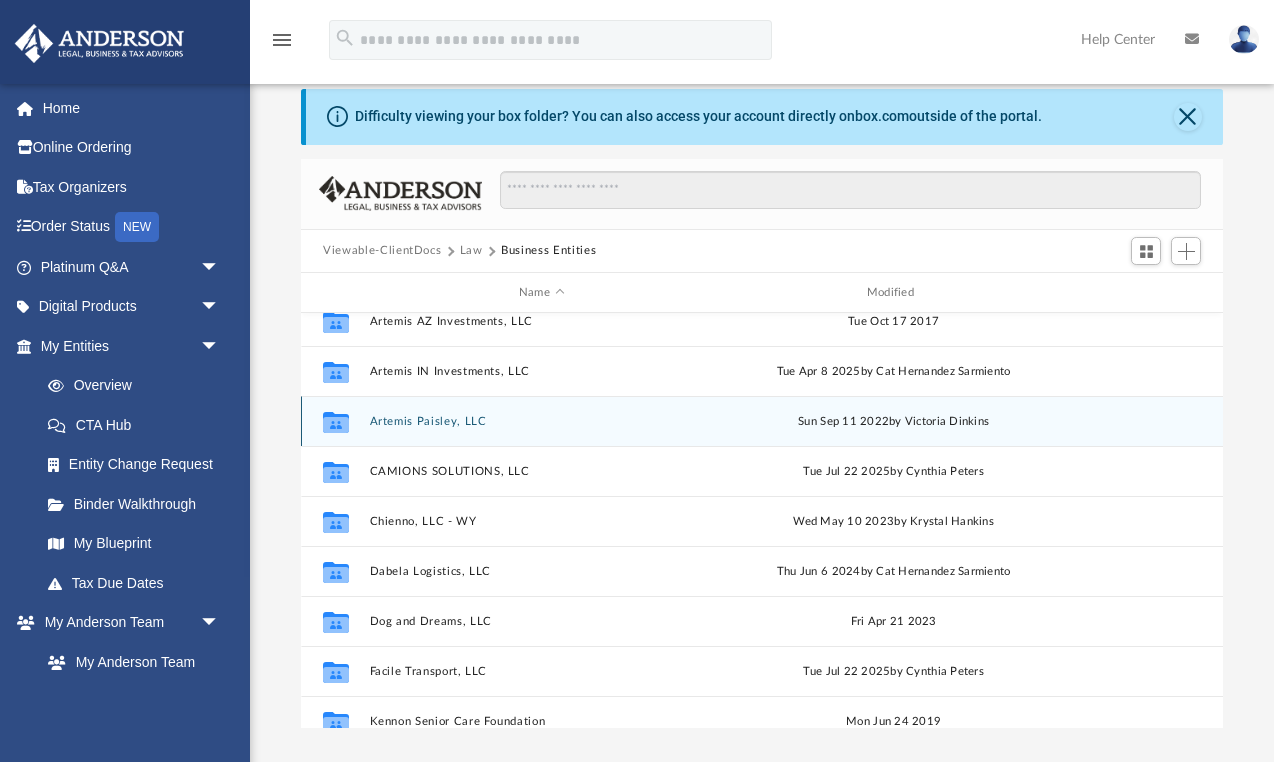 scroll, scrollTop: 268, scrollLeft: 0, axis: vertical 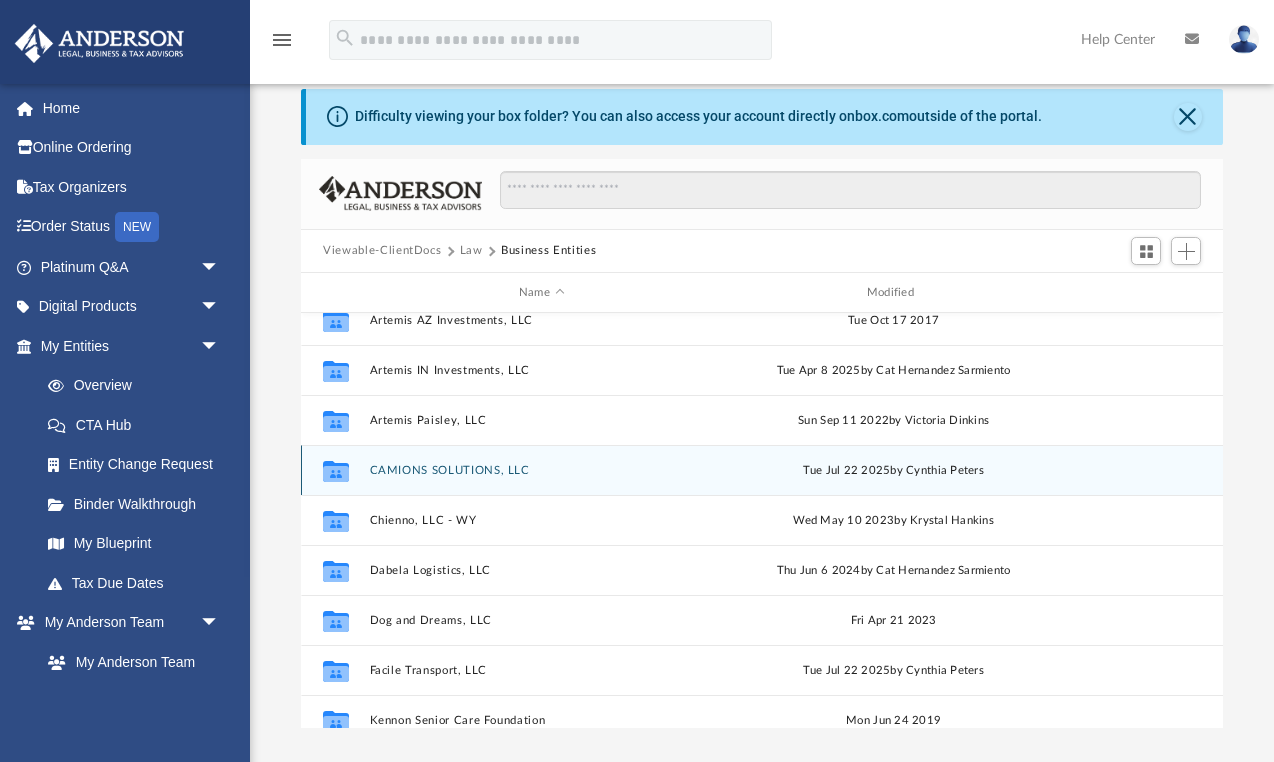 click on "CAMIONS SOLUTIONS, LLC" at bounding box center (542, 470) 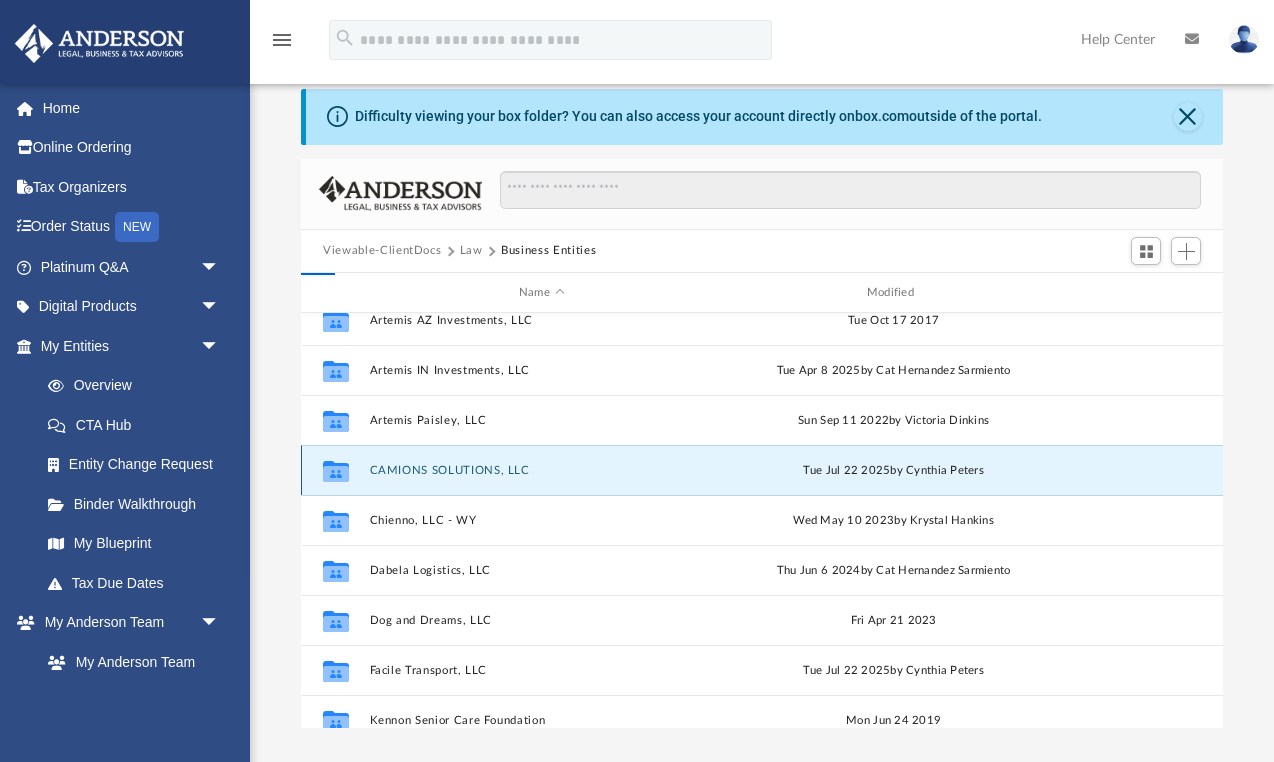 scroll, scrollTop: 0, scrollLeft: 0, axis: both 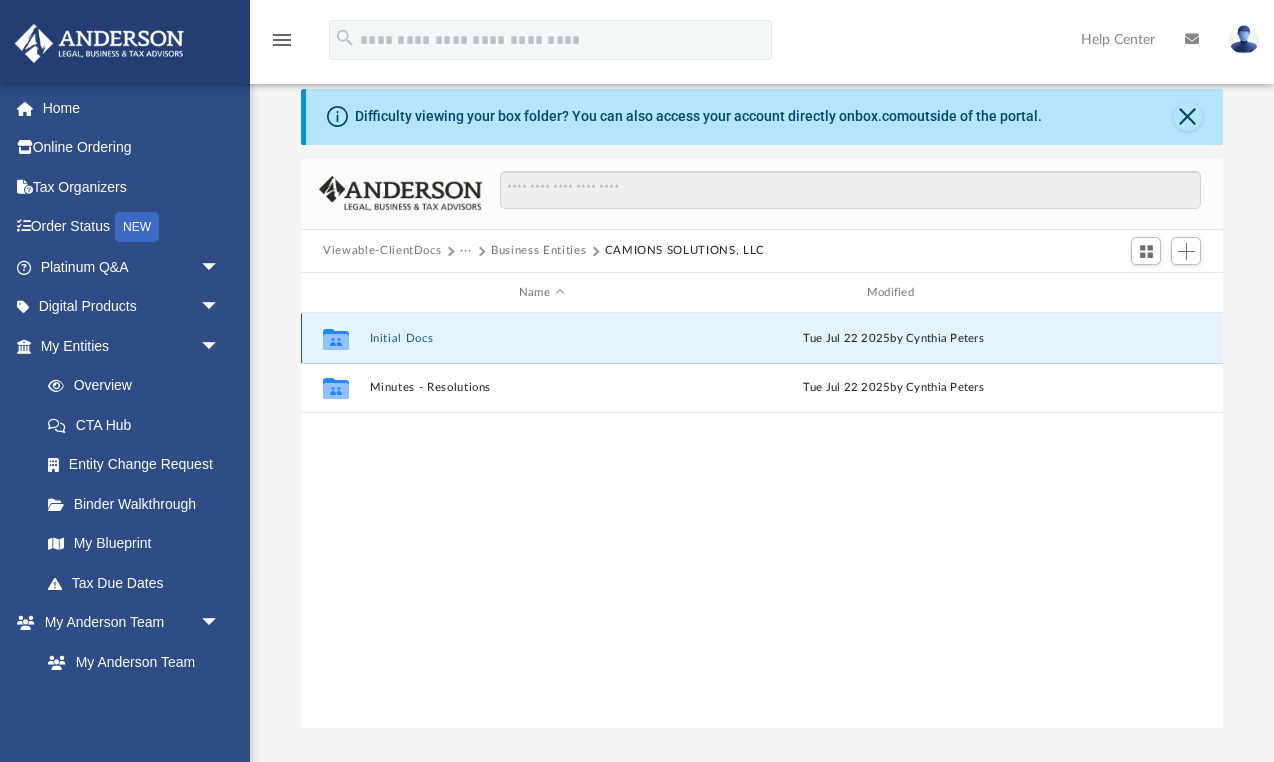 click on "Initial Docs" at bounding box center [542, 338] 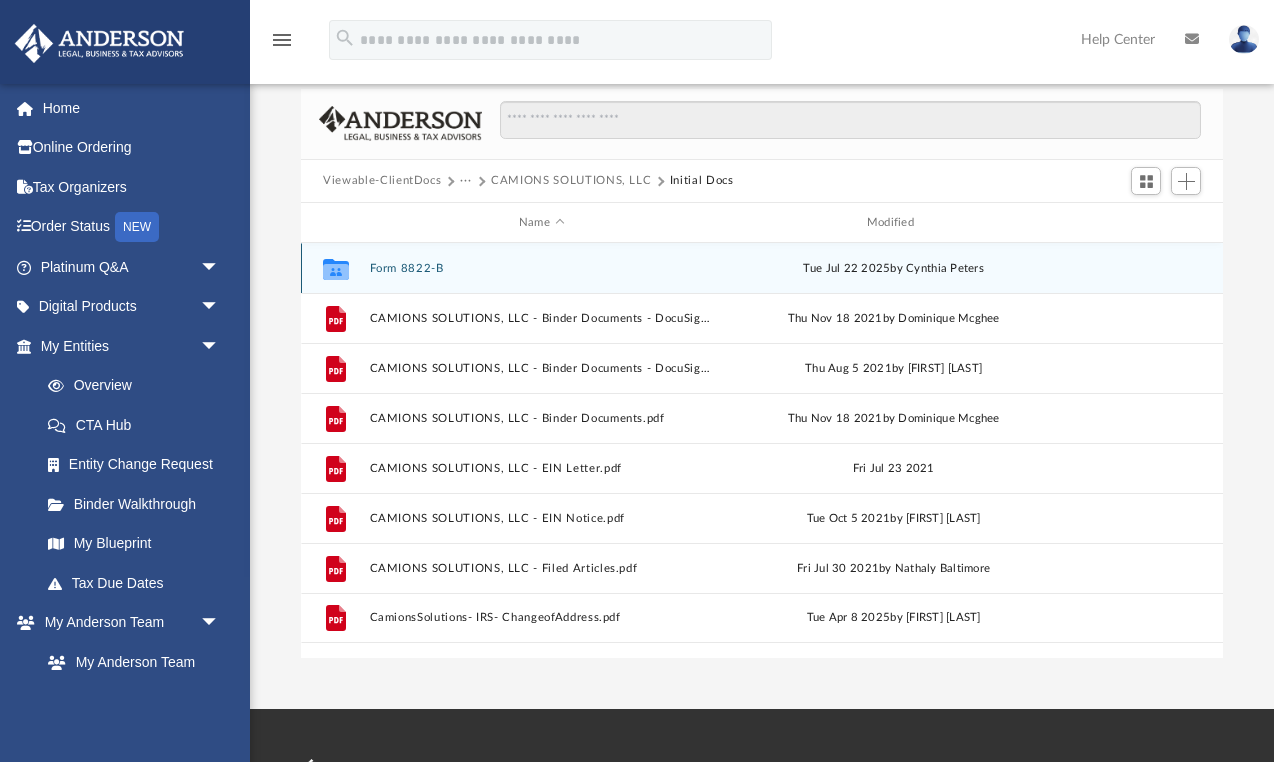 scroll, scrollTop: 131, scrollLeft: 0, axis: vertical 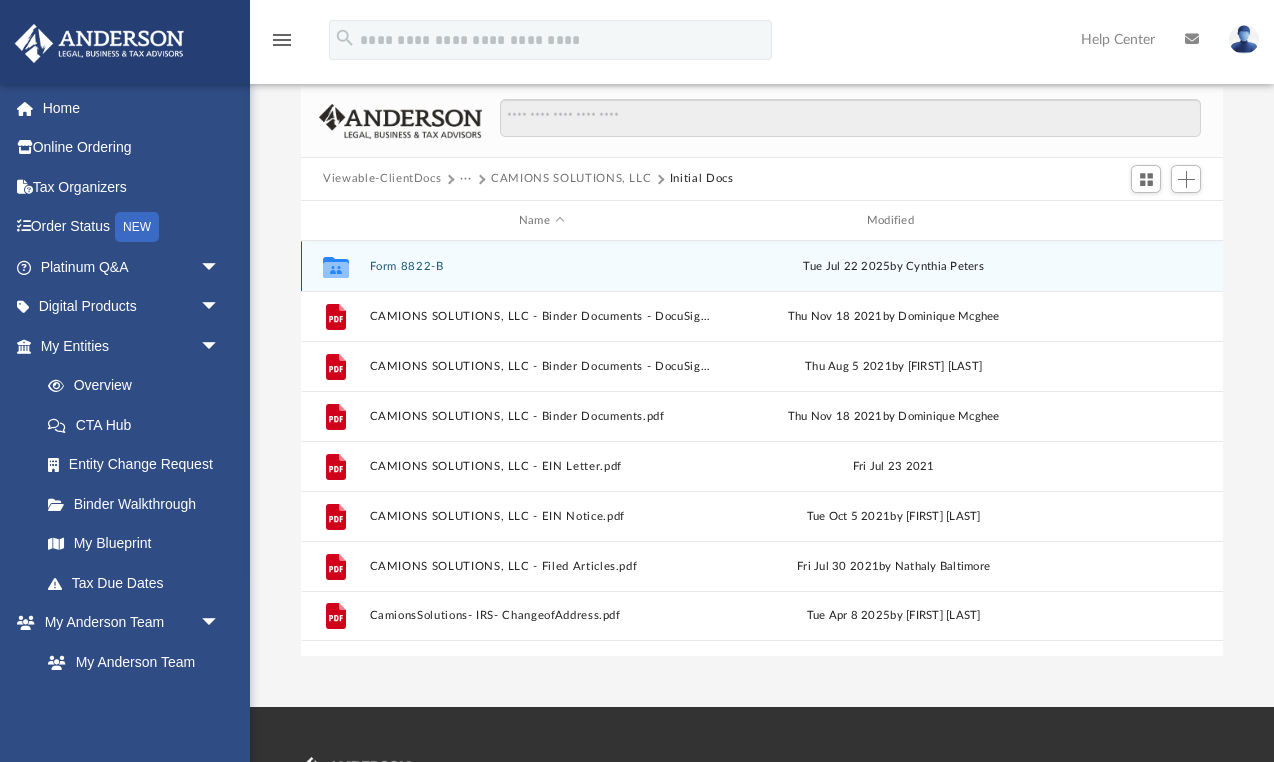 click on "Form 8822-B" at bounding box center (542, 266) 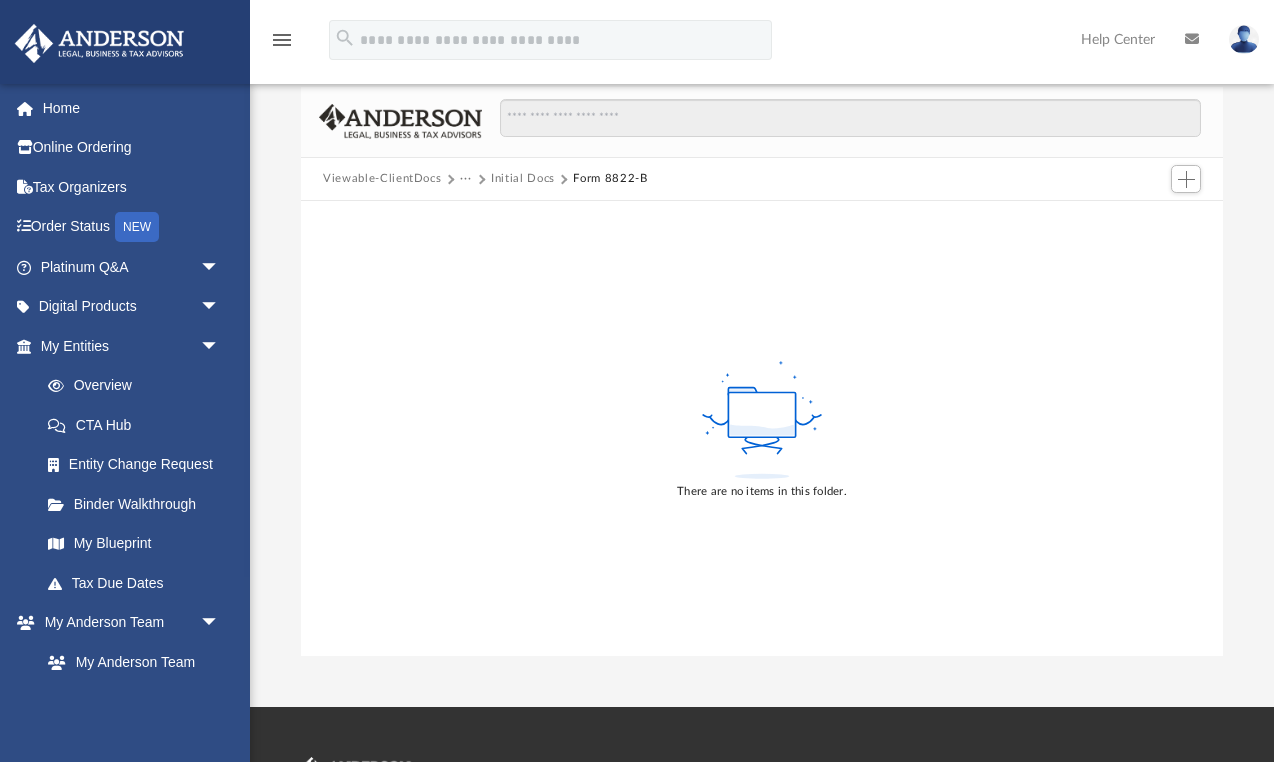 click on "Initial Docs" at bounding box center [523, 179] 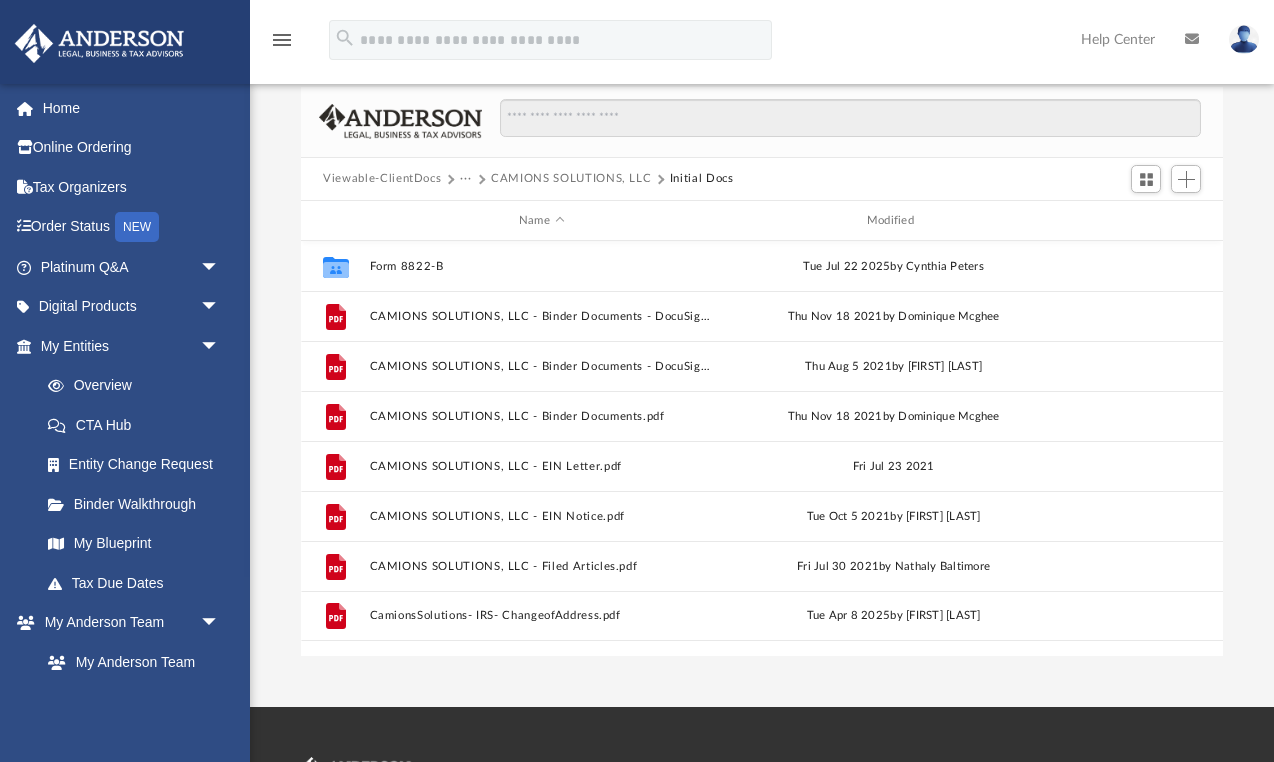 scroll, scrollTop: 1, scrollLeft: 1, axis: both 